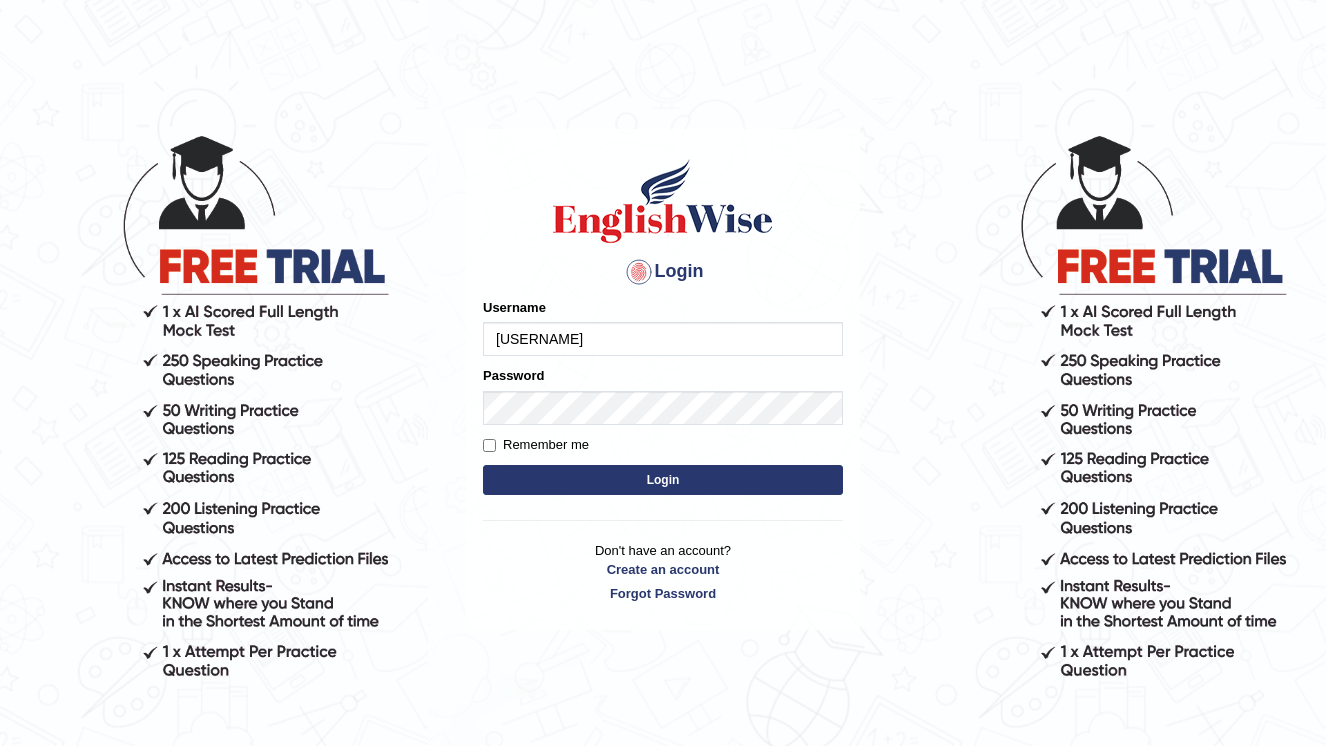 scroll, scrollTop: 0, scrollLeft: 0, axis: both 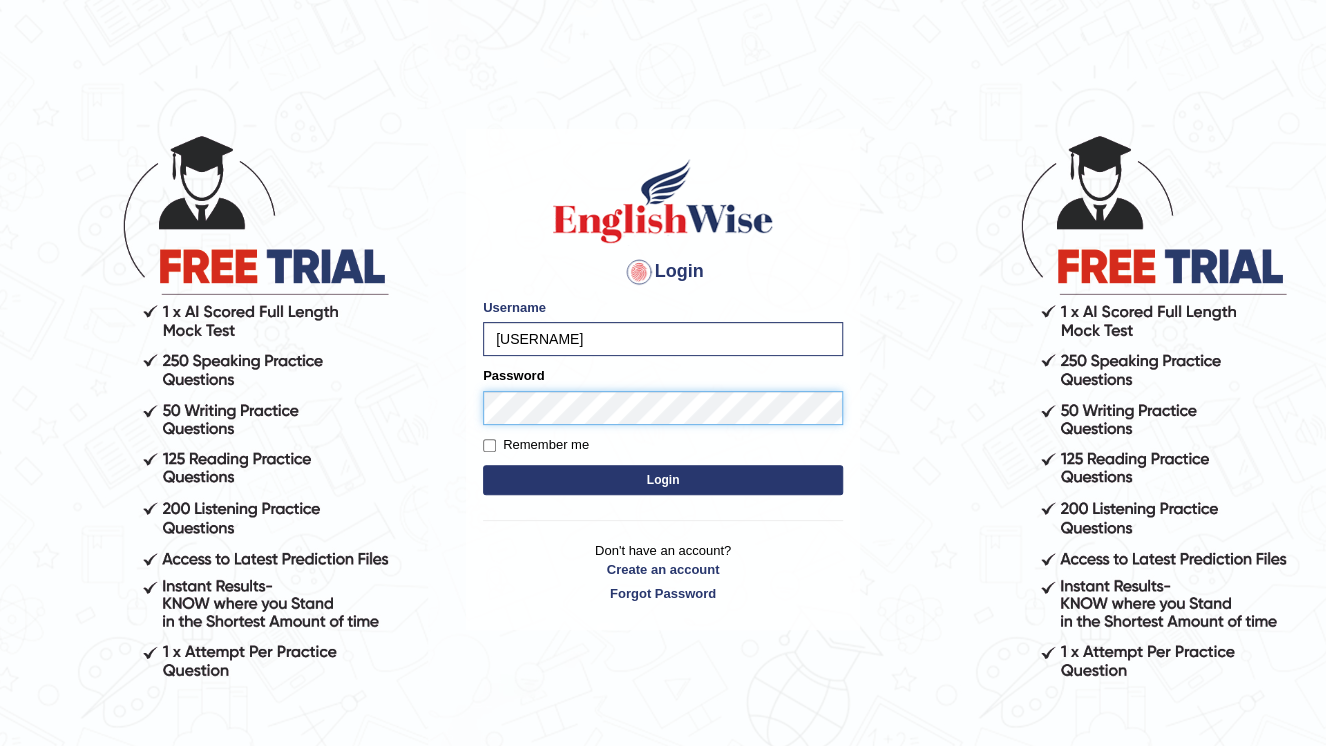 click on "Login" at bounding box center (663, 480) 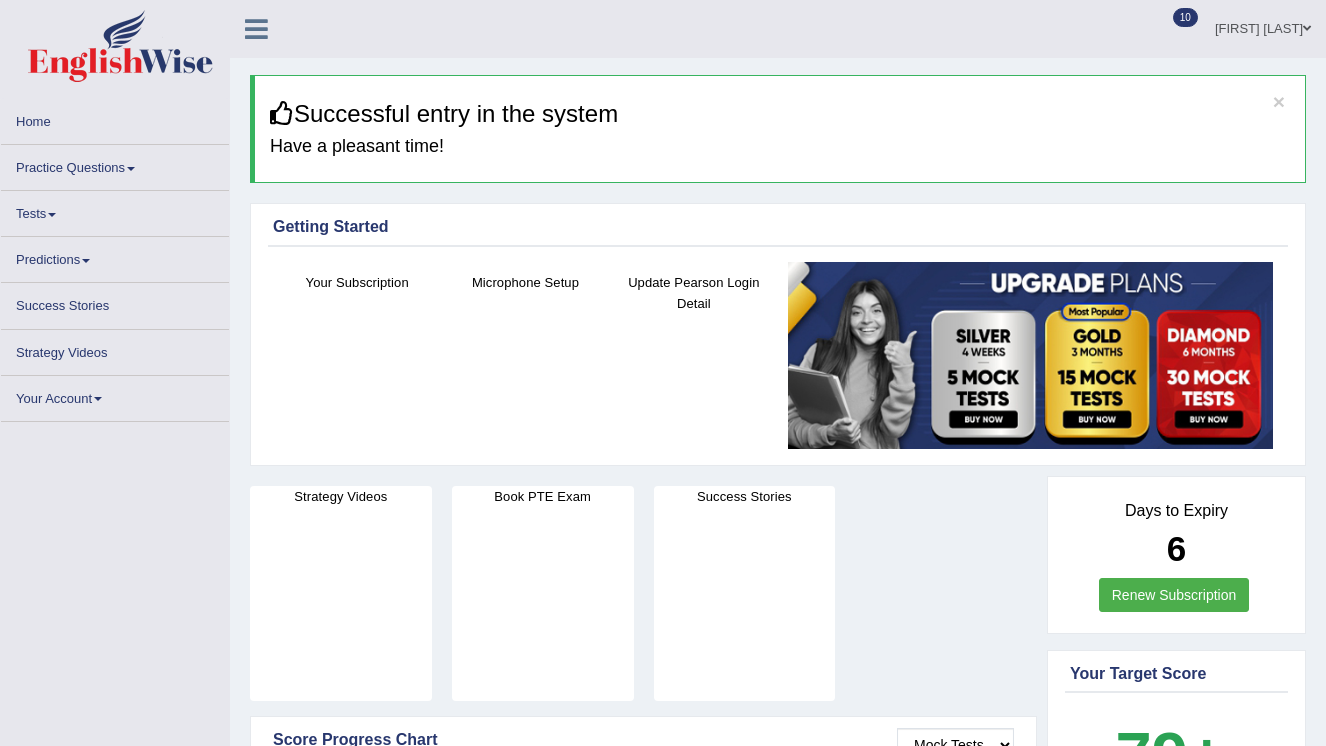 scroll, scrollTop: 0, scrollLeft: 0, axis: both 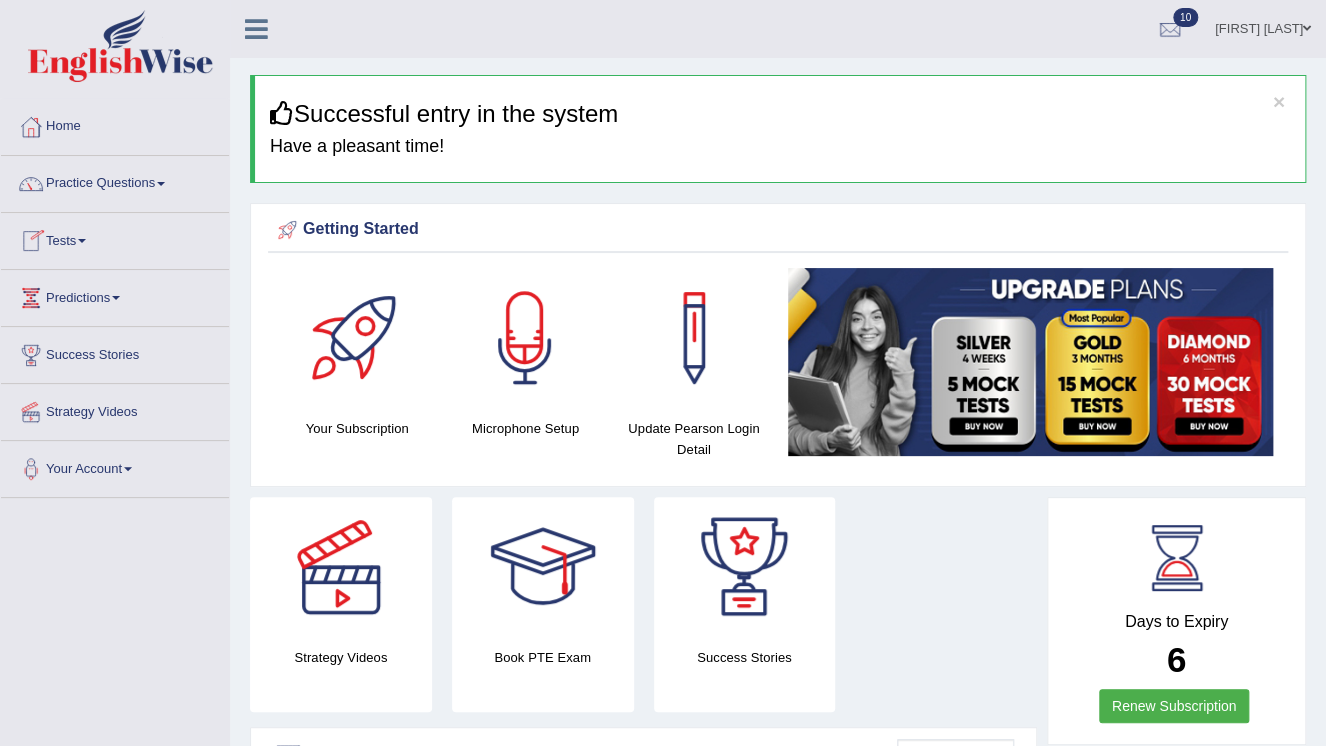 click on "Tests" at bounding box center (115, 238) 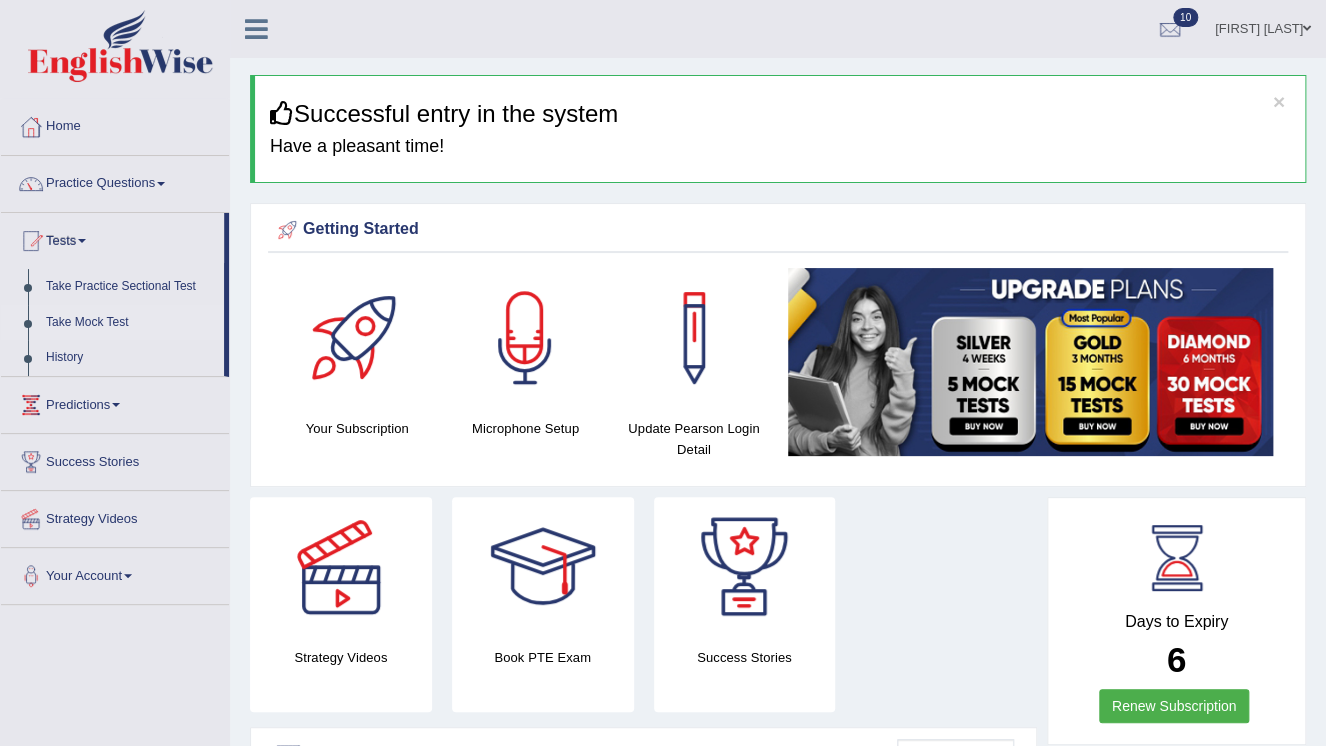 click on "Take Mock Test" at bounding box center [130, 323] 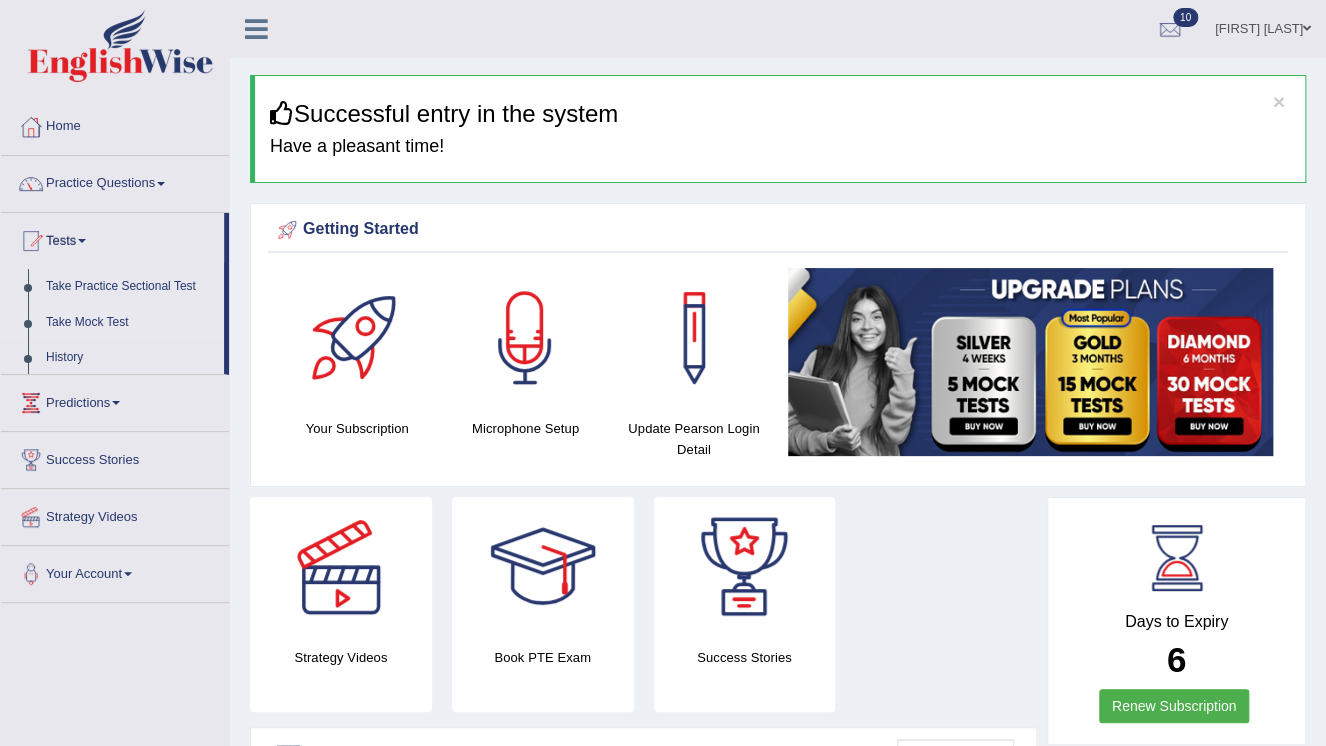 click on "Take Mock Test" at bounding box center (130, 323) 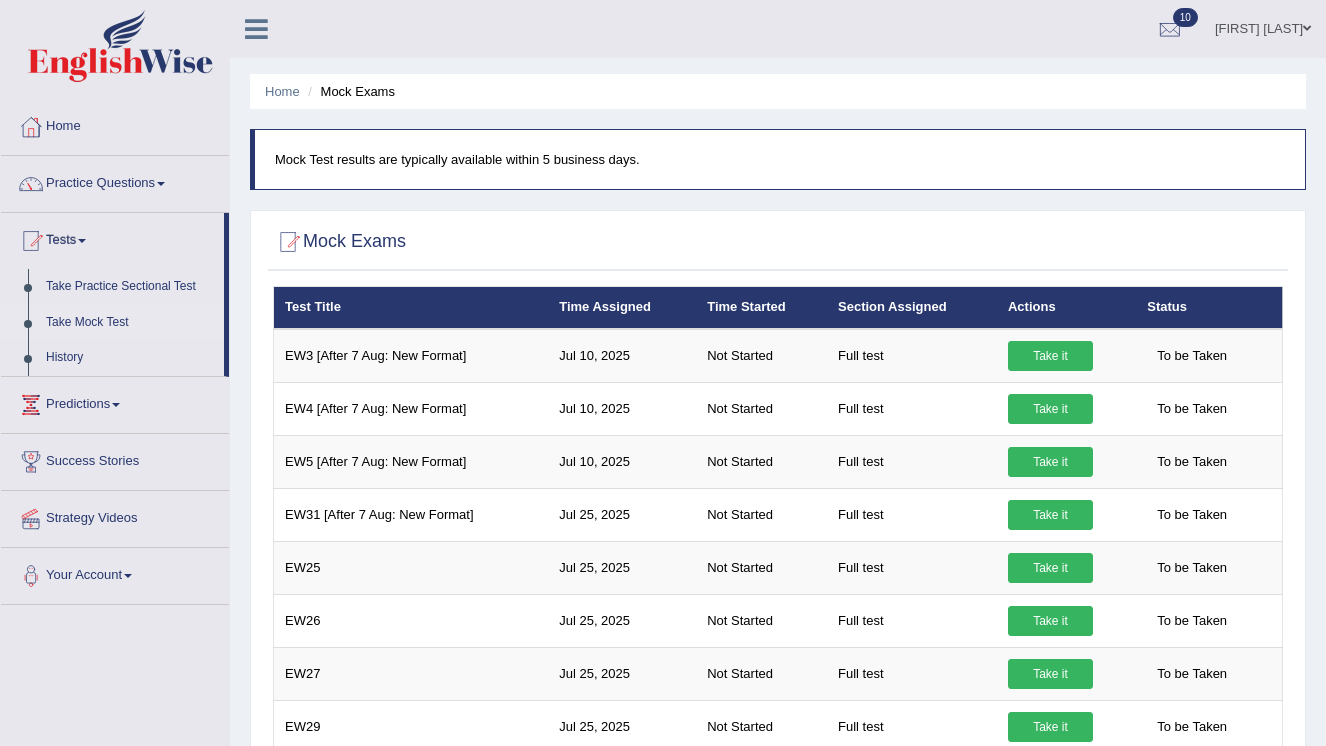 scroll, scrollTop: 0, scrollLeft: 0, axis: both 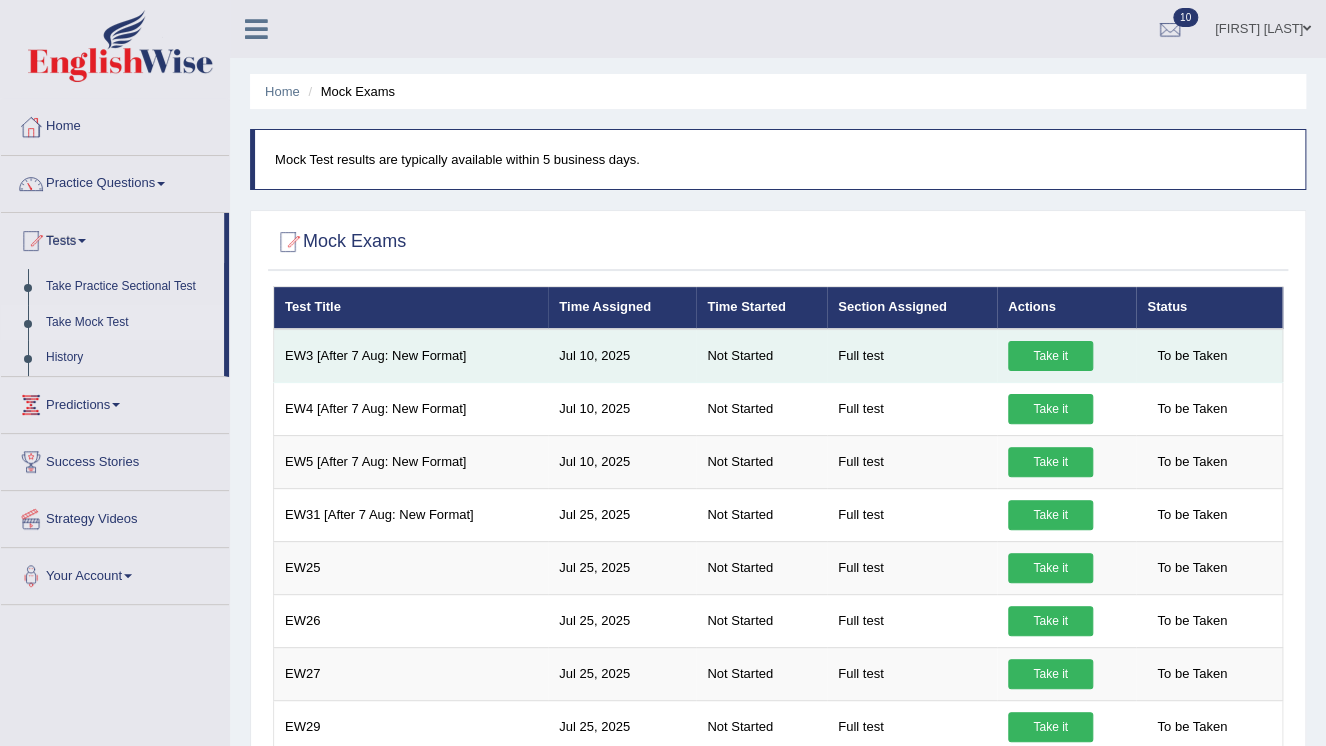 click on "Take it" at bounding box center [1050, 356] 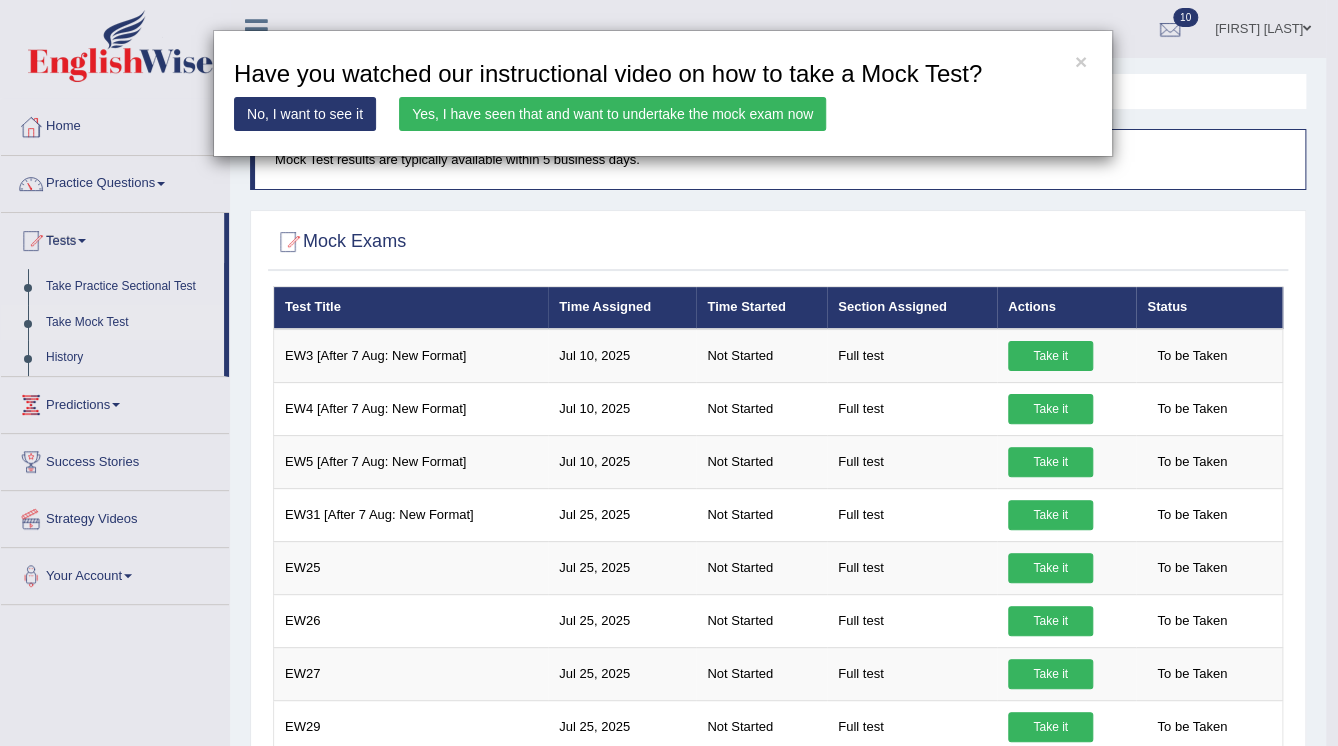 click on "Yes, I have seen that and want to undertake the mock exam now" at bounding box center [612, 114] 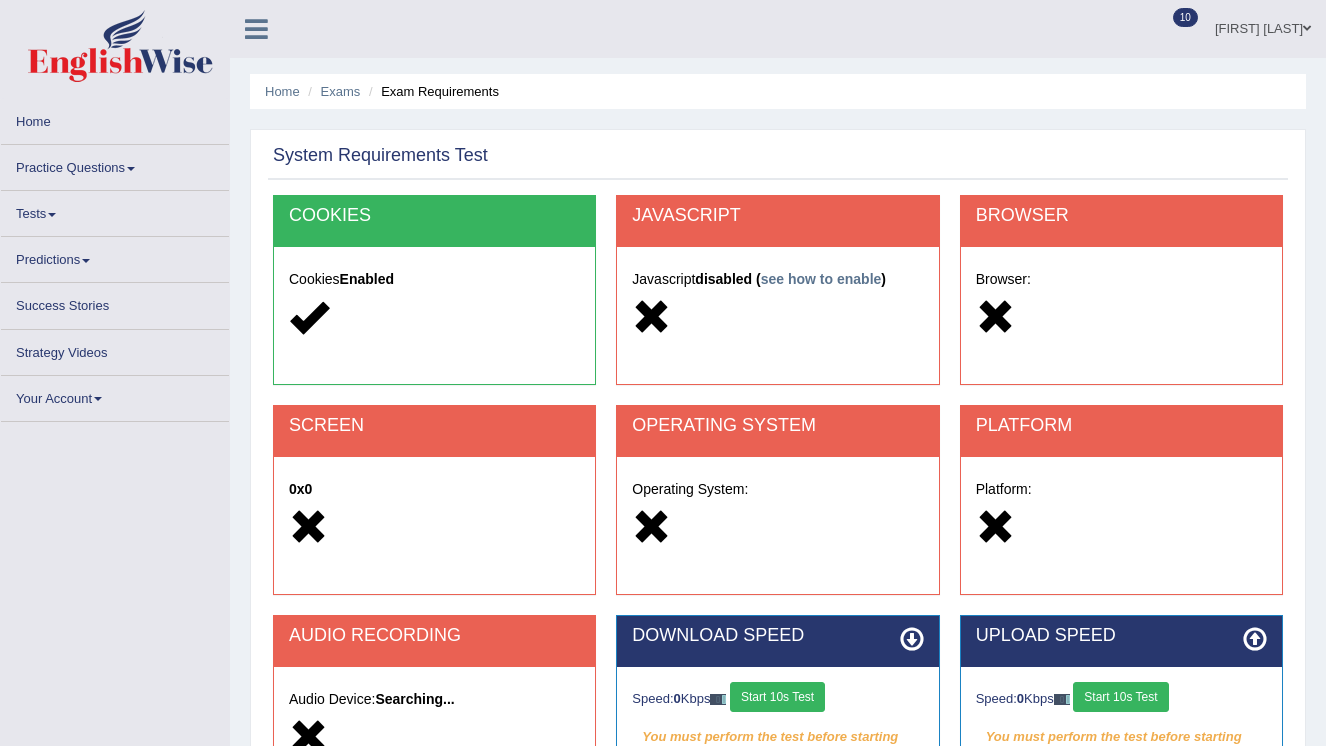 scroll, scrollTop: 0, scrollLeft: 0, axis: both 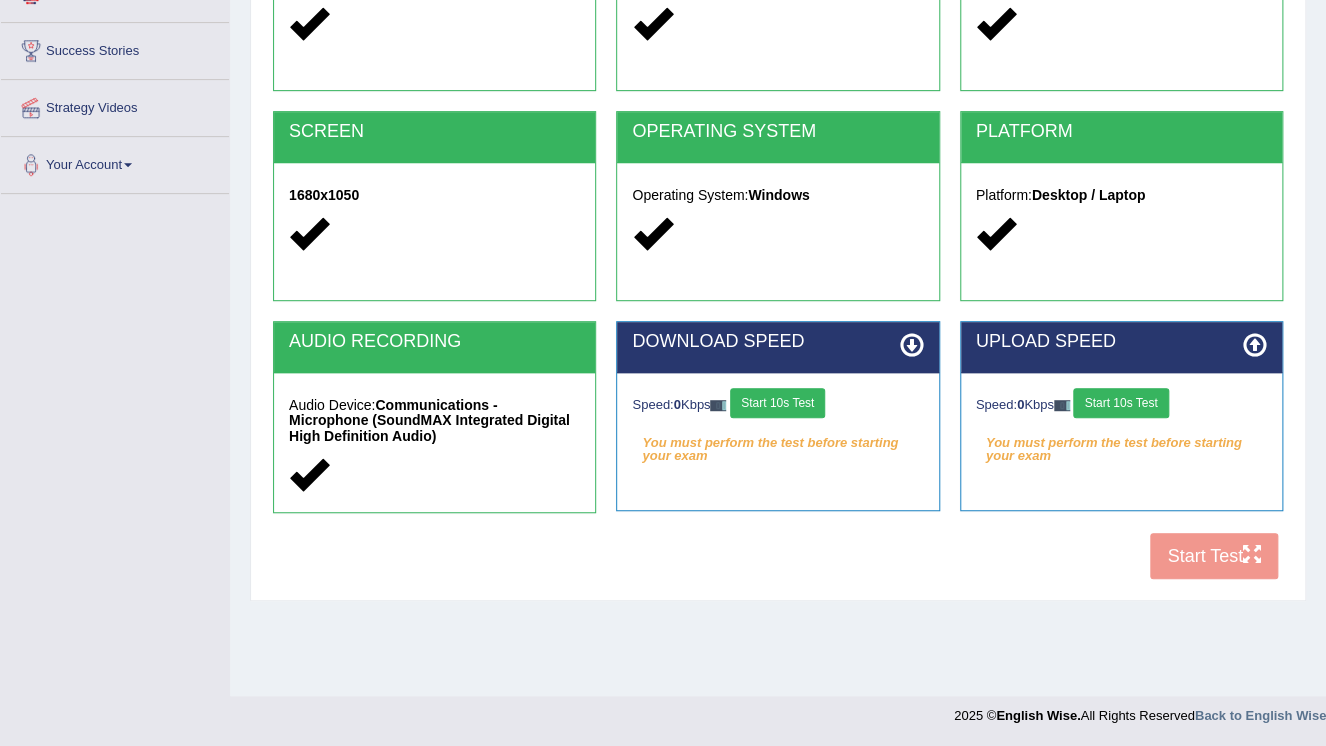 click on "Start 10s Test" at bounding box center [777, 403] 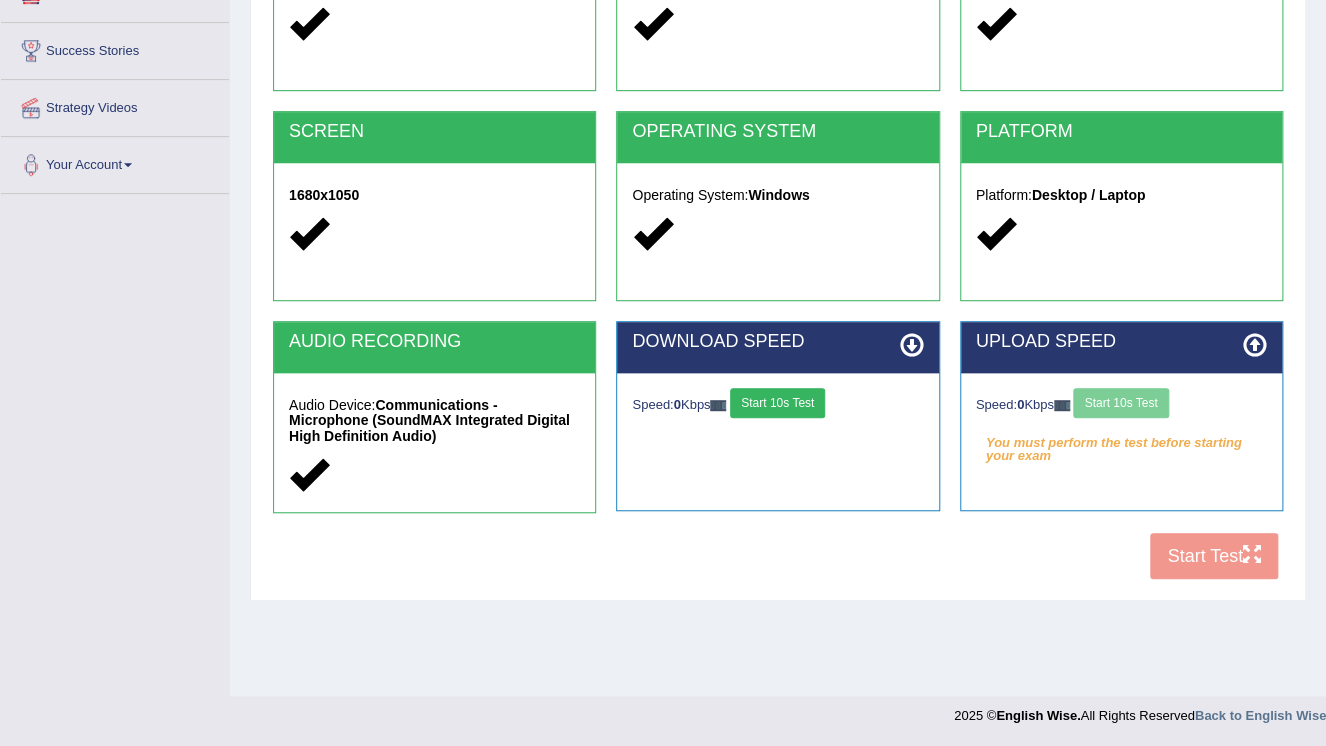 click on "Start 10s Test" at bounding box center [777, 403] 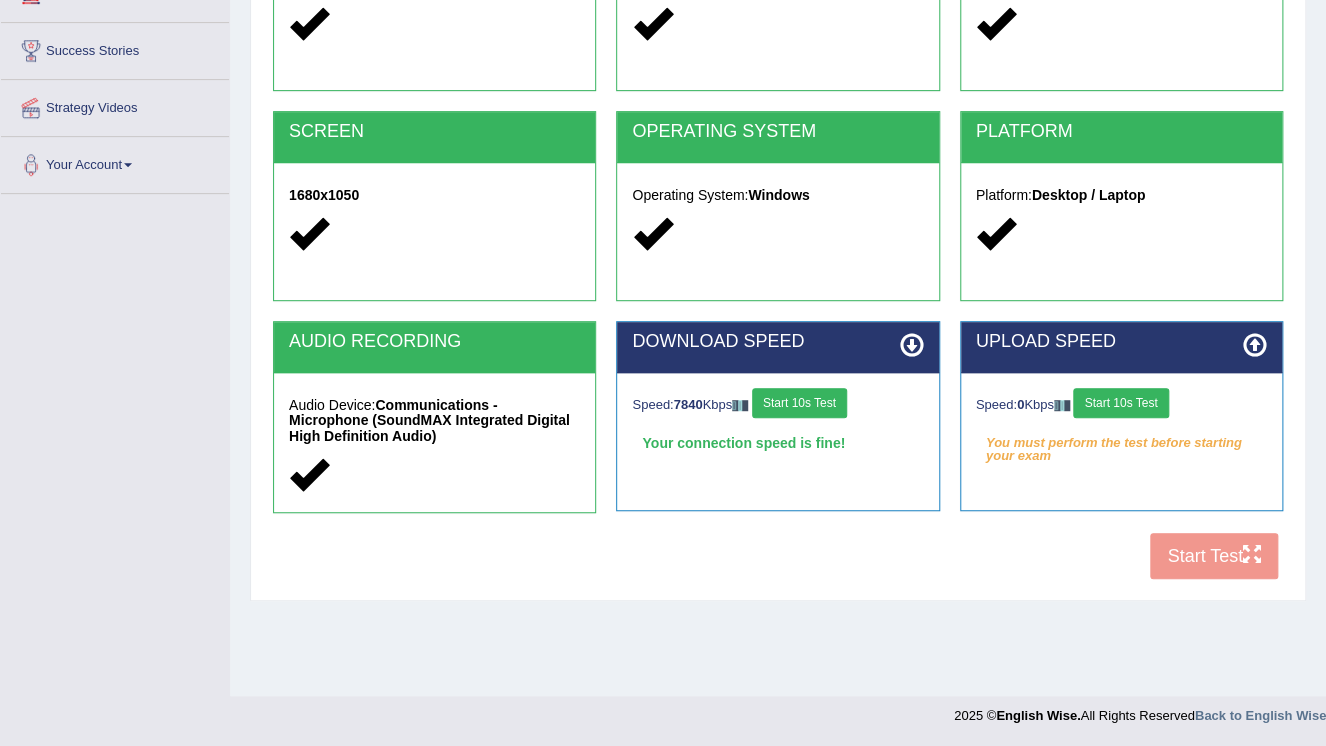 click on "Start 10s Test" at bounding box center [1120, 403] 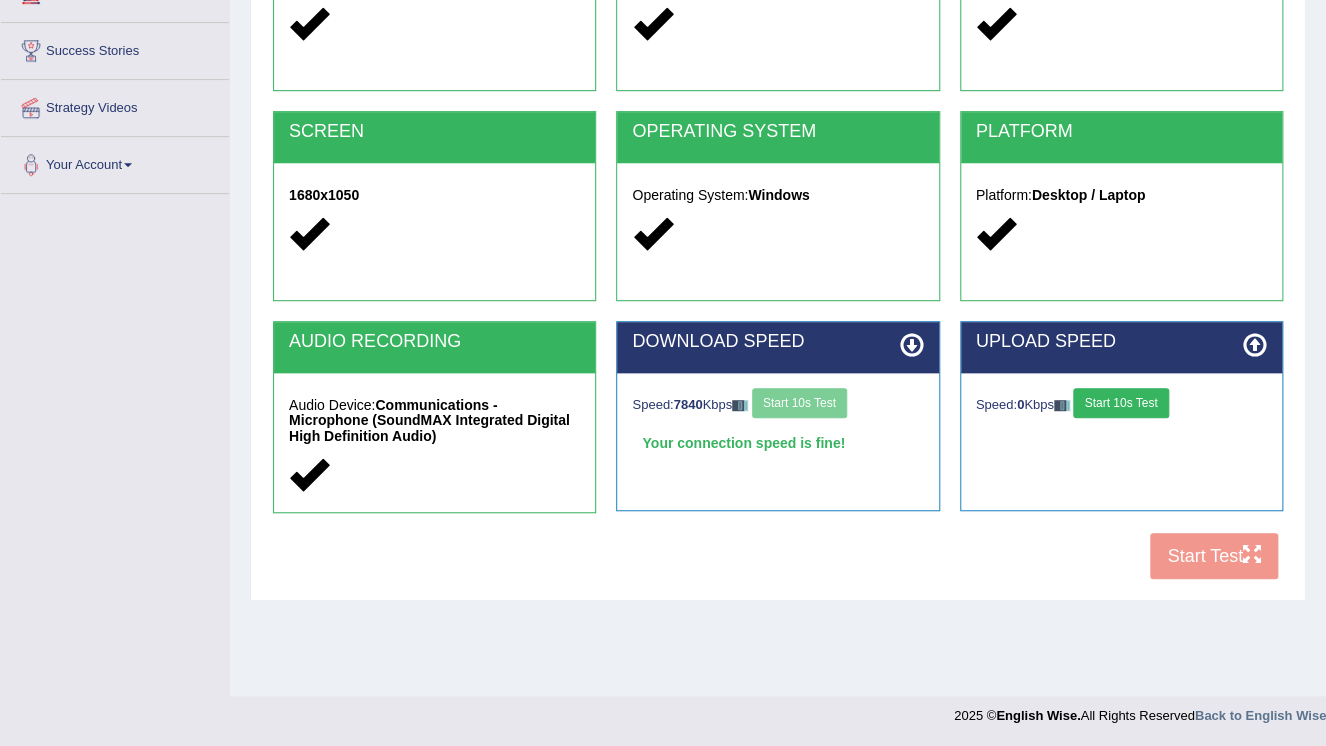 click on "Start 10s Test" at bounding box center [1120, 403] 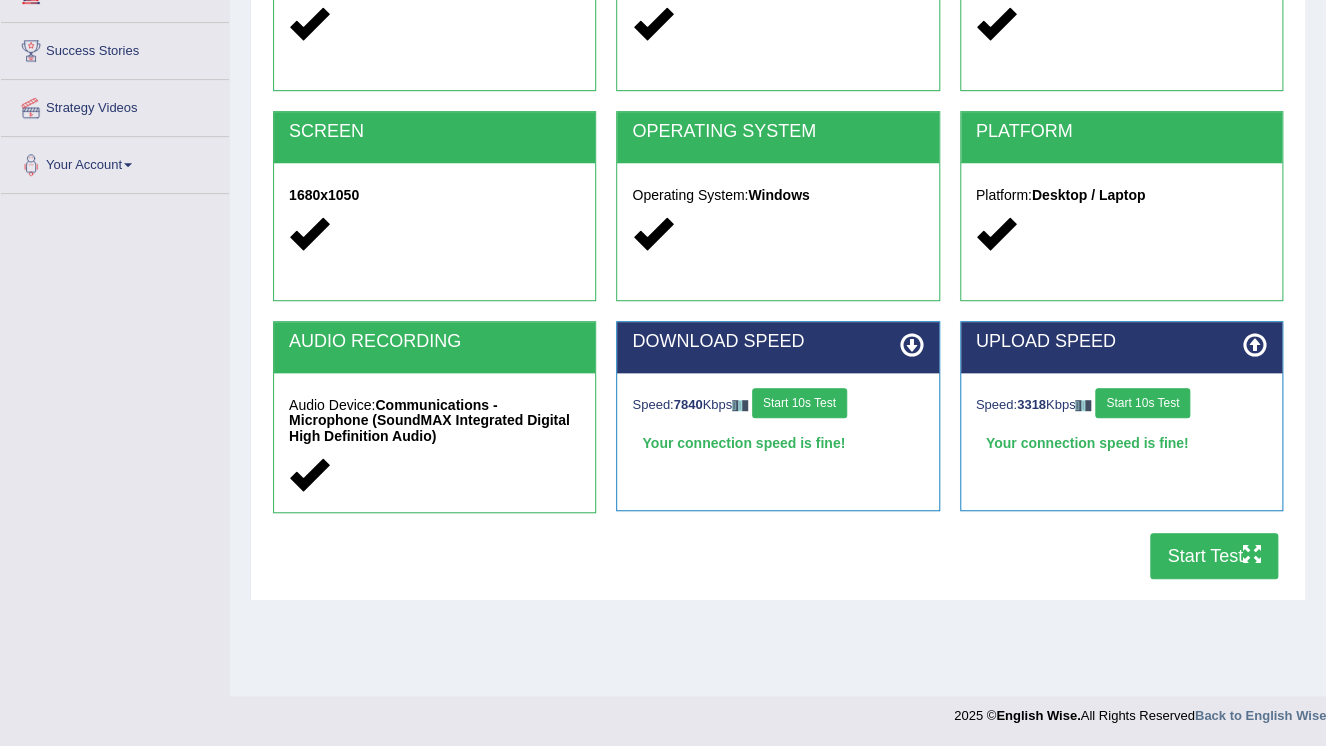 click on "Your connection speed is fine!" at bounding box center (1121, 443) 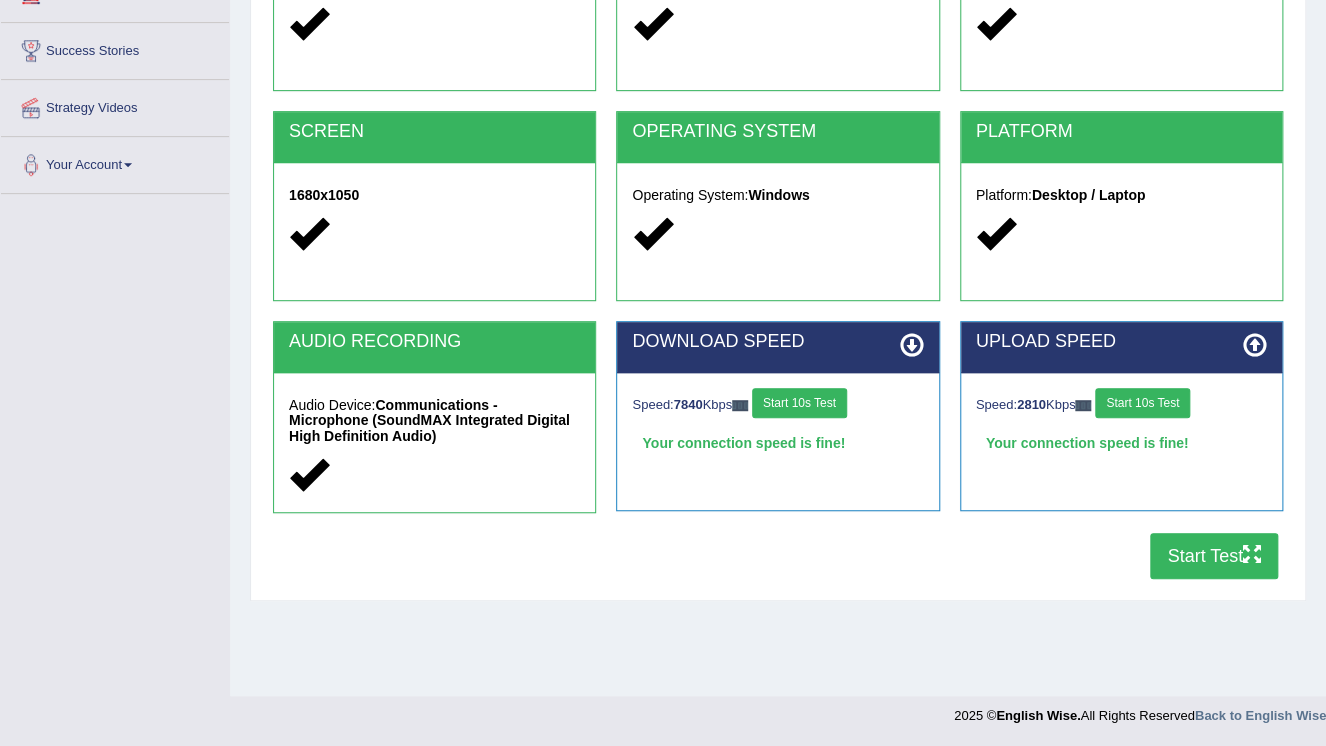 click on "Start Test" at bounding box center [1214, 556] 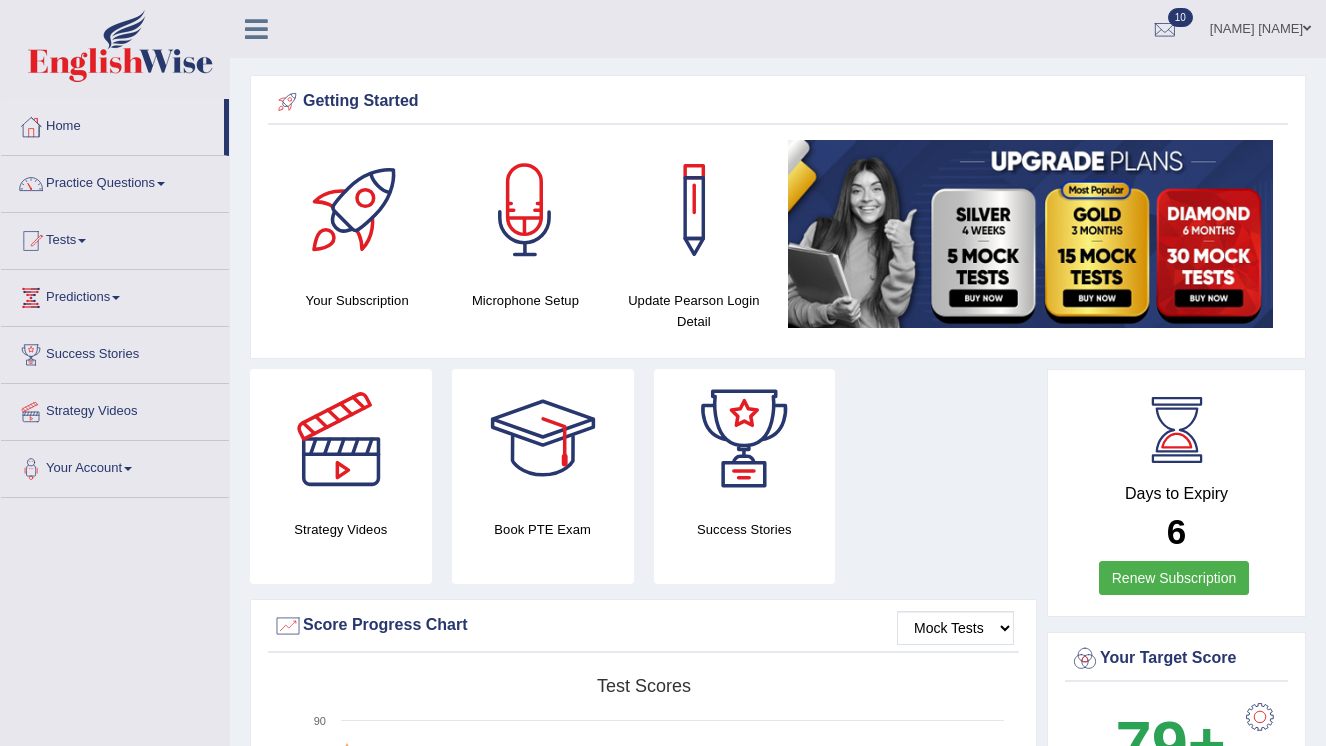 scroll, scrollTop: 0, scrollLeft: 0, axis: both 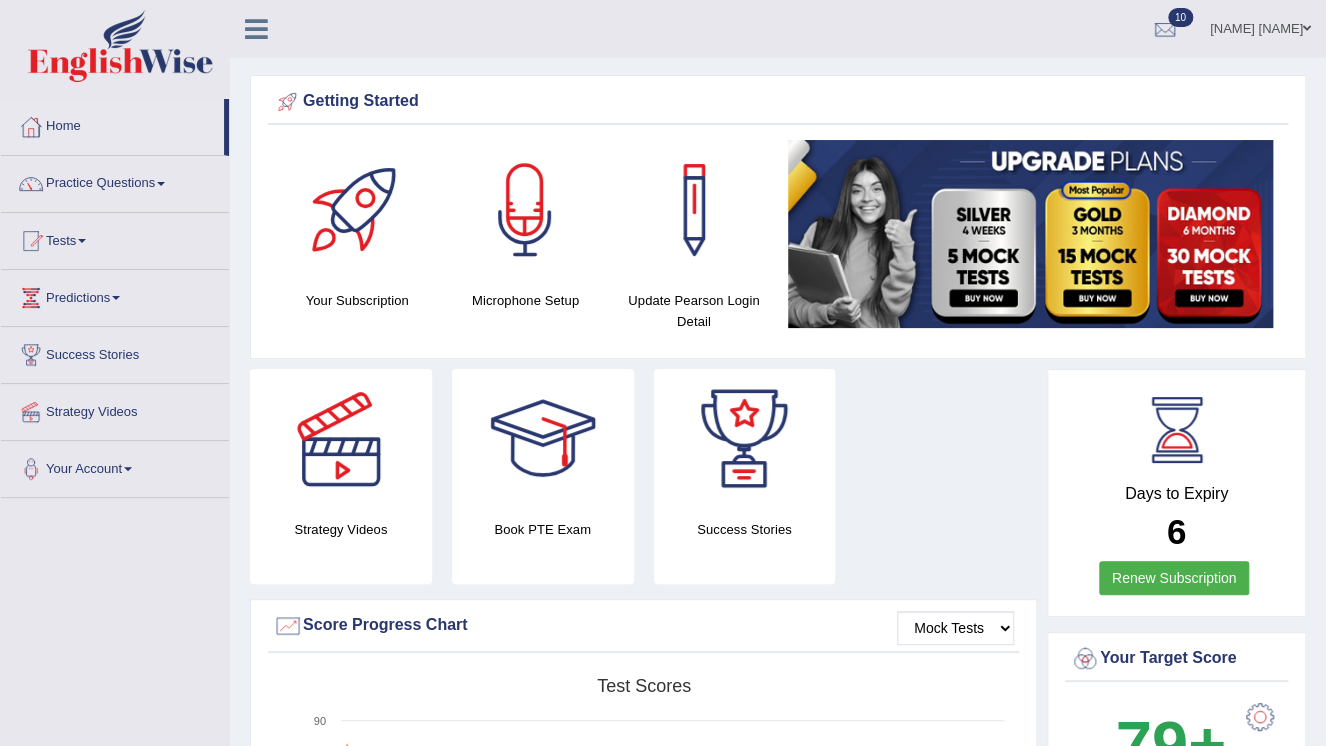 click on "Siddharth  Sahu" at bounding box center [1260, 26] 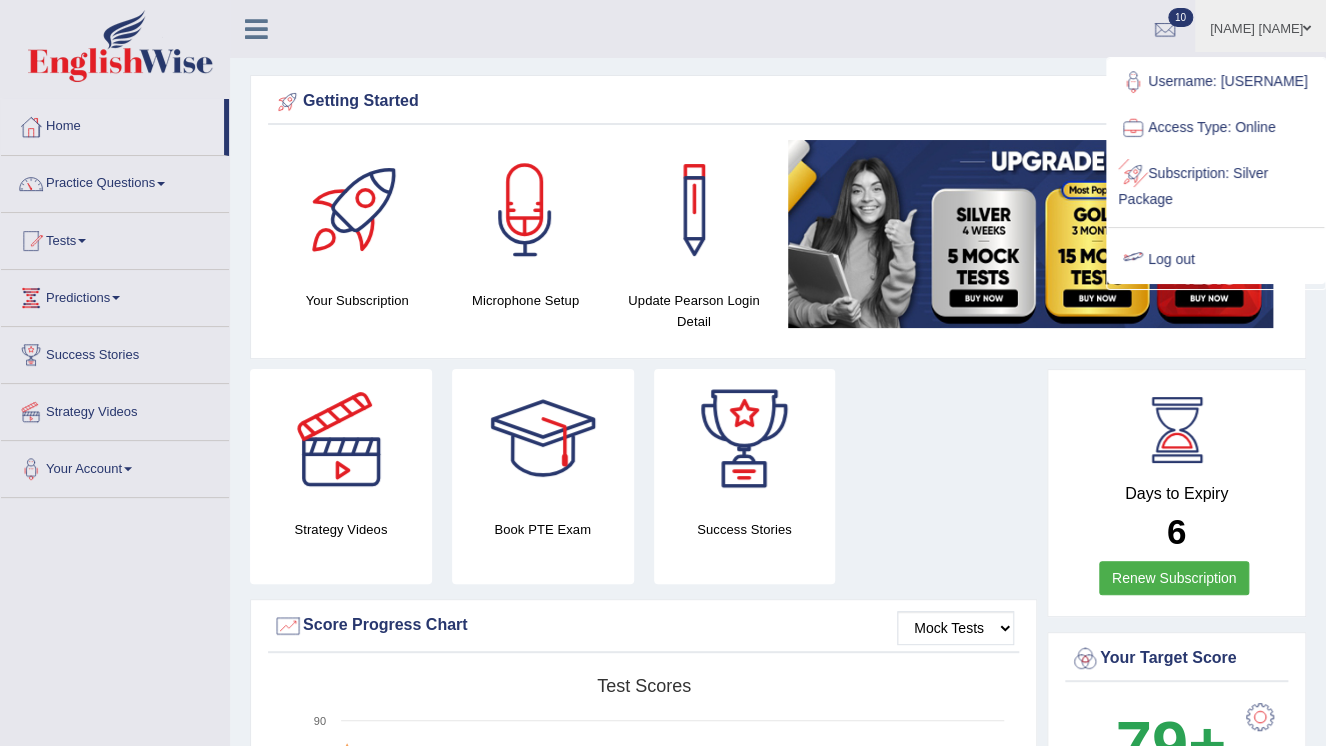 click on "Log out" at bounding box center [1216, 260] 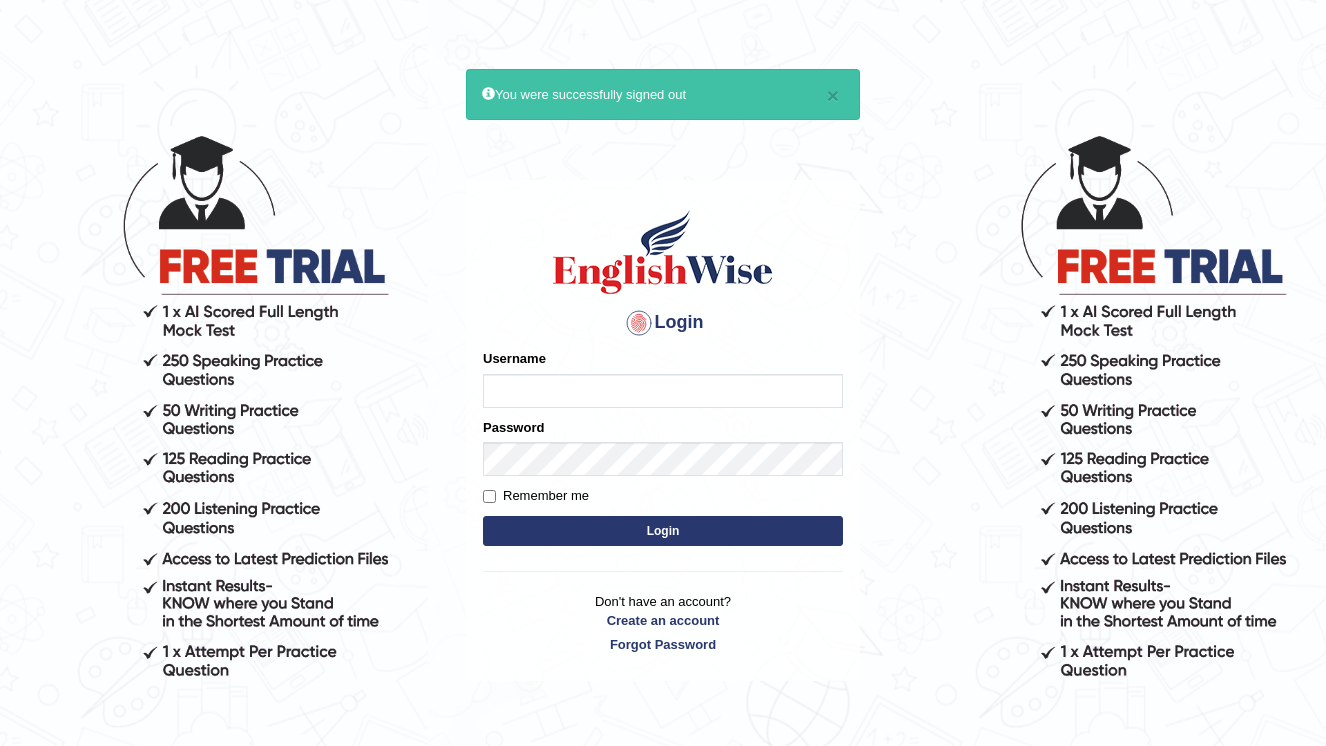 scroll, scrollTop: 0, scrollLeft: 0, axis: both 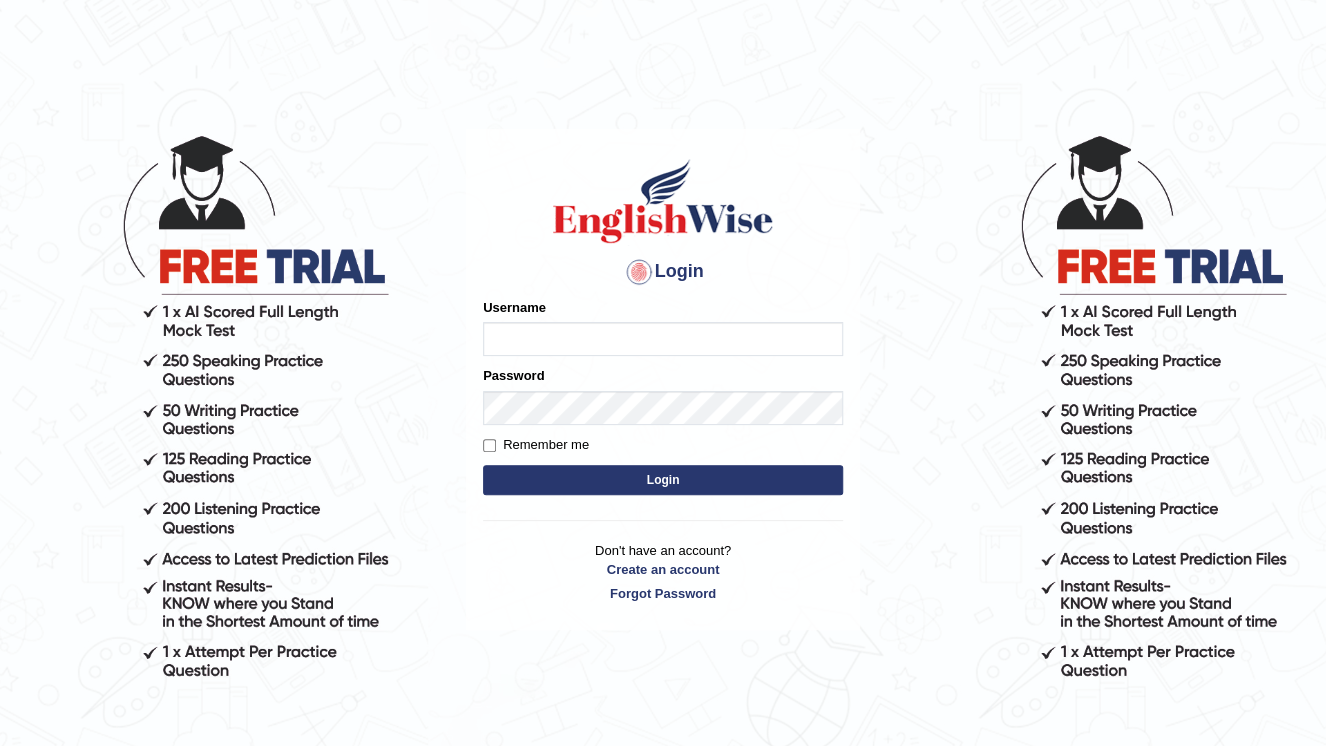 click on "Username" at bounding box center [663, 339] 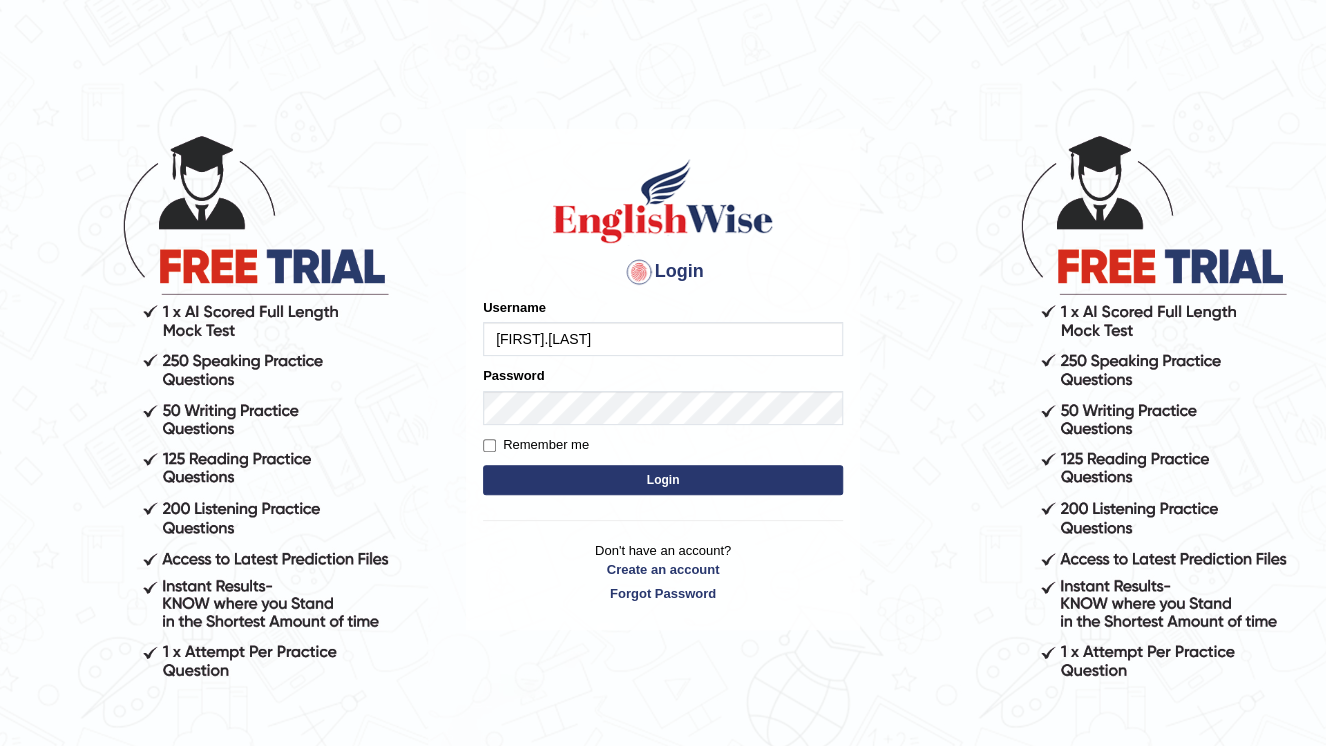 type on "[FIRST].[LAST]" 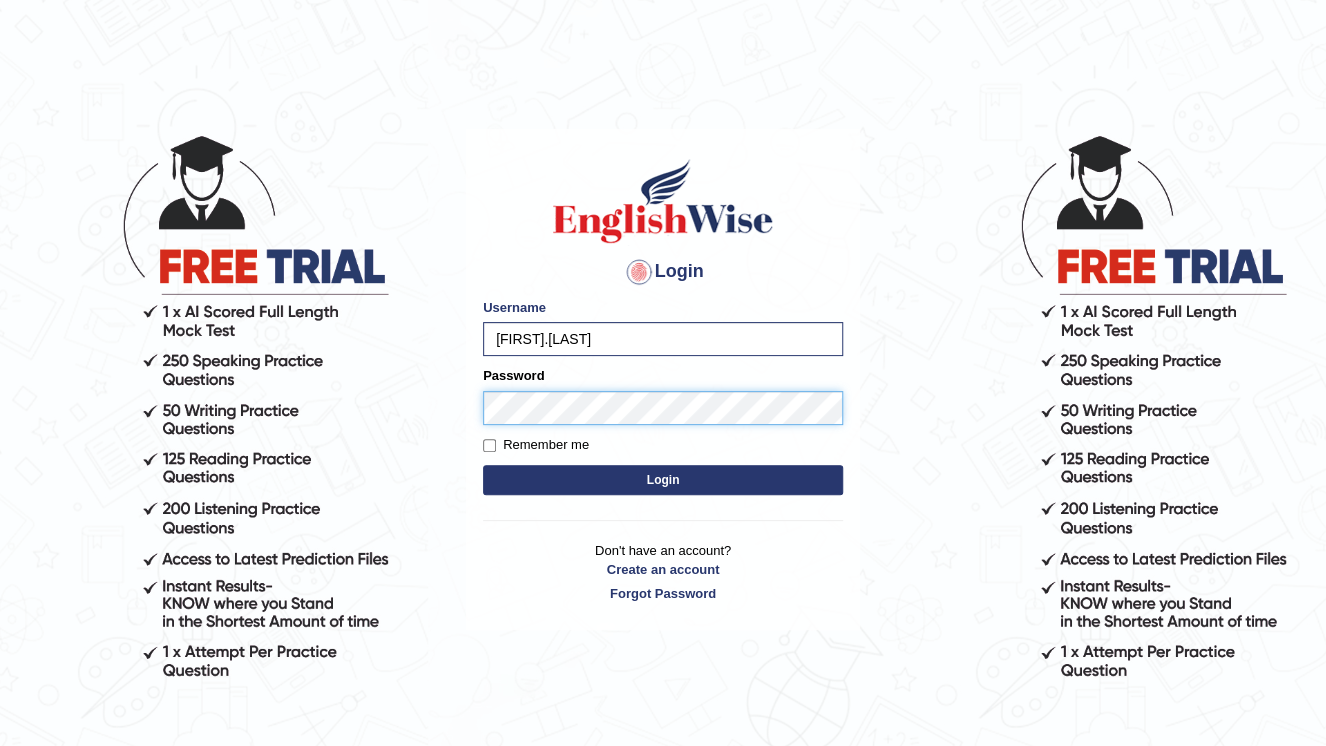 click on "Login" at bounding box center (663, 480) 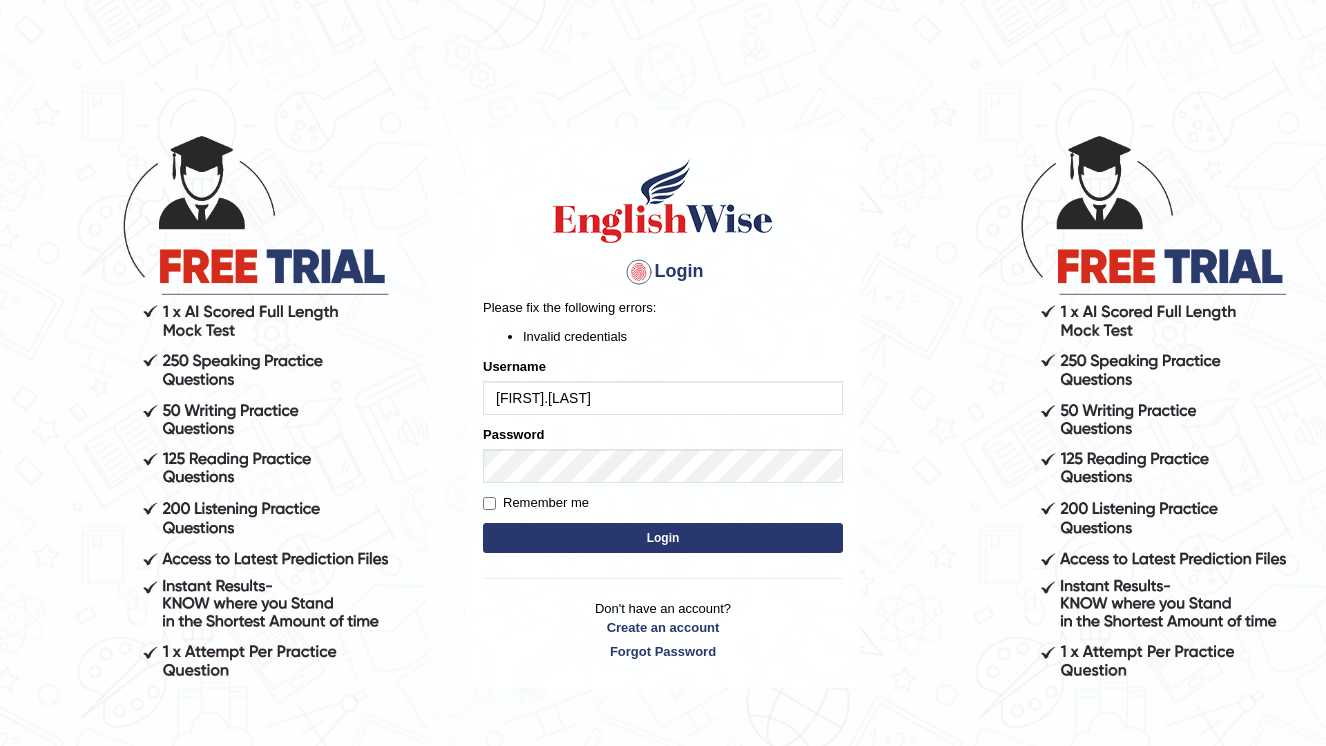 scroll, scrollTop: 0, scrollLeft: 0, axis: both 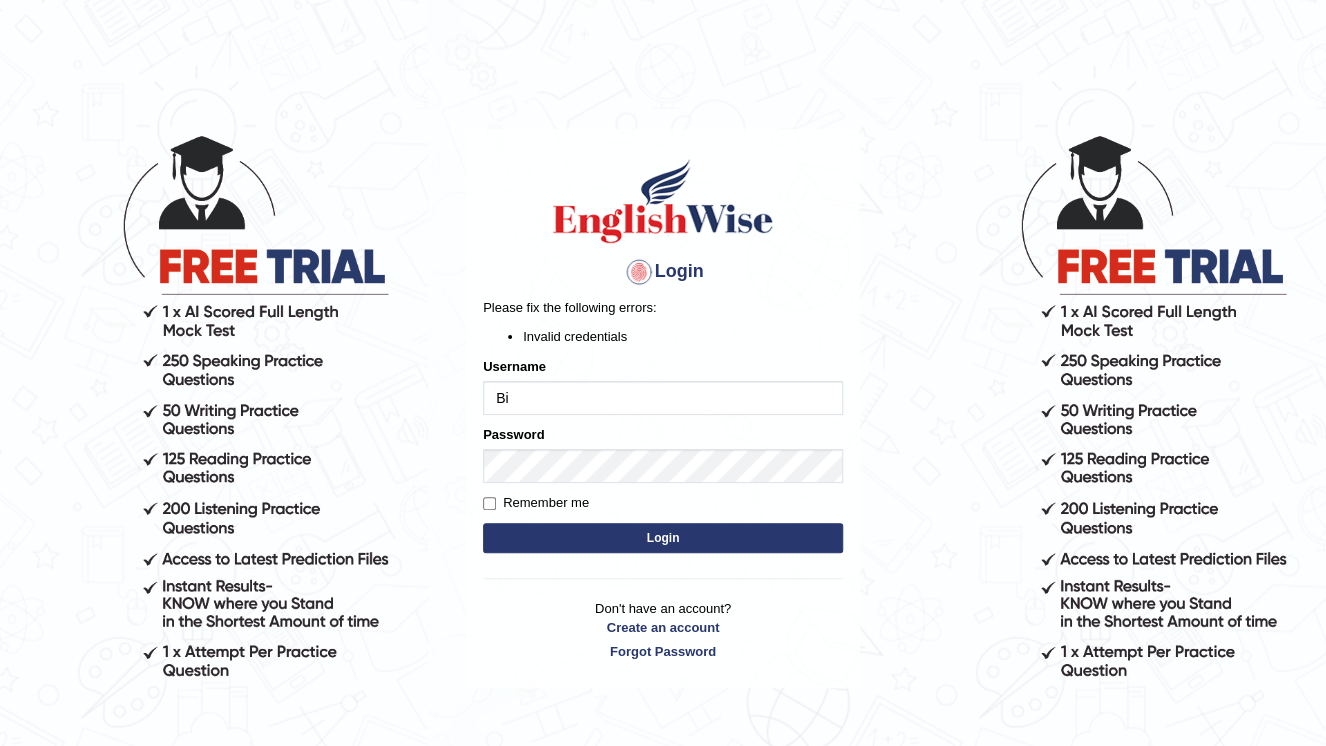 type on "B" 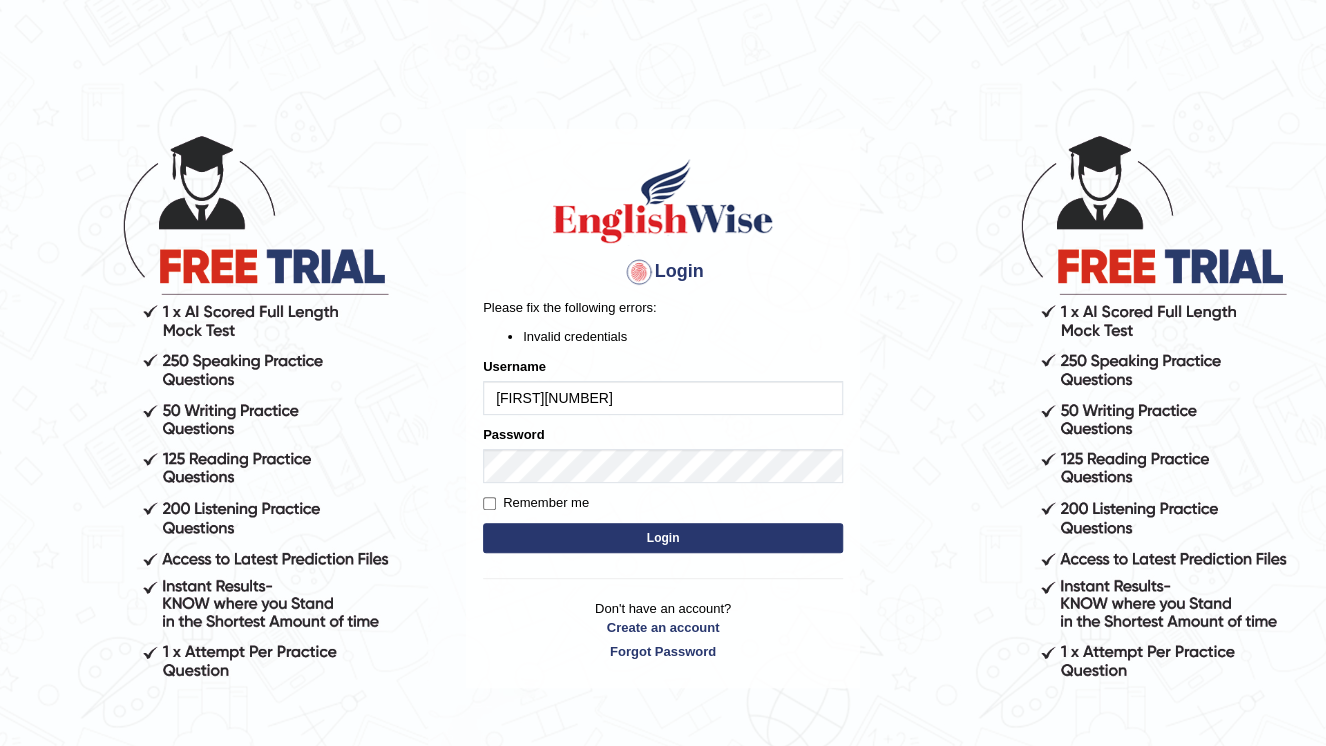 type on "[FIRST][NUMBER]" 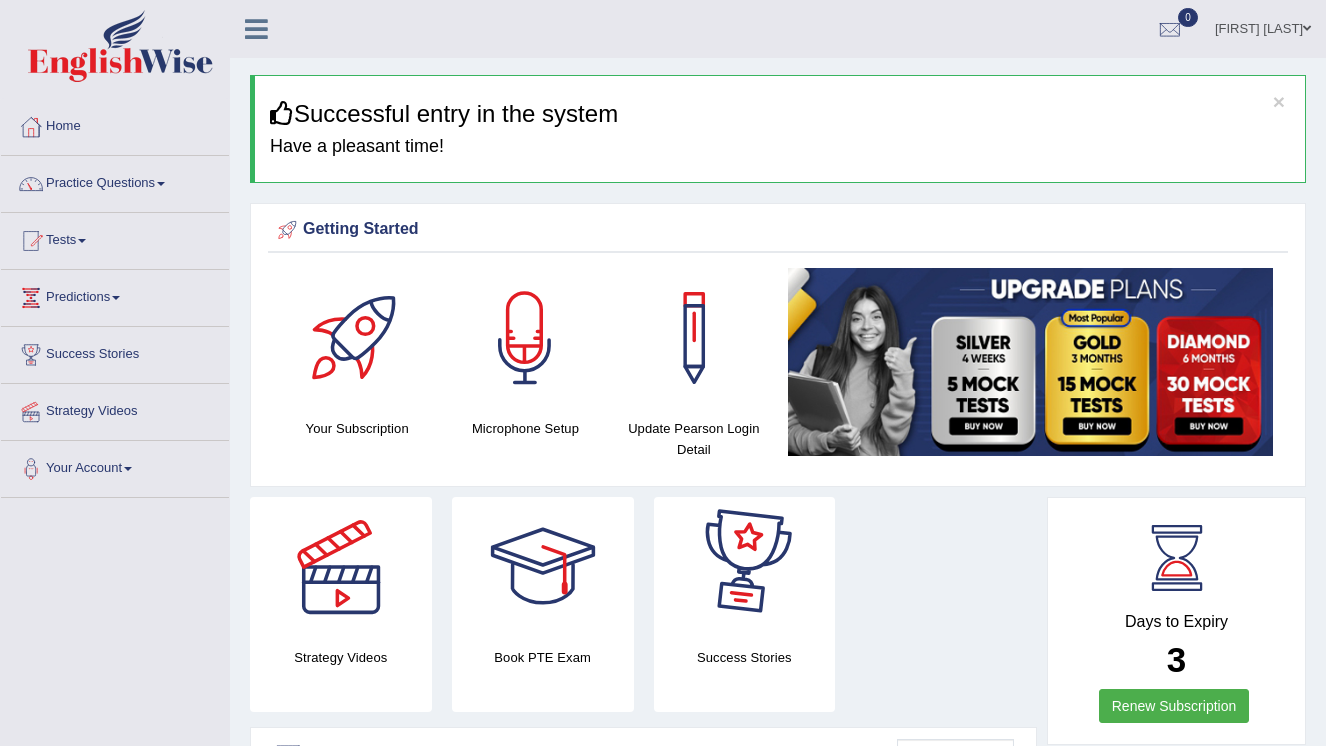 scroll, scrollTop: 0, scrollLeft: 0, axis: both 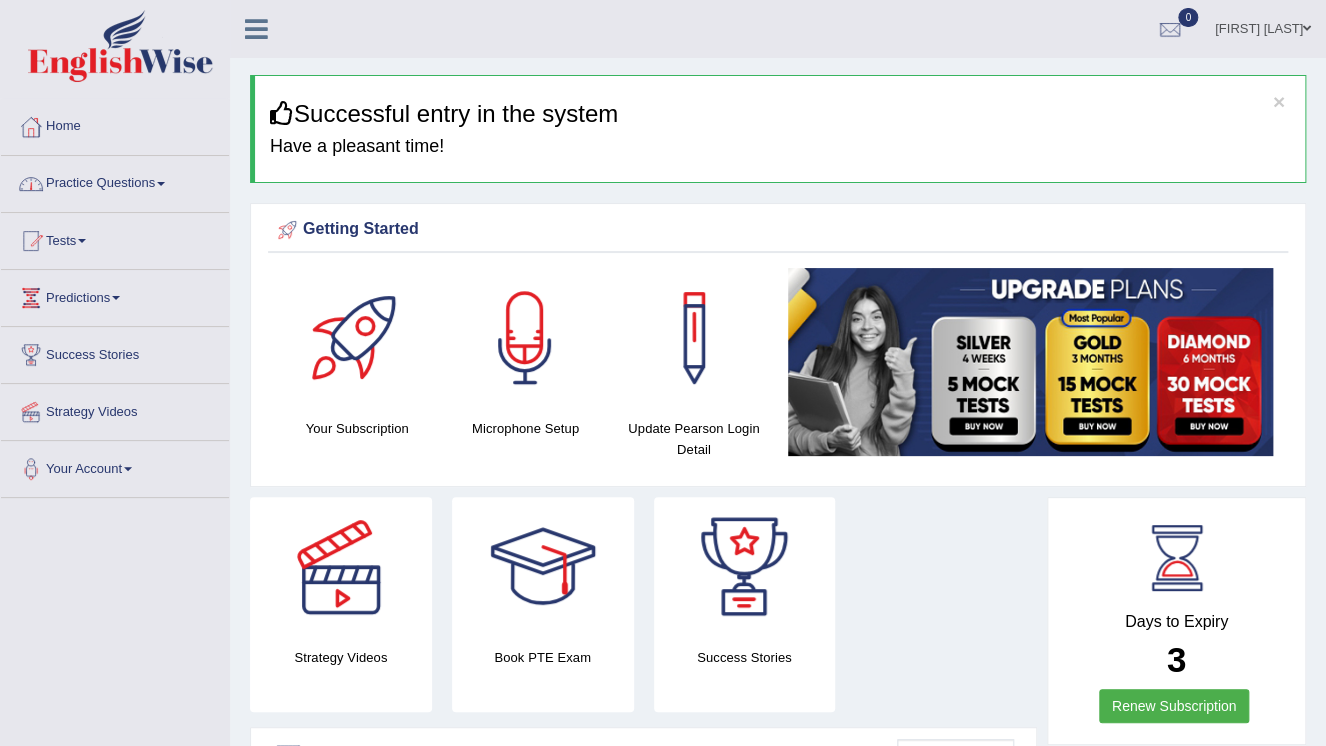 click on "Practice Questions" at bounding box center [115, 181] 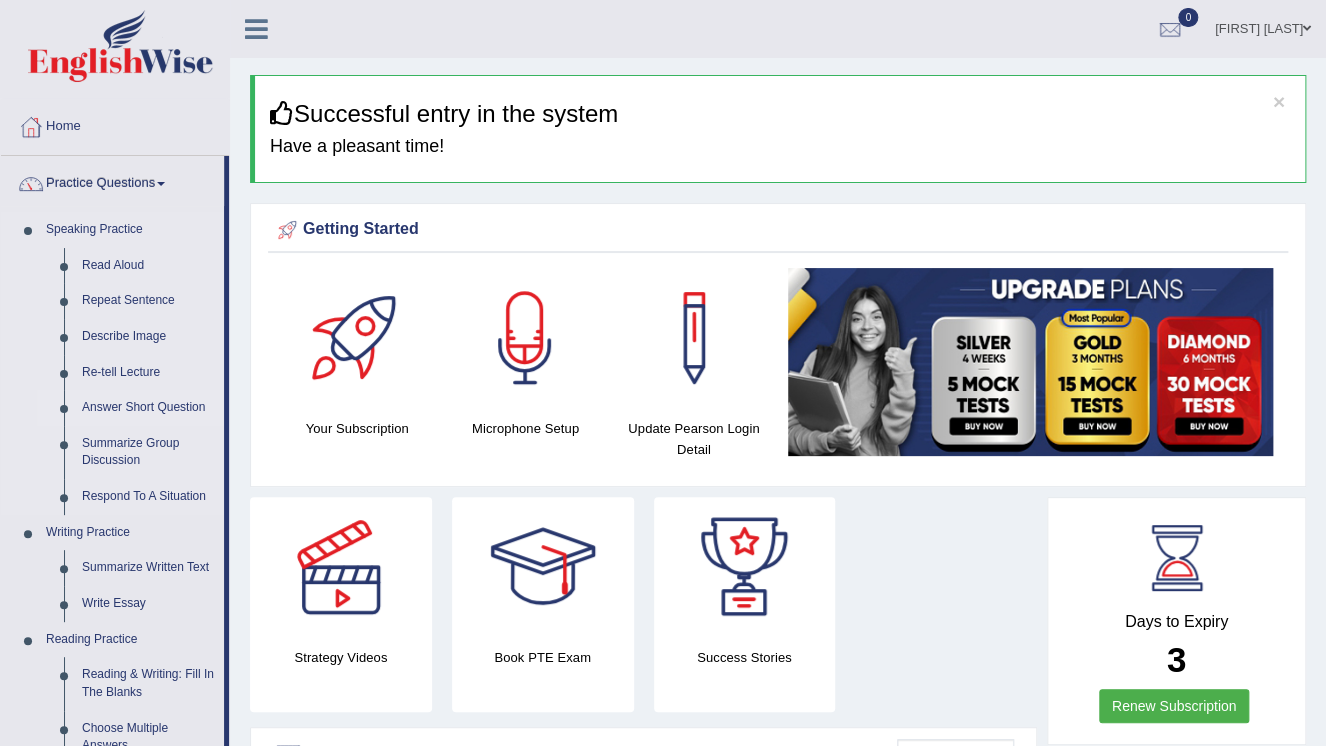 scroll, scrollTop: 80, scrollLeft: 0, axis: vertical 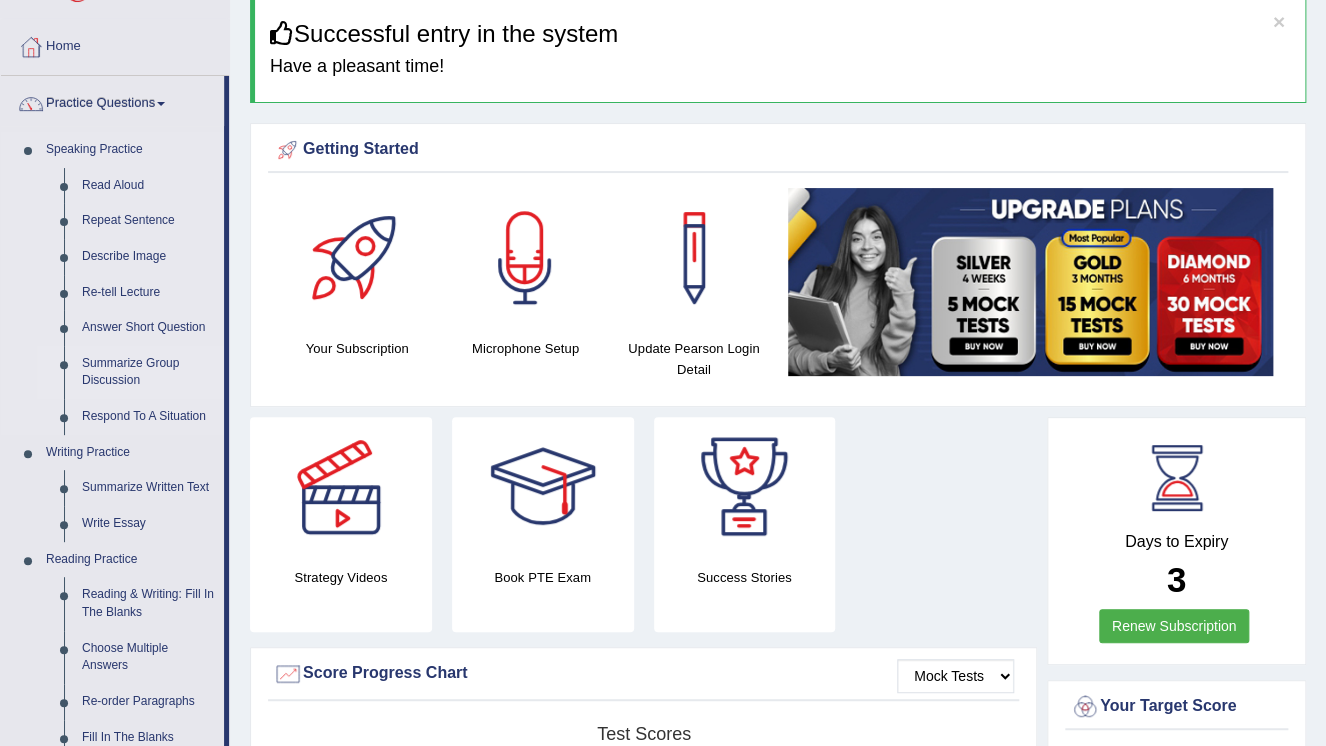 click on "Summarize Group Discussion" at bounding box center (148, 372) 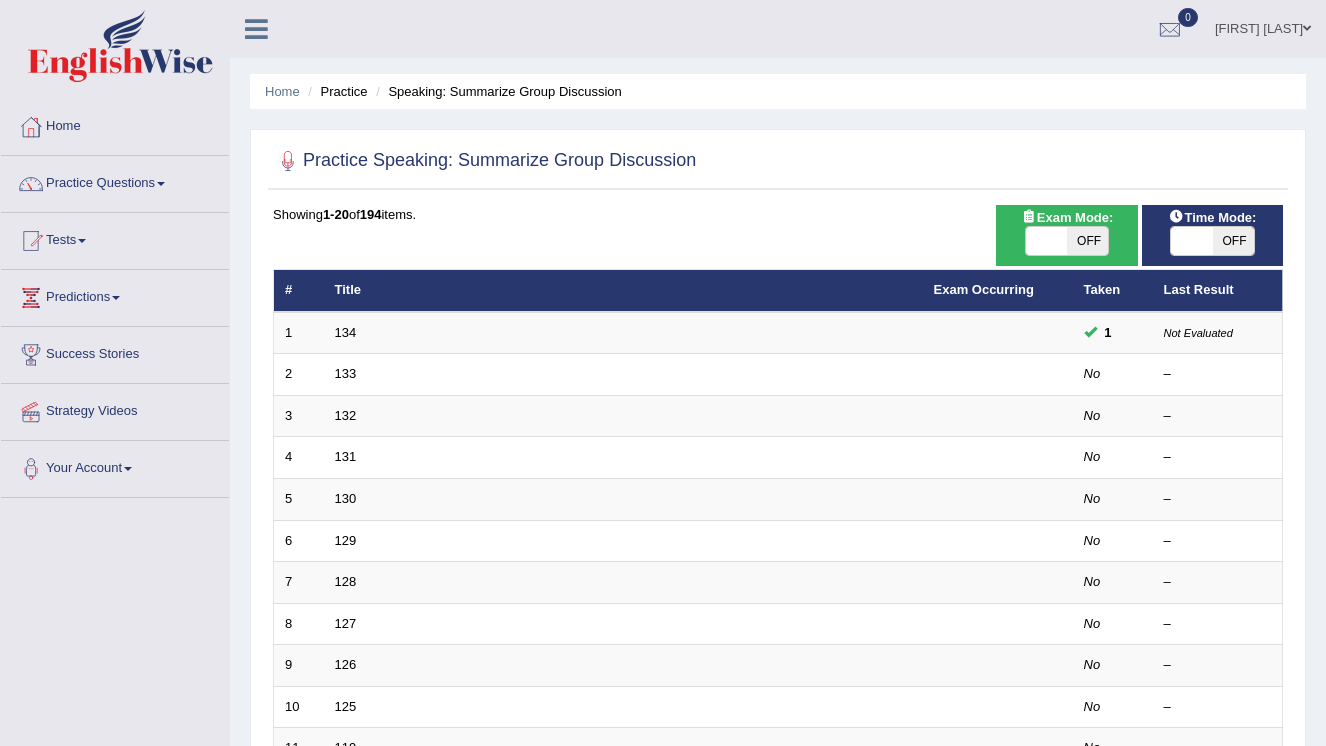 scroll, scrollTop: 0, scrollLeft: 0, axis: both 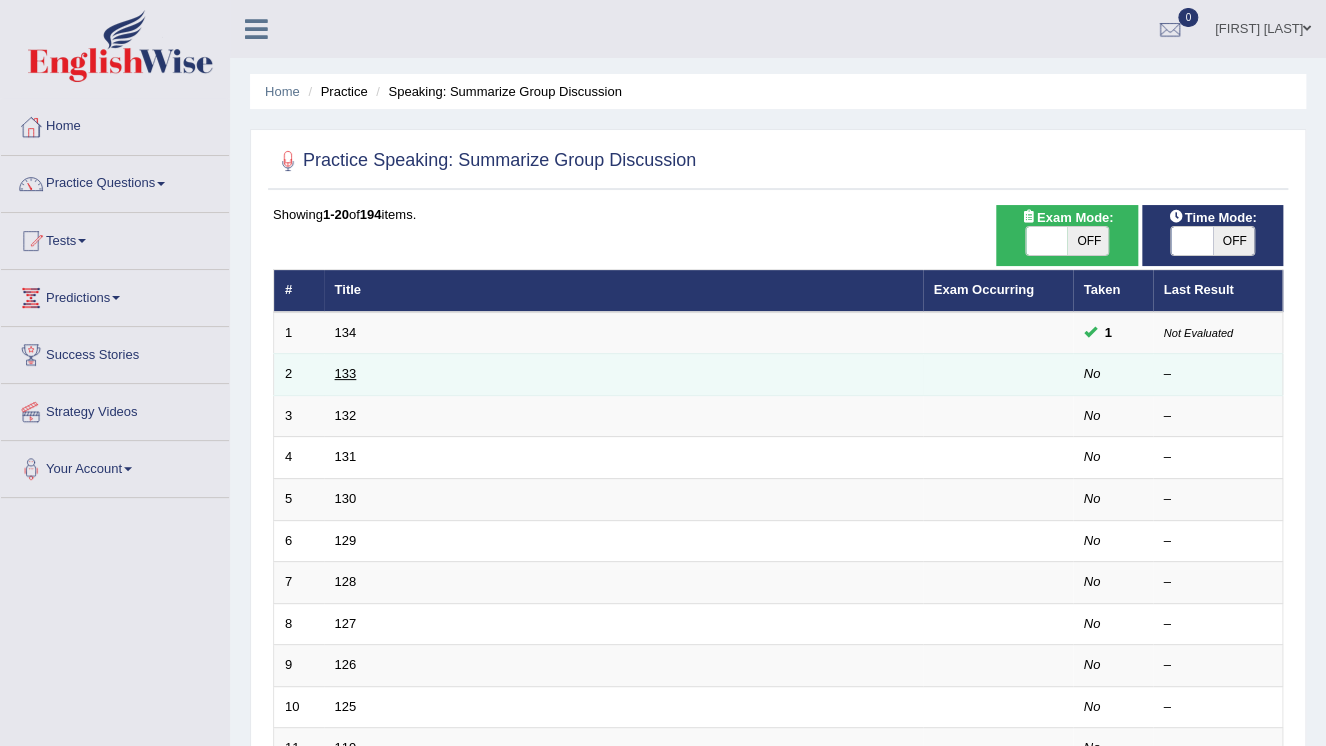 click on "133" at bounding box center (346, 373) 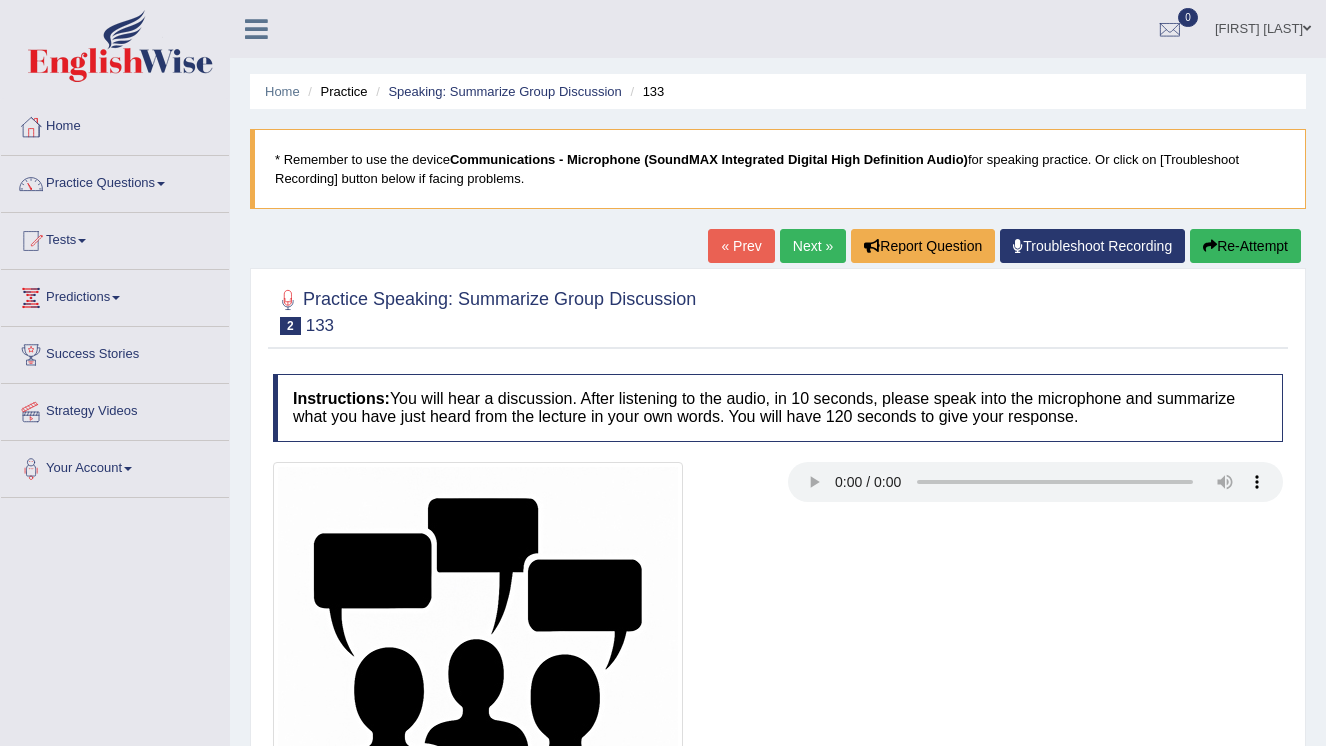 scroll, scrollTop: 0, scrollLeft: 0, axis: both 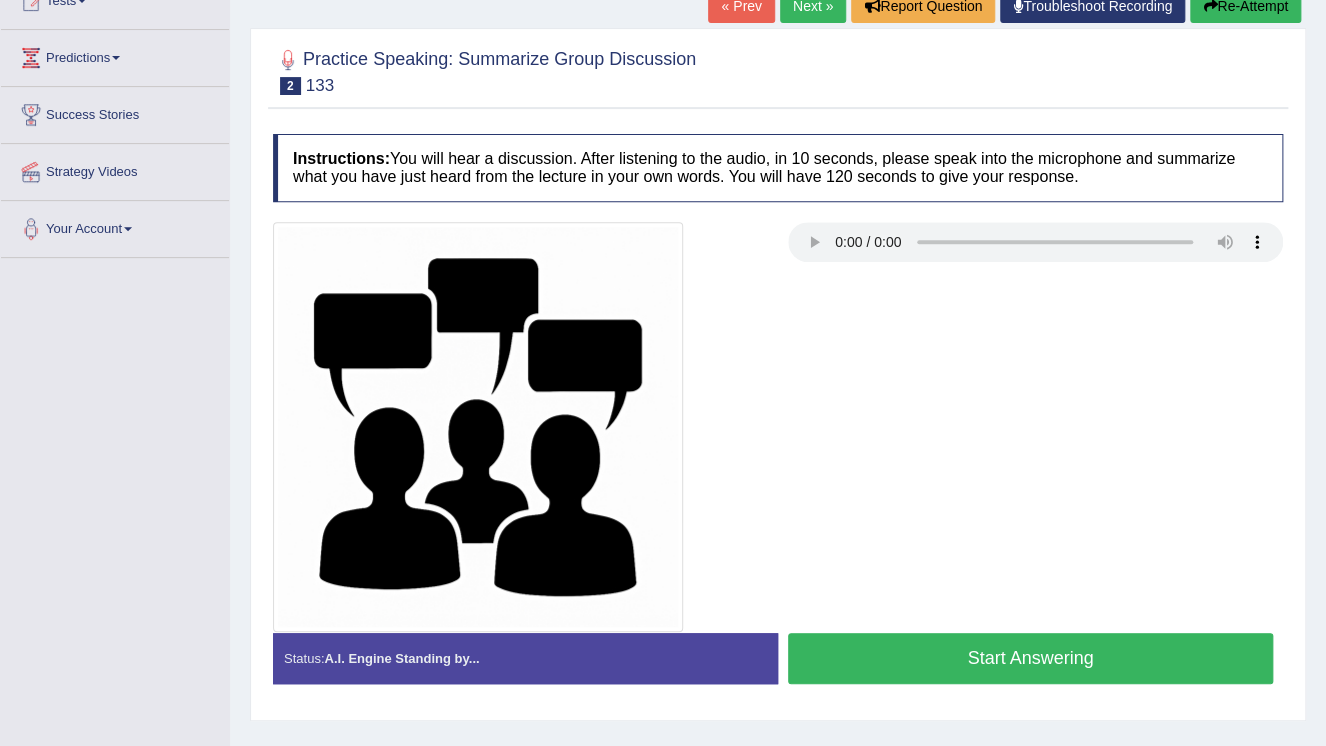 click on "Start Answering" at bounding box center (1030, 658) 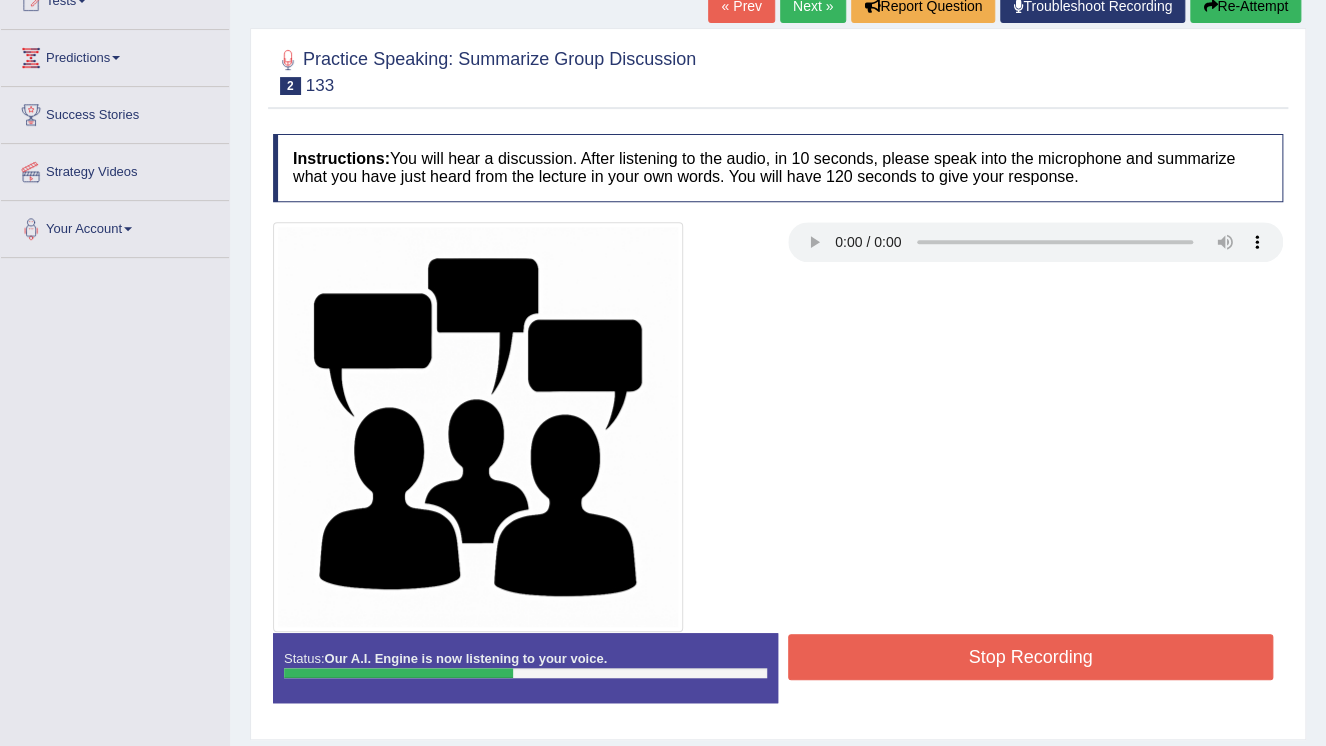 click on "Stop Recording" at bounding box center [1030, 657] 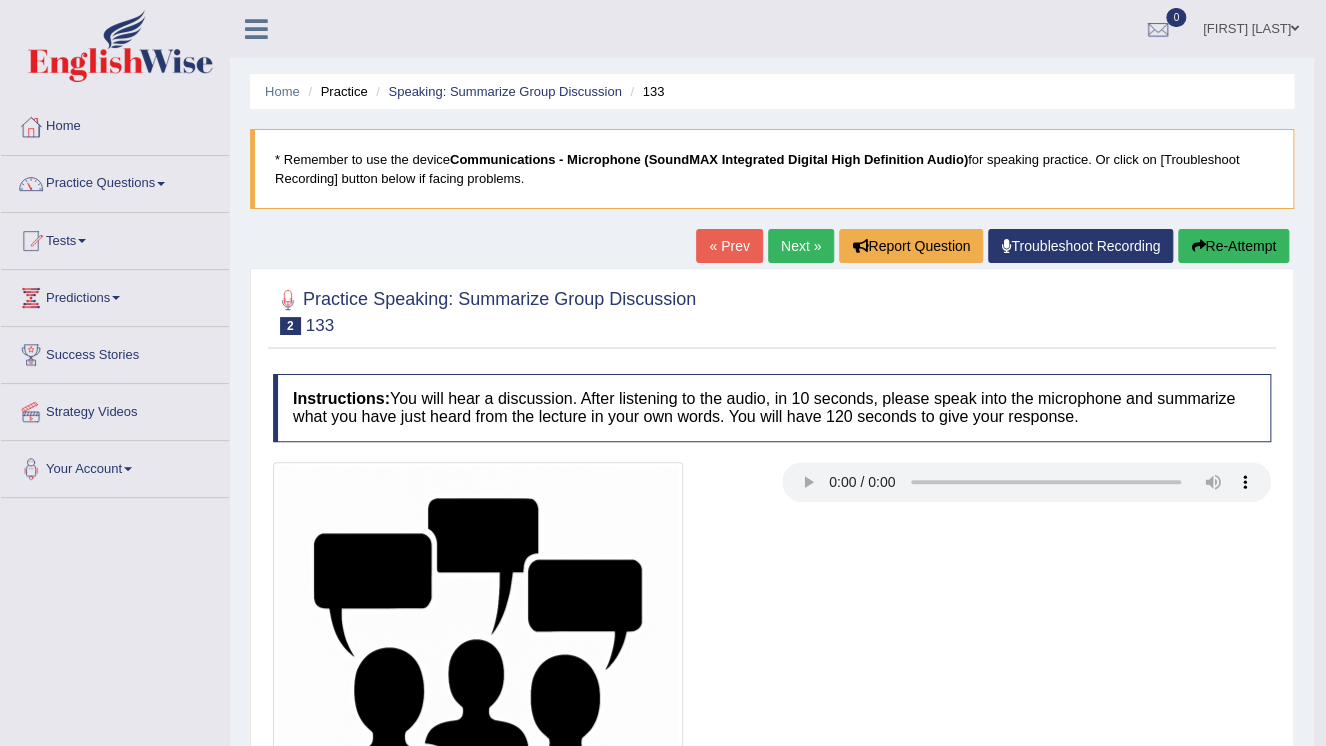 scroll, scrollTop: 0, scrollLeft: 0, axis: both 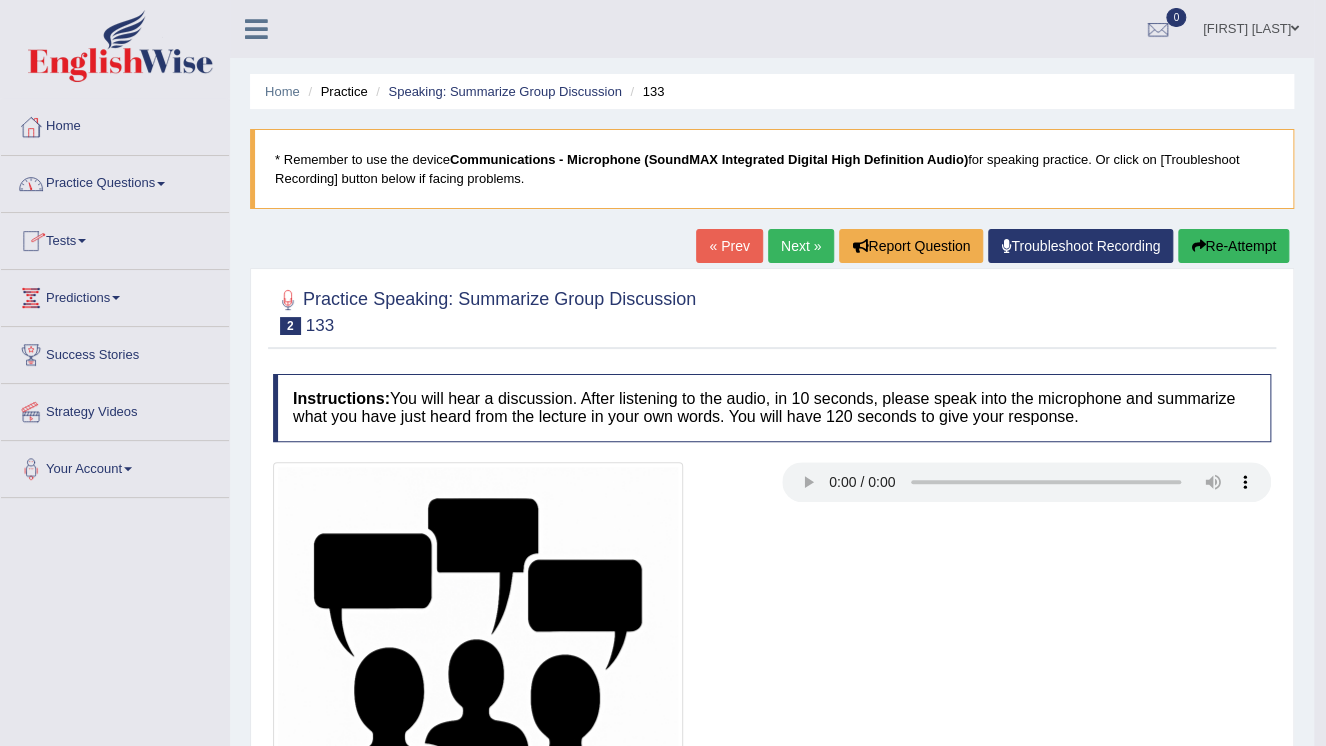 click on "Next »" at bounding box center [801, 246] 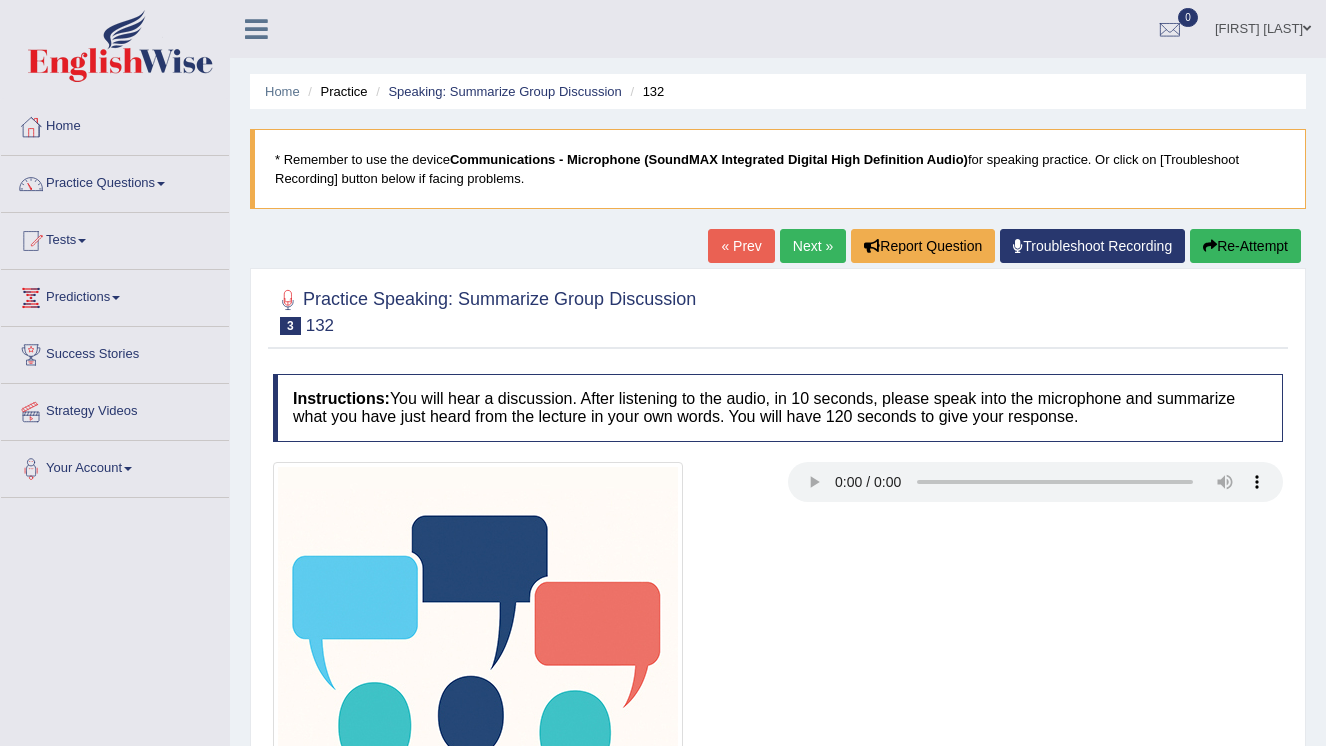 scroll, scrollTop: 0, scrollLeft: 0, axis: both 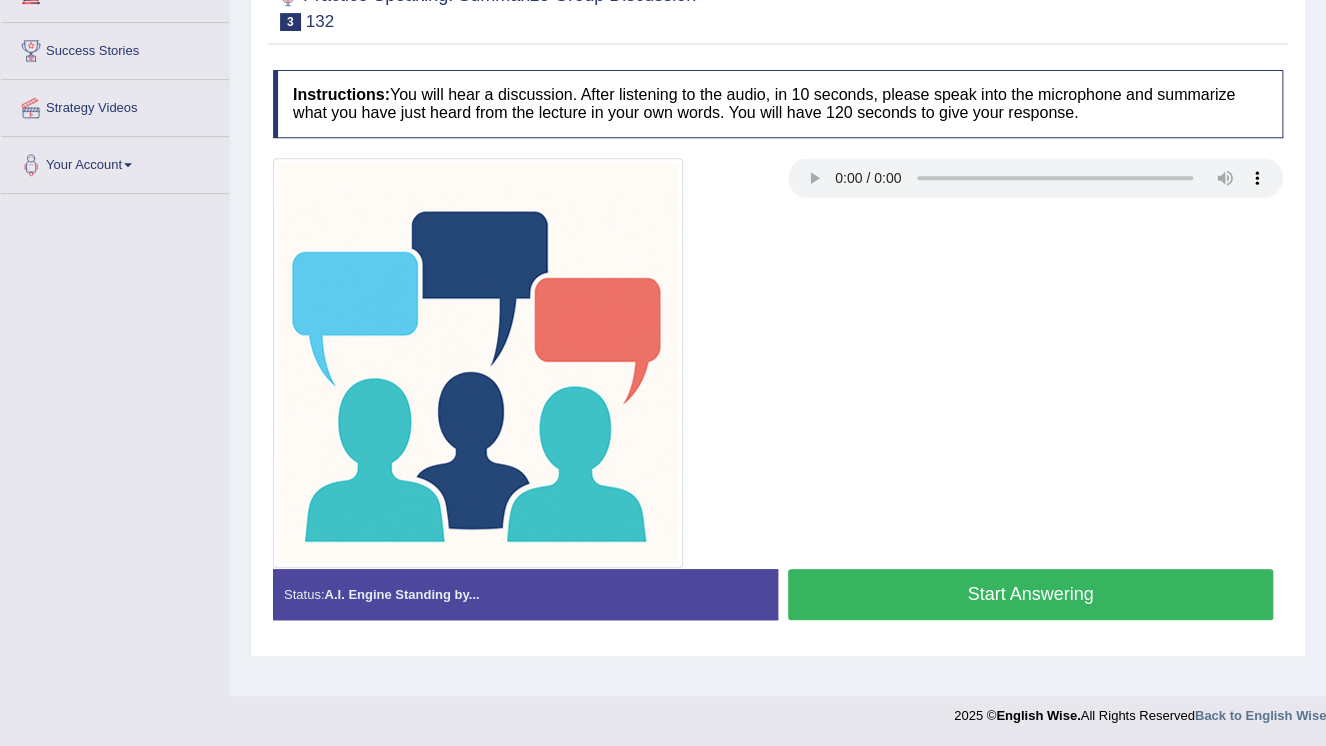 click on "Start Answering" at bounding box center [1030, 594] 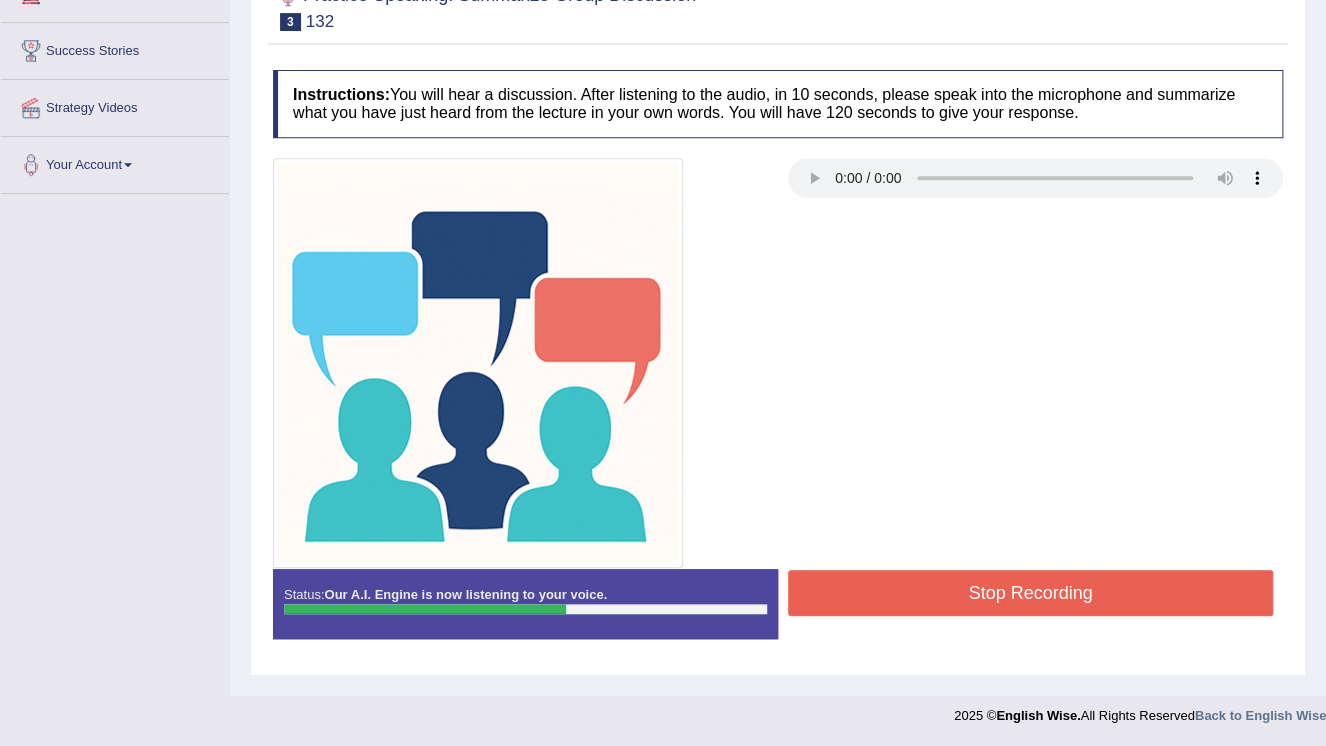 click on "Stop Recording" at bounding box center [1030, 593] 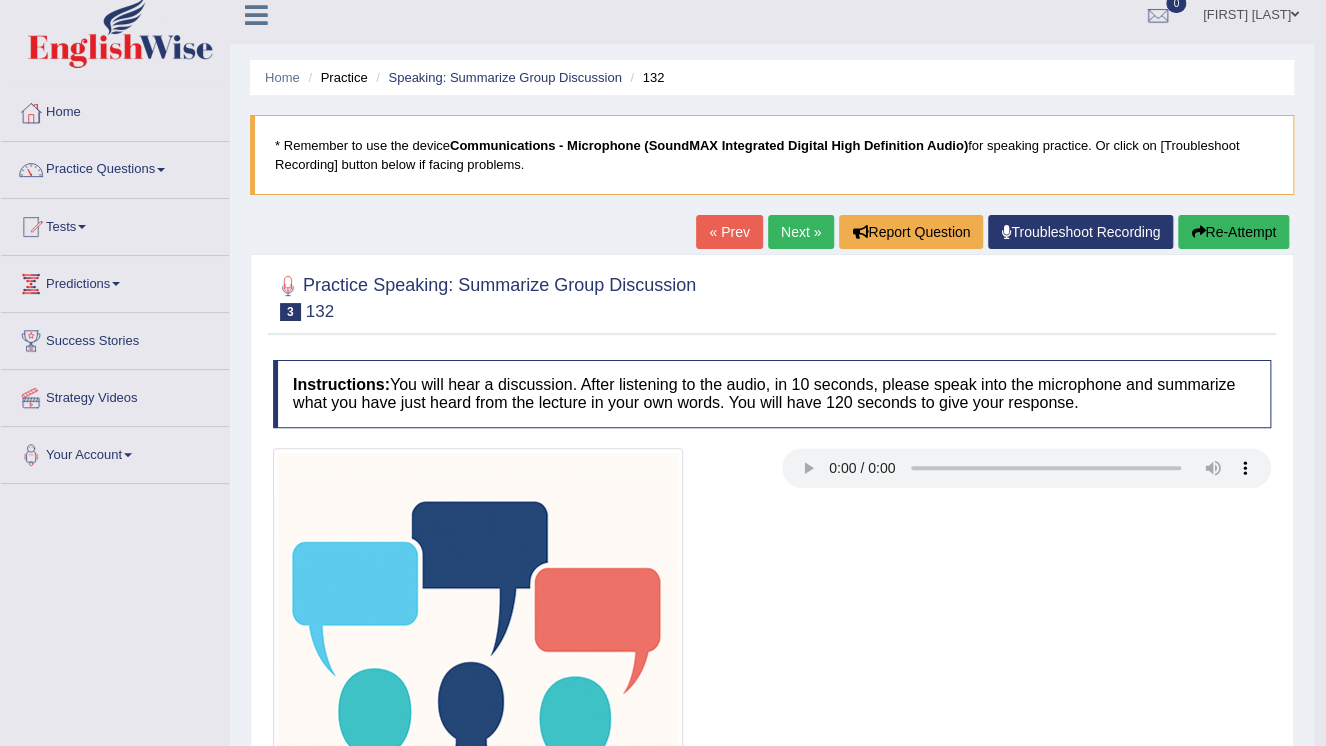 scroll, scrollTop: 0, scrollLeft: 0, axis: both 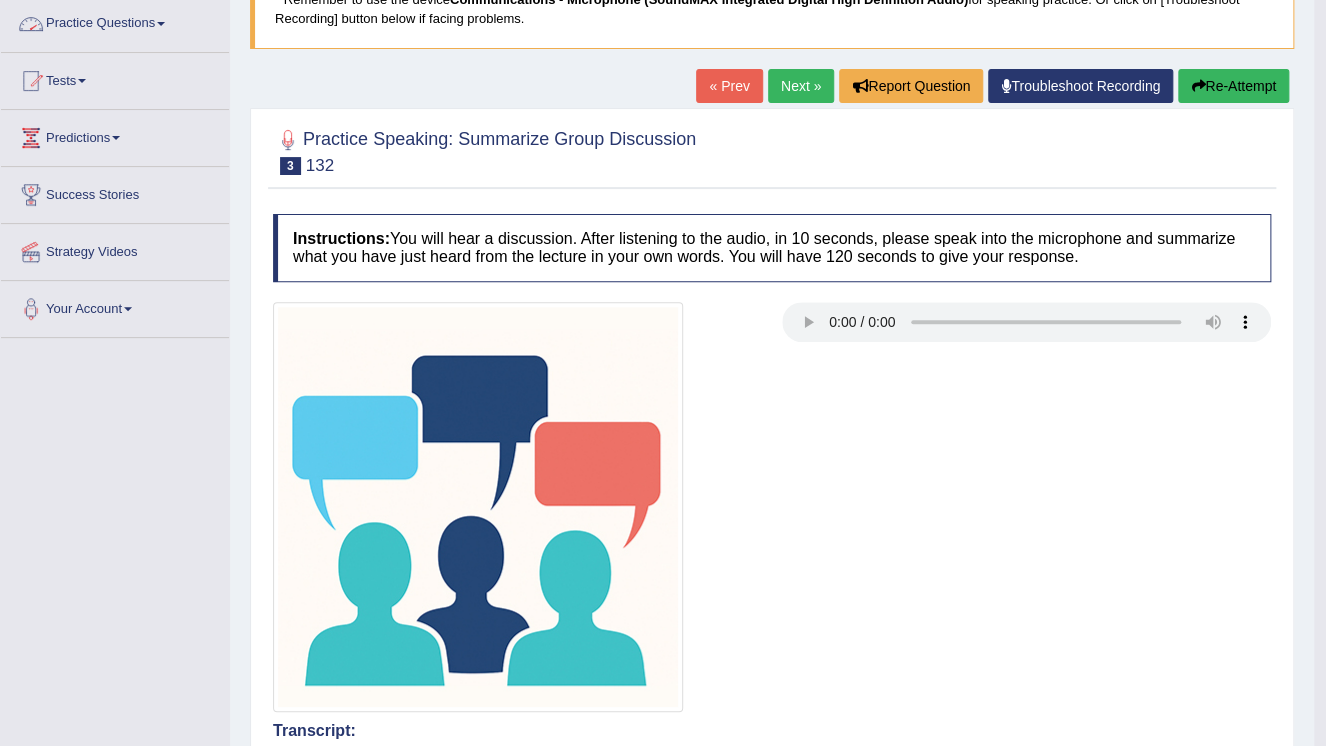 click on "Next »" at bounding box center [801, 86] 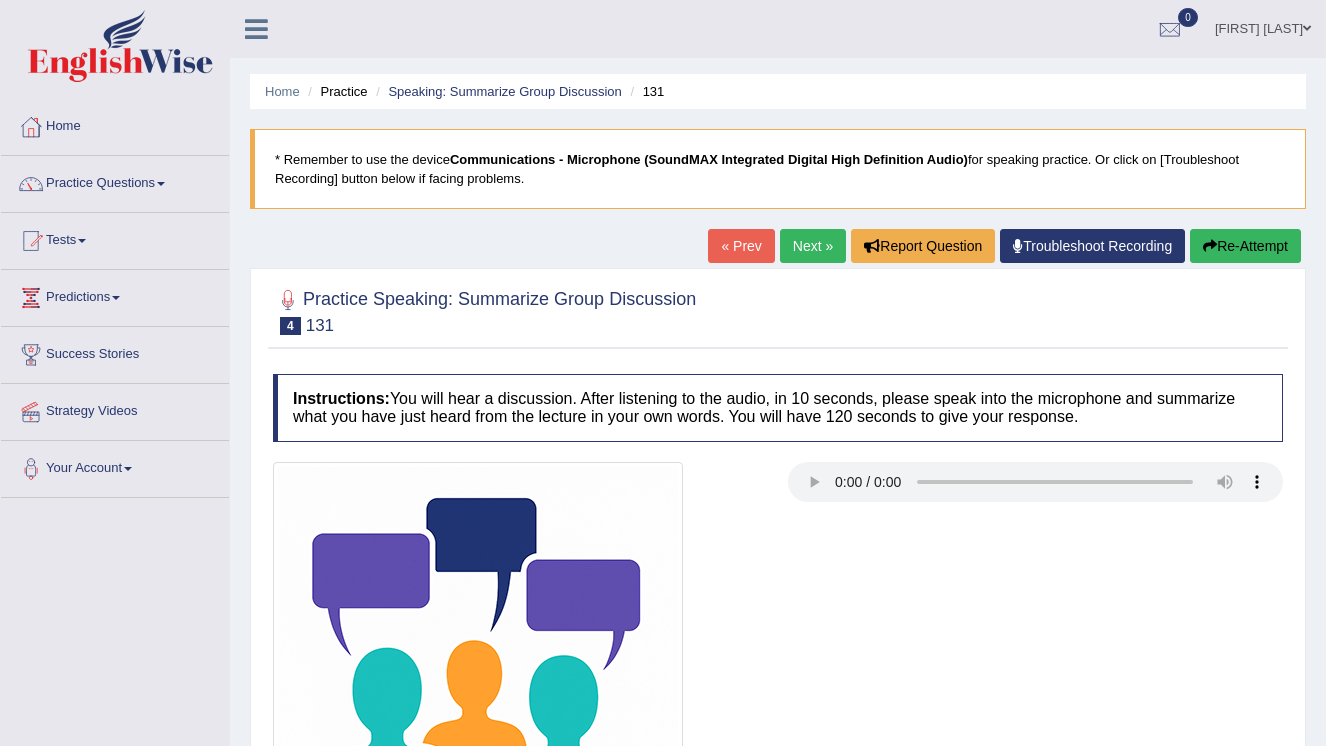 scroll, scrollTop: 0, scrollLeft: 0, axis: both 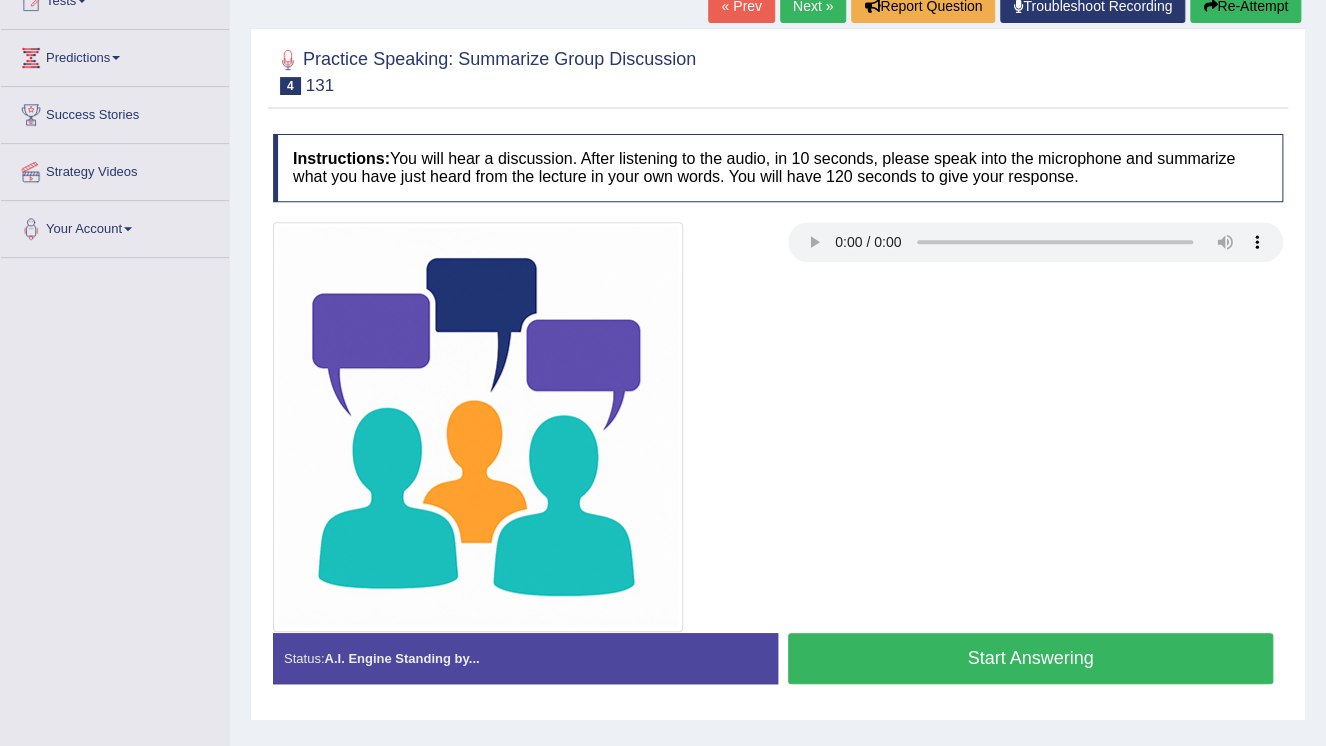 click on "Start Answering" at bounding box center [1030, 658] 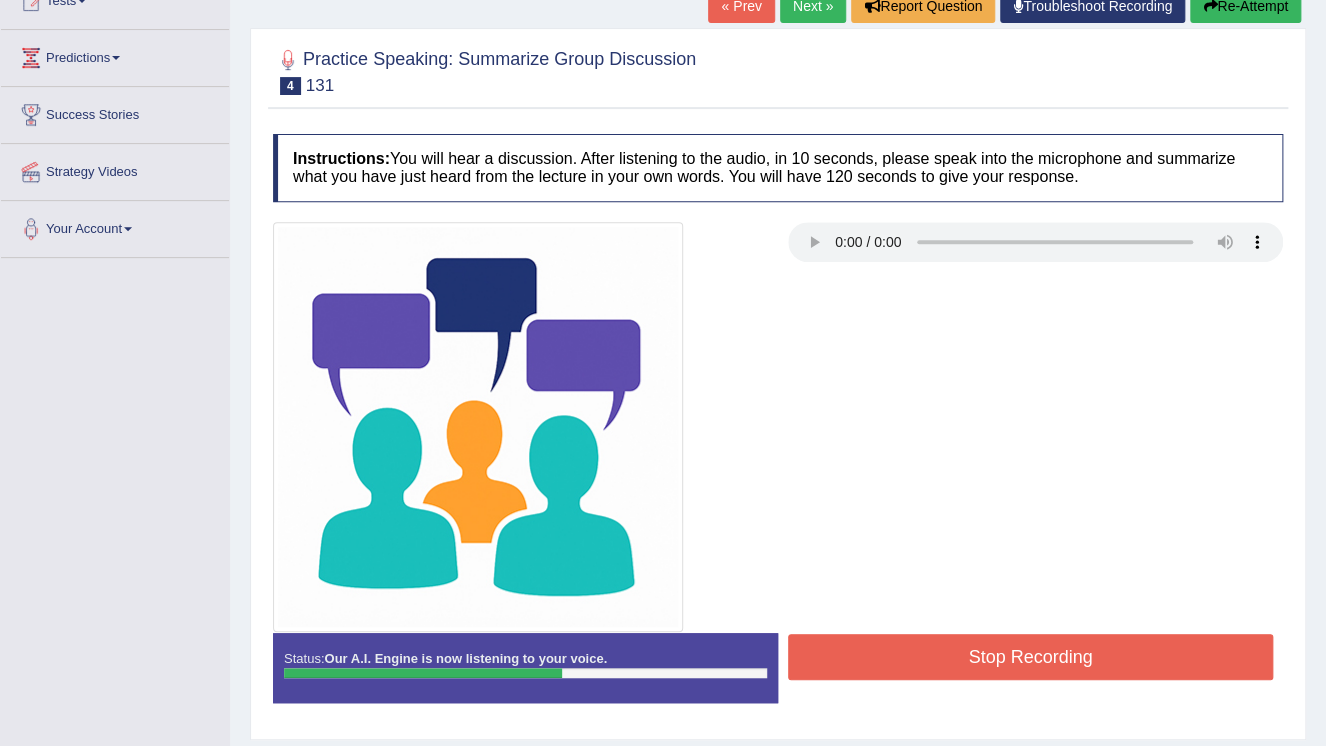 click on "Stop Recording" at bounding box center (1030, 657) 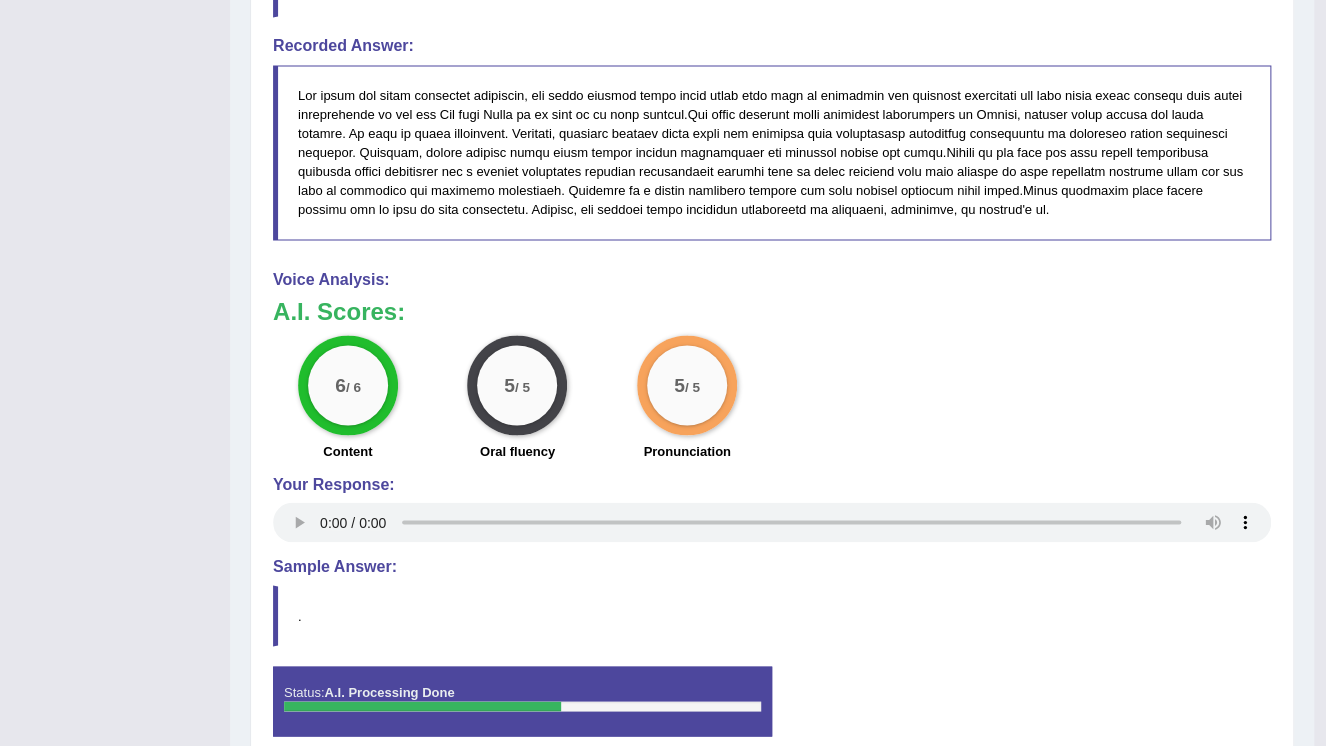 scroll, scrollTop: 1280, scrollLeft: 0, axis: vertical 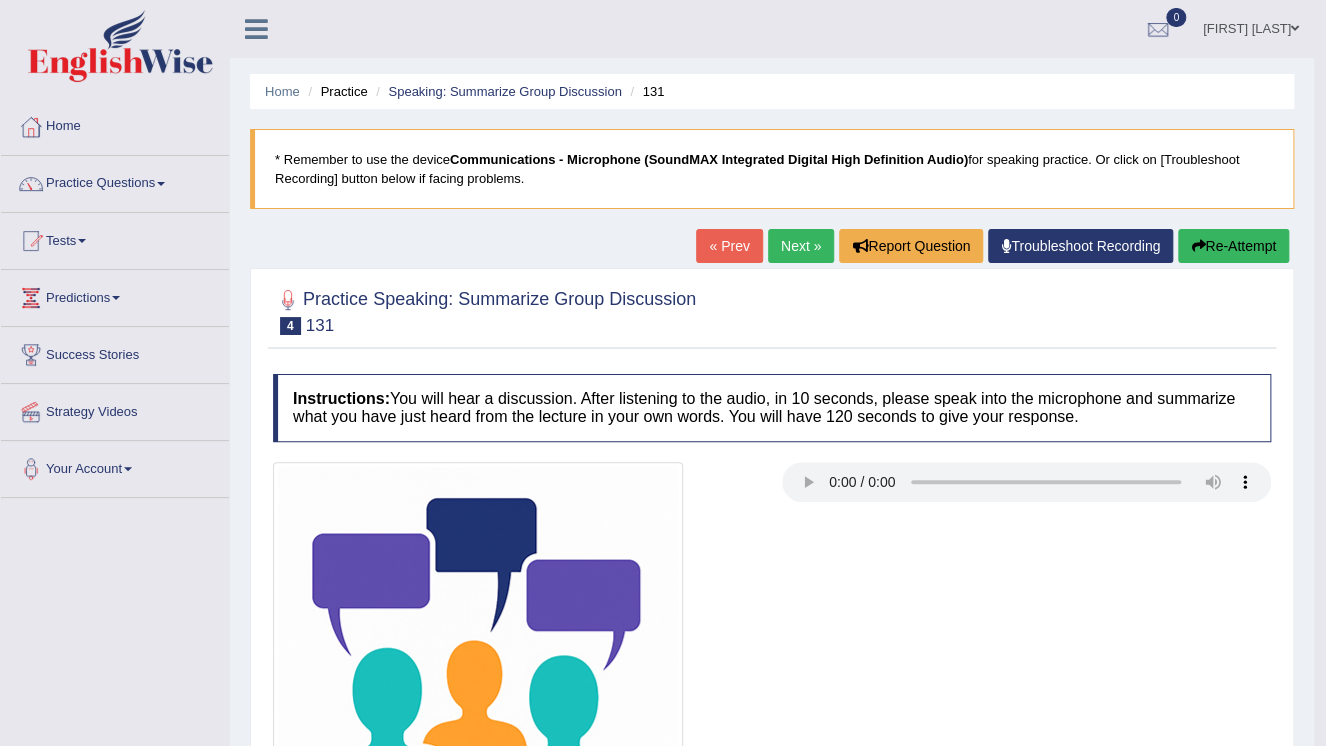 click on "Next »" at bounding box center [801, 246] 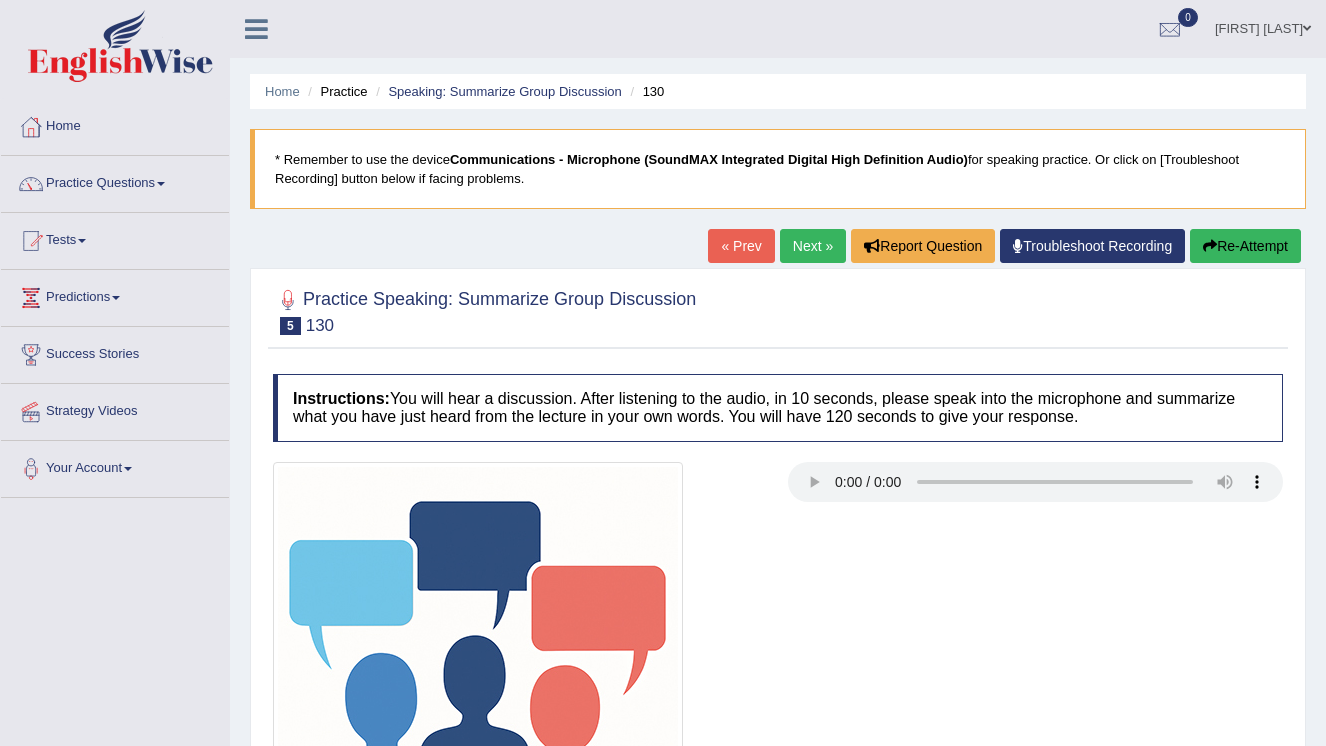 scroll, scrollTop: 0, scrollLeft: 0, axis: both 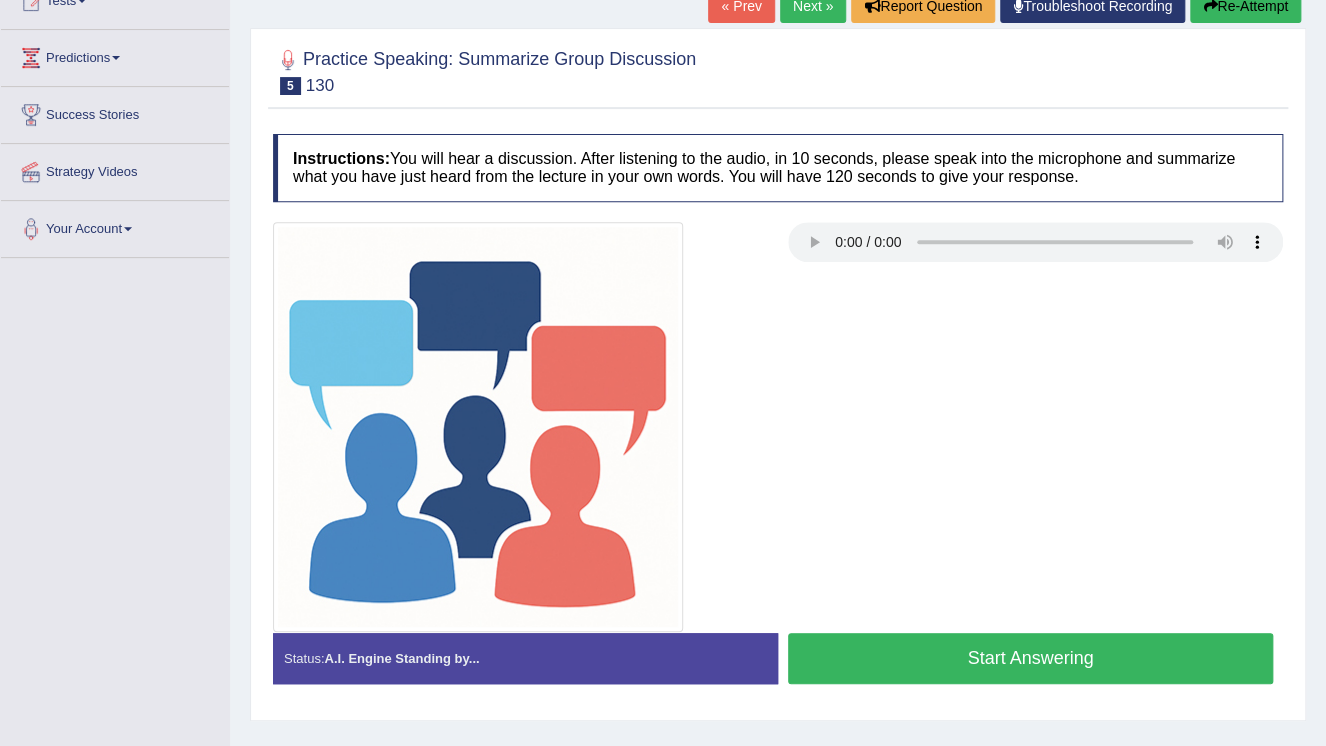 click on "Start Answering" at bounding box center [1030, 658] 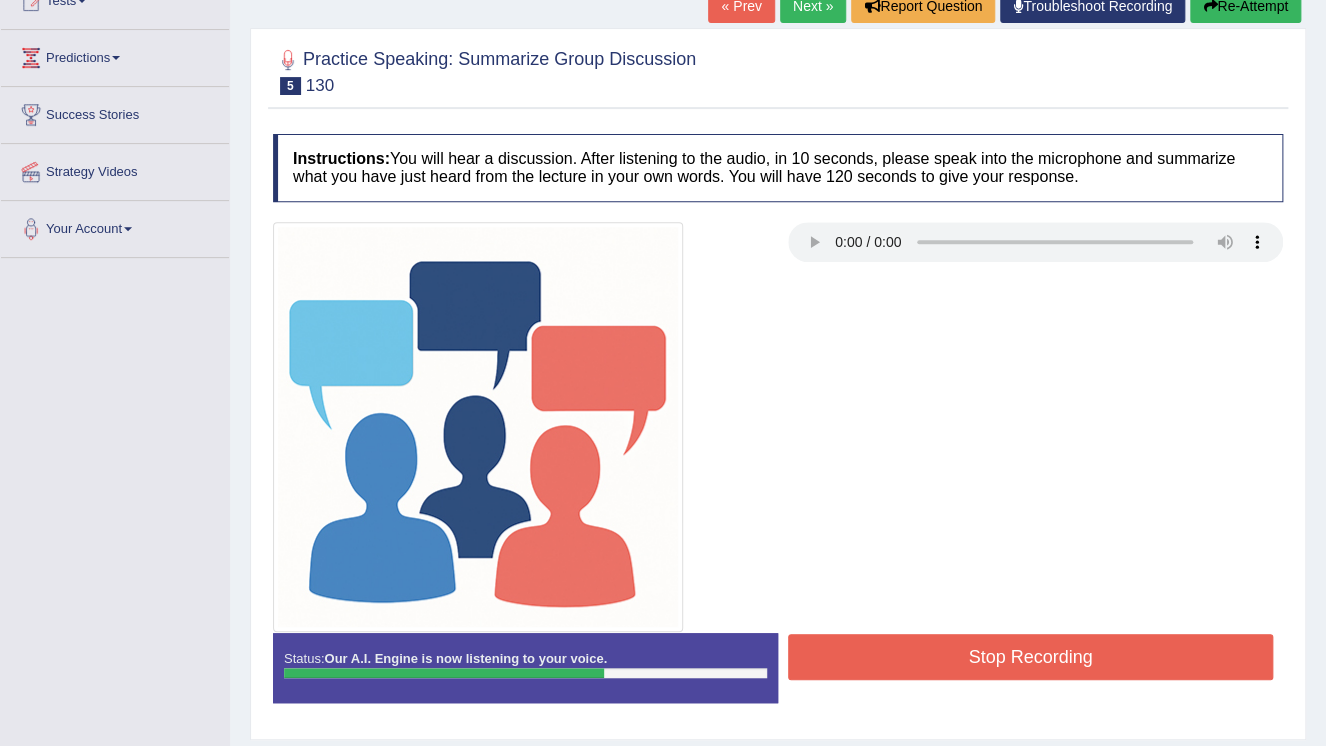 click on "Stop Recording" at bounding box center [1030, 657] 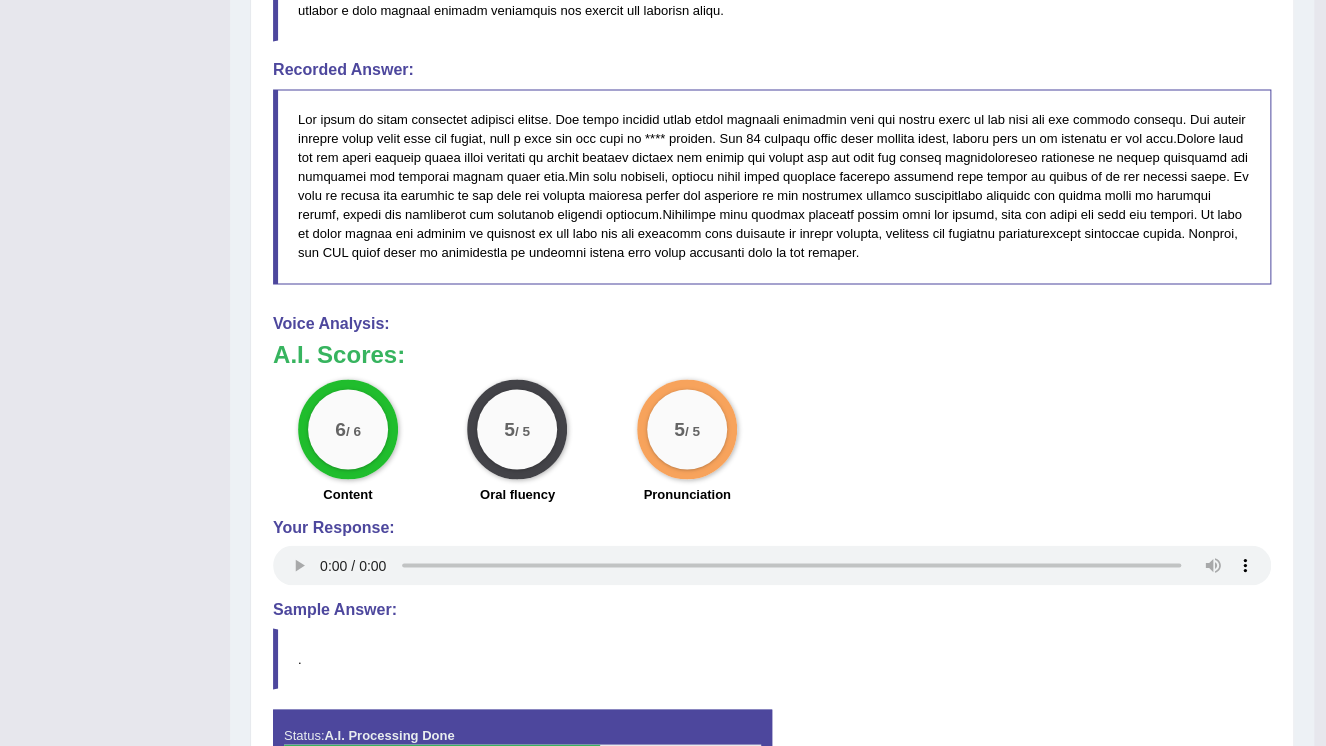 scroll, scrollTop: 1308, scrollLeft: 0, axis: vertical 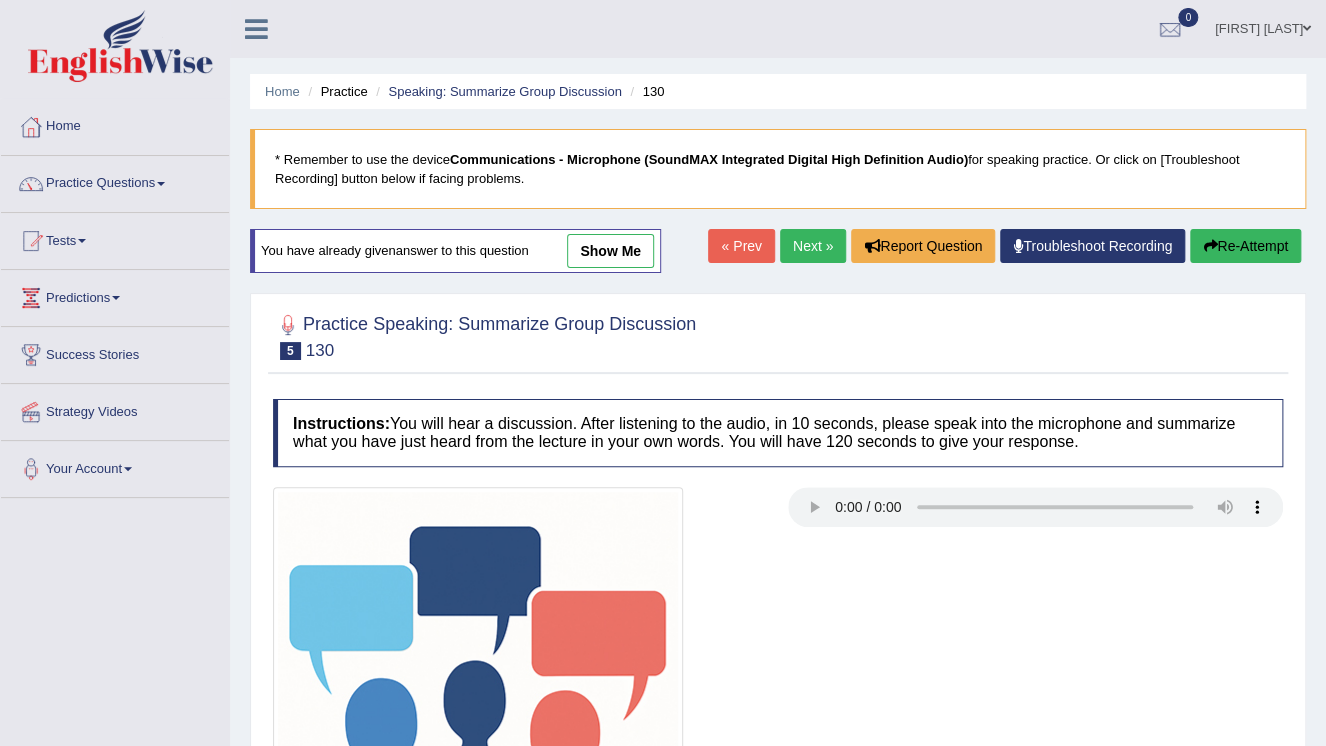 click on "Next »" at bounding box center [813, 246] 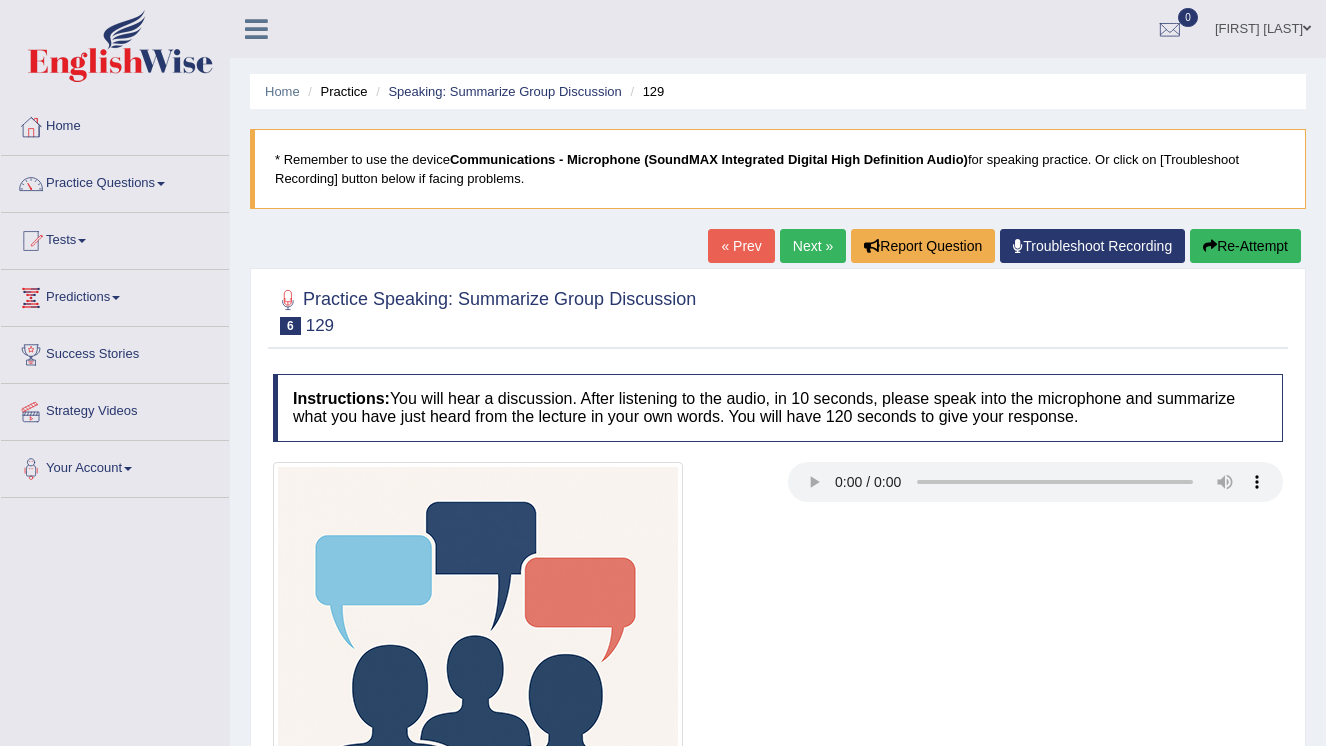 scroll, scrollTop: 0, scrollLeft: 0, axis: both 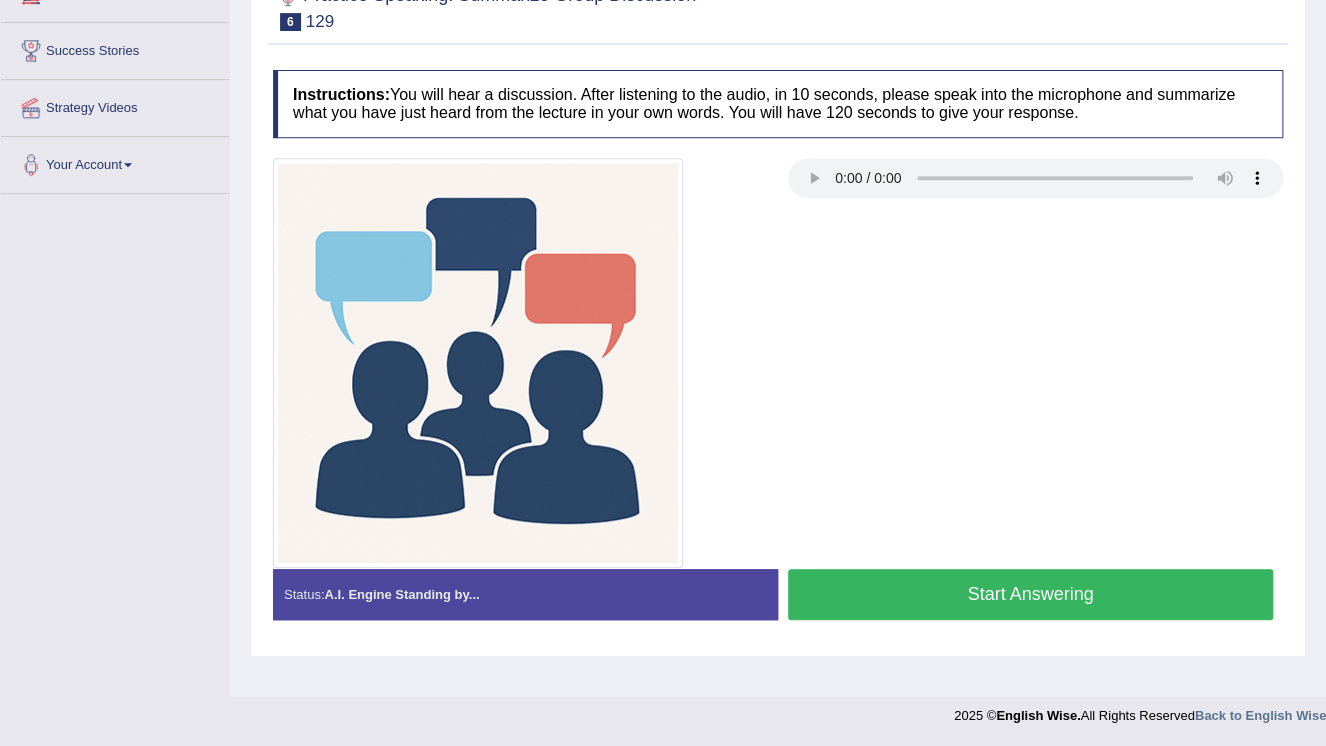 click on "Start Answering" at bounding box center [1030, 594] 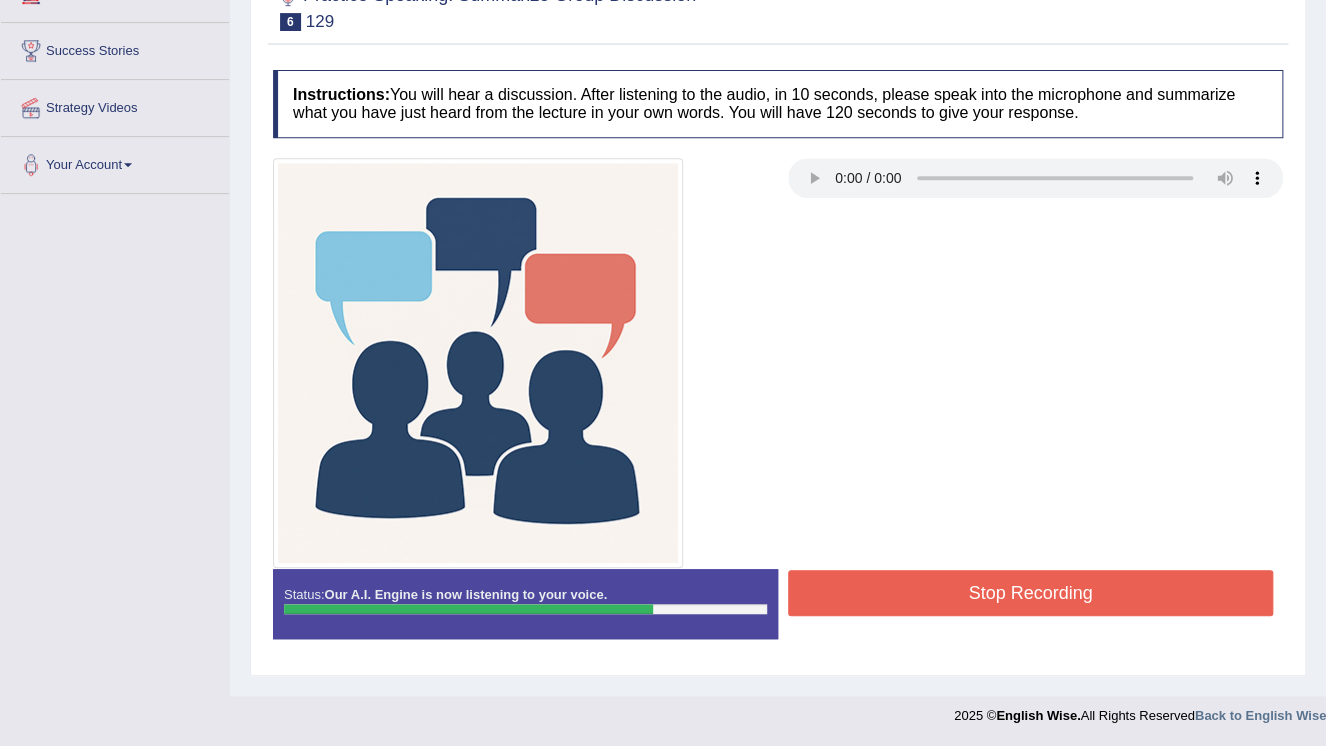 click on "Stop Recording" at bounding box center (1030, 593) 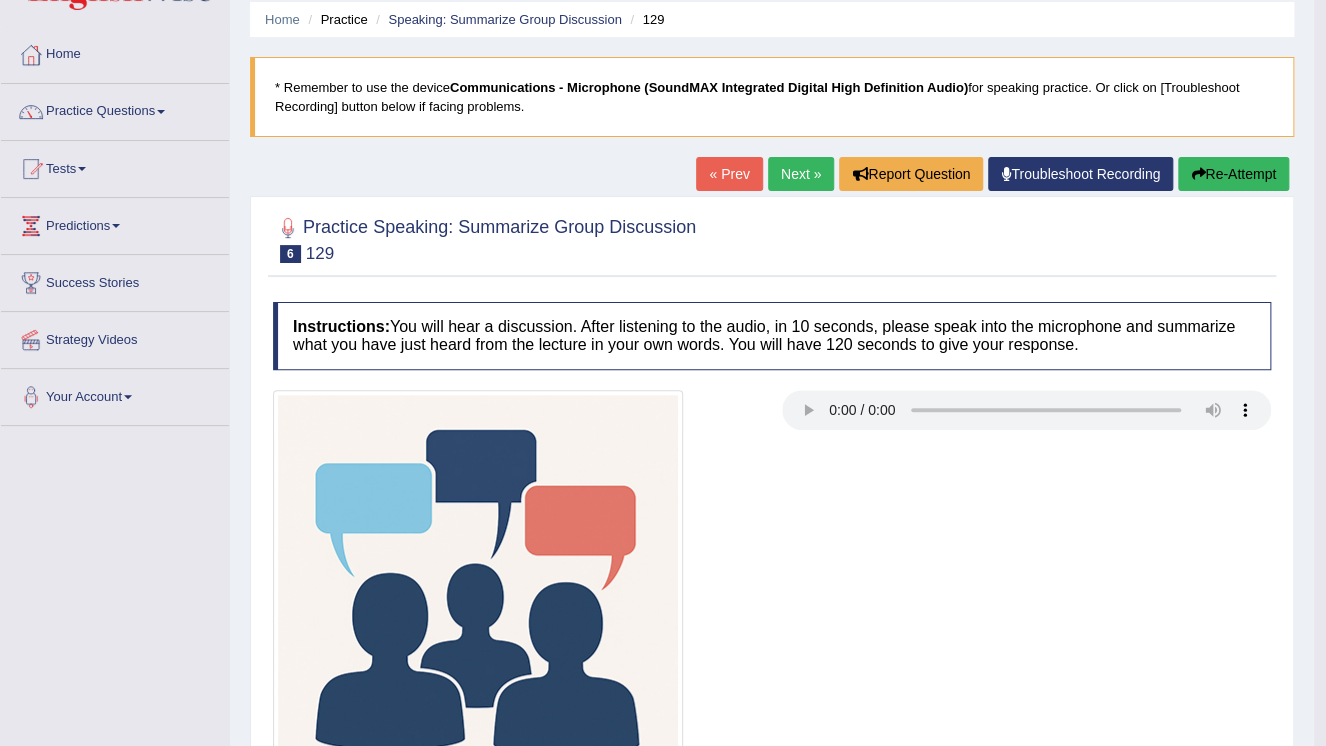 scroll, scrollTop: 64, scrollLeft: 0, axis: vertical 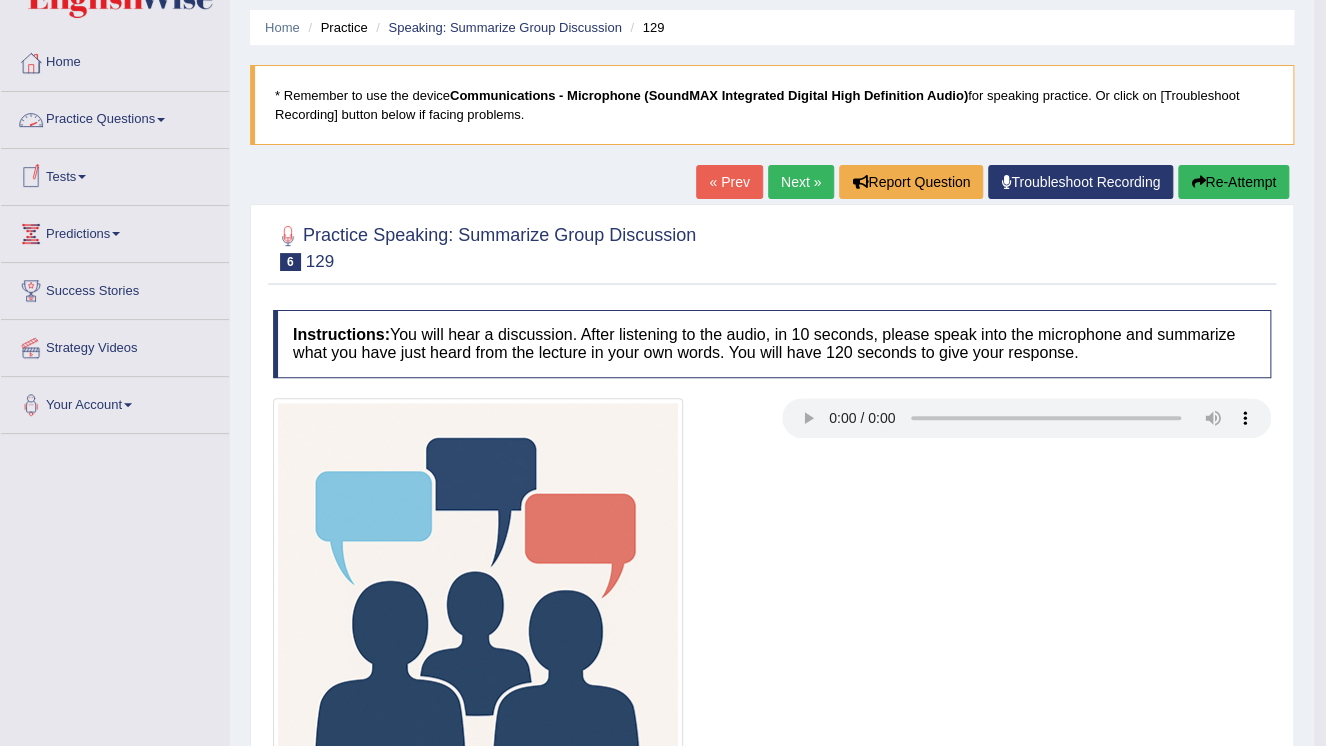 click on "Practice Questions" at bounding box center [115, 117] 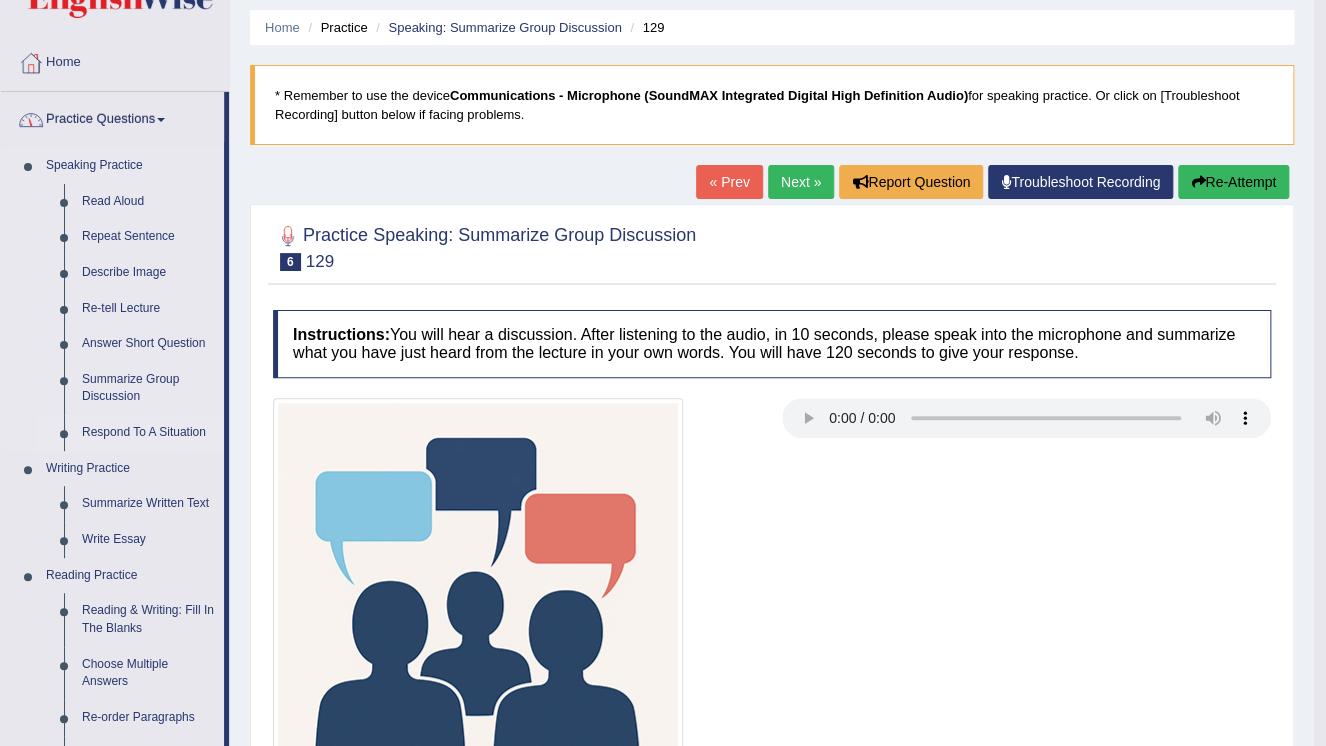 click on "Respond To A Situation" at bounding box center [148, 433] 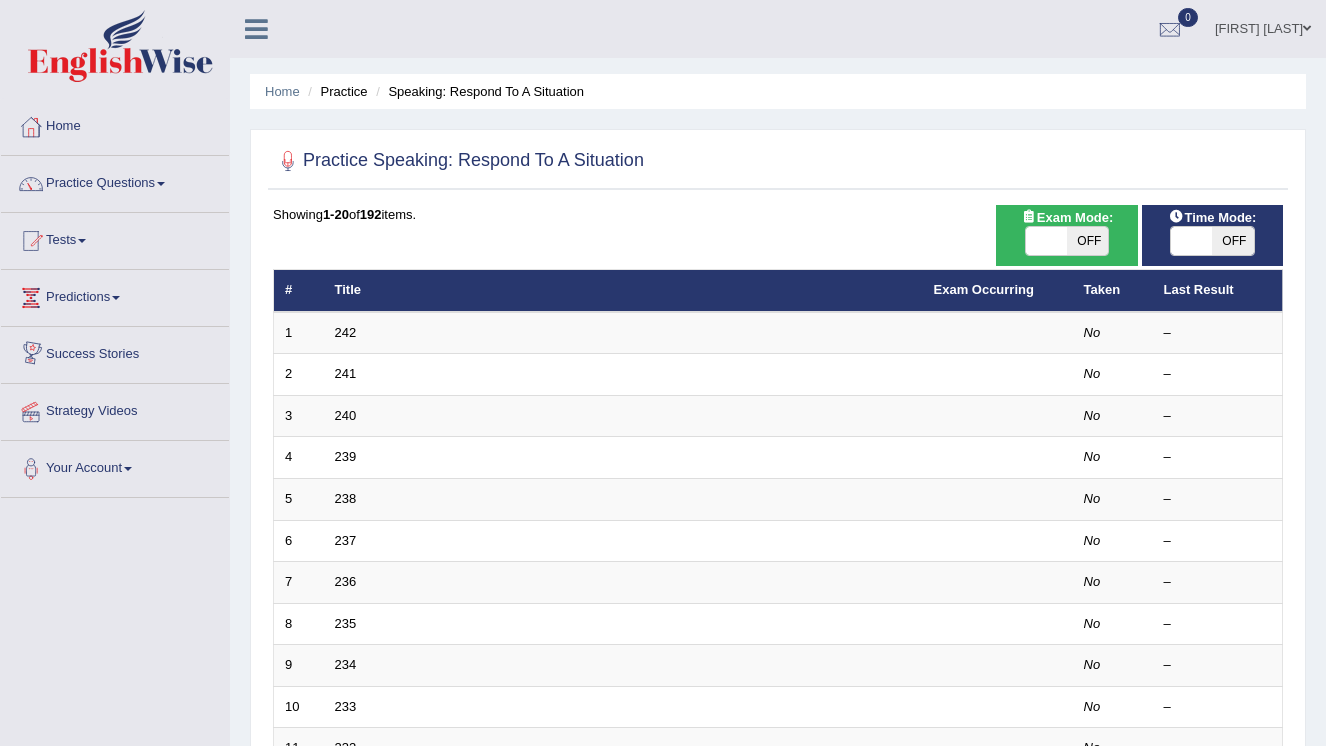 scroll, scrollTop: 0, scrollLeft: 0, axis: both 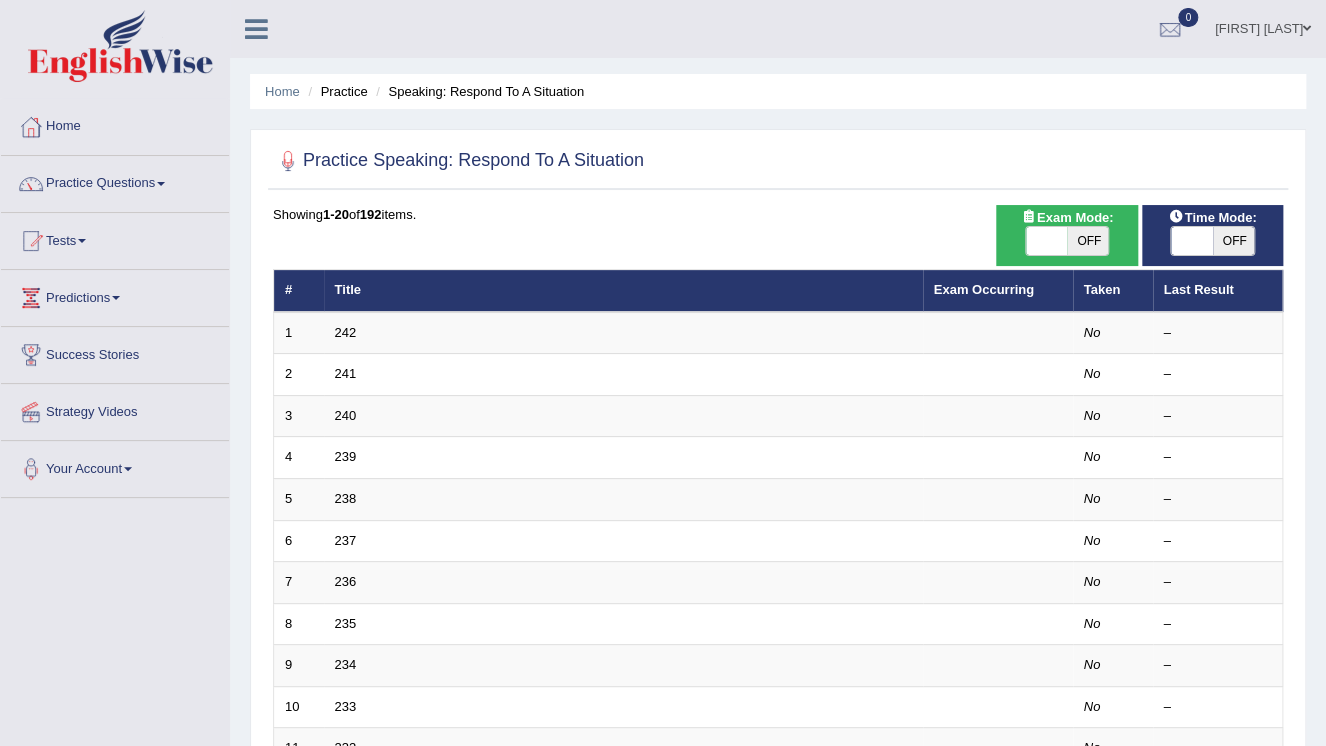 click on "242" at bounding box center [346, 332] 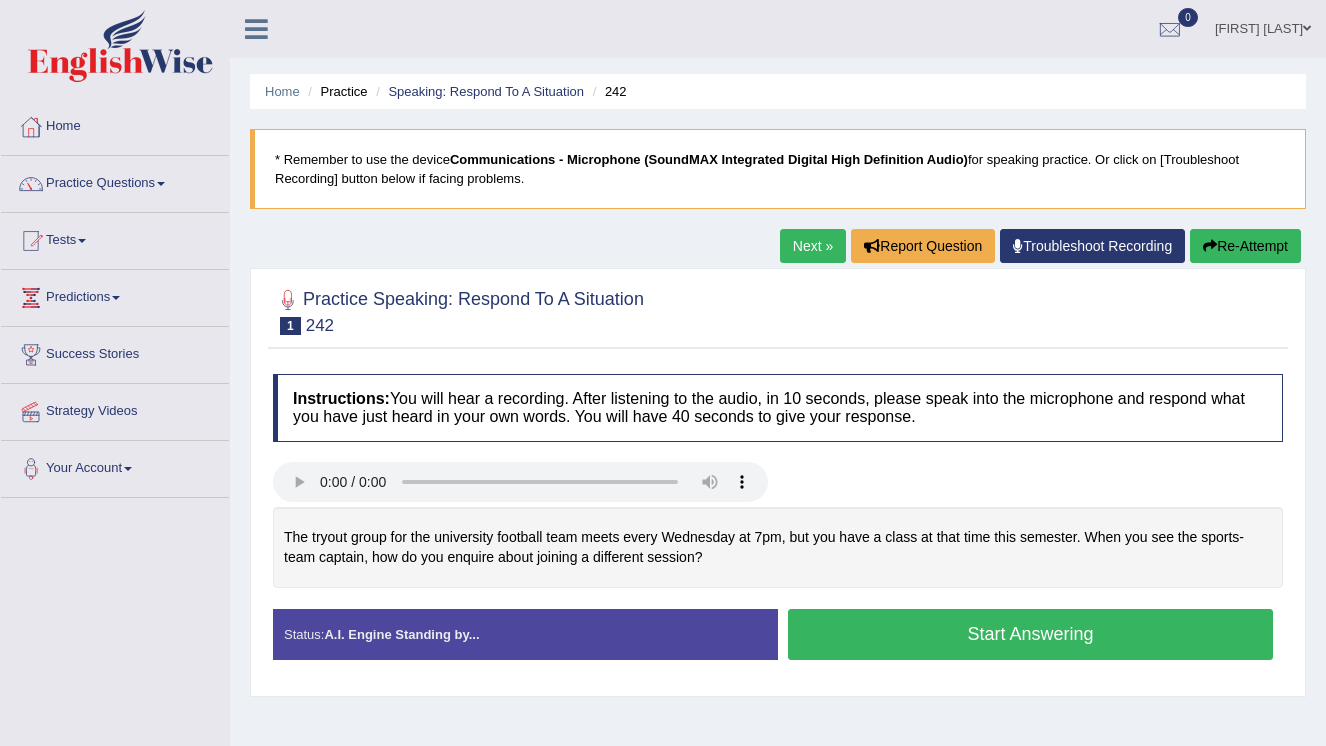 scroll, scrollTop: 0, scrollLeft: 0, axis: both 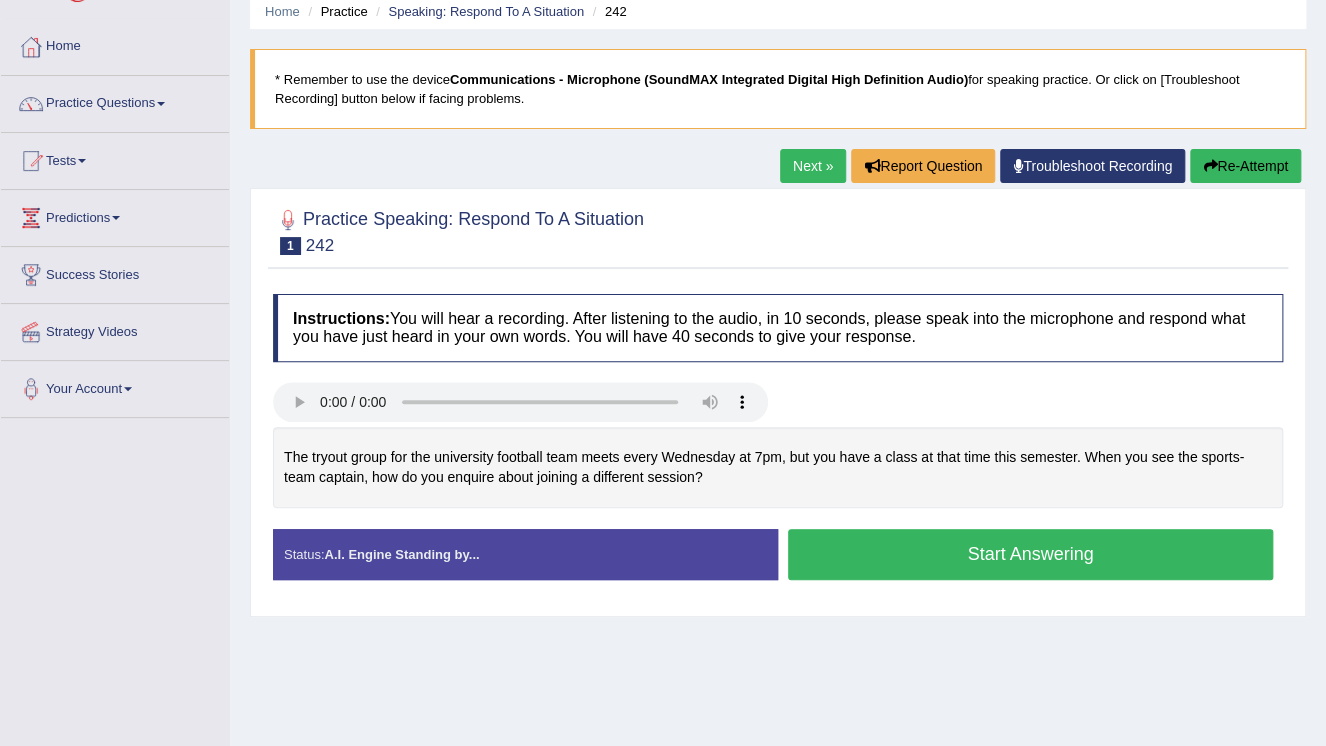 click on "Start Answering" at bounding box center (1030, 554) 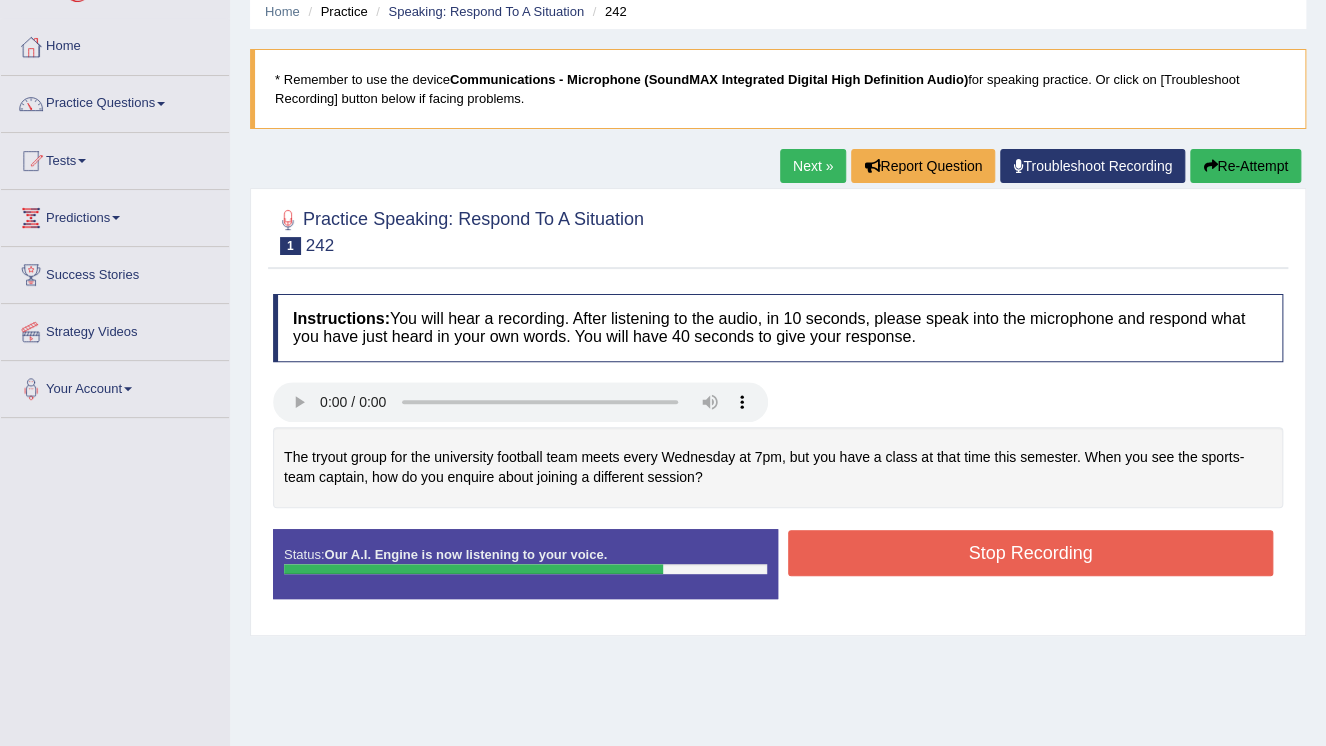 click on "Stop Recording" at bounding box center [1030, 553] 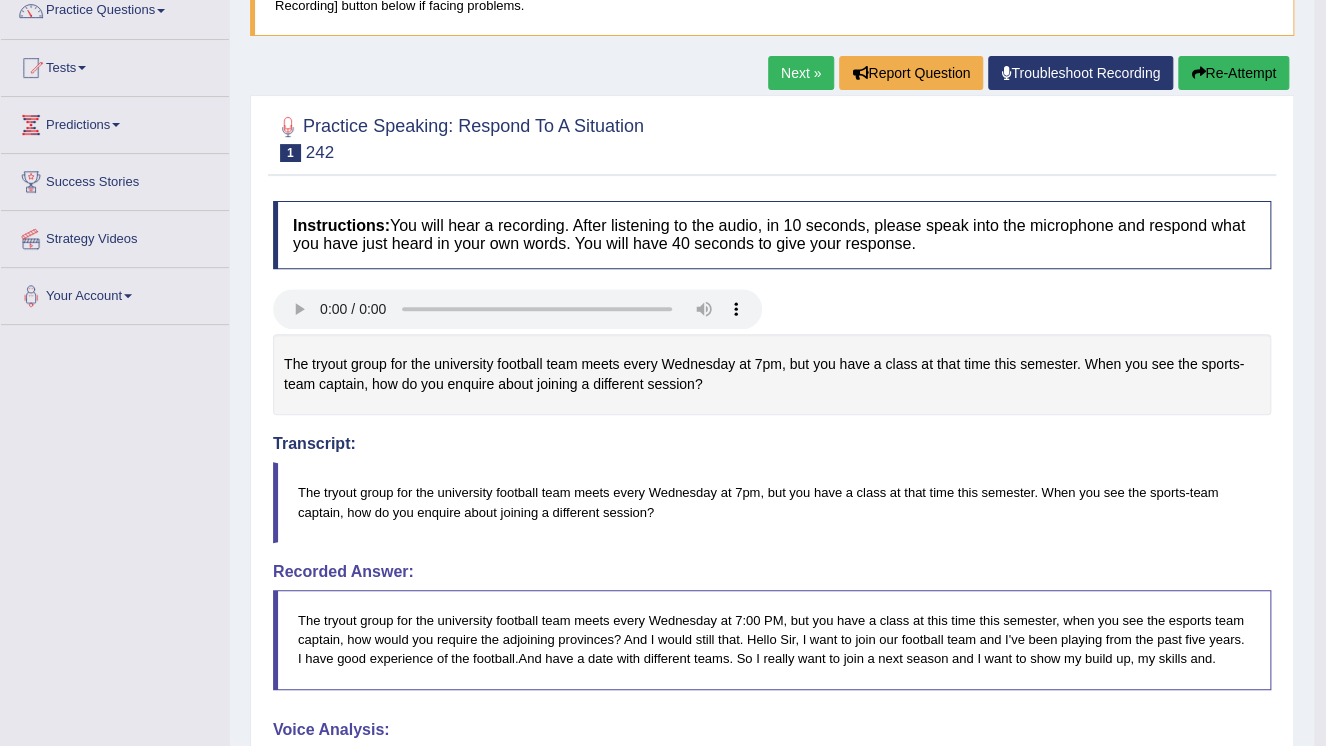 scroll, scrollTop: 160, scrollLeft: 0, axis: vertical 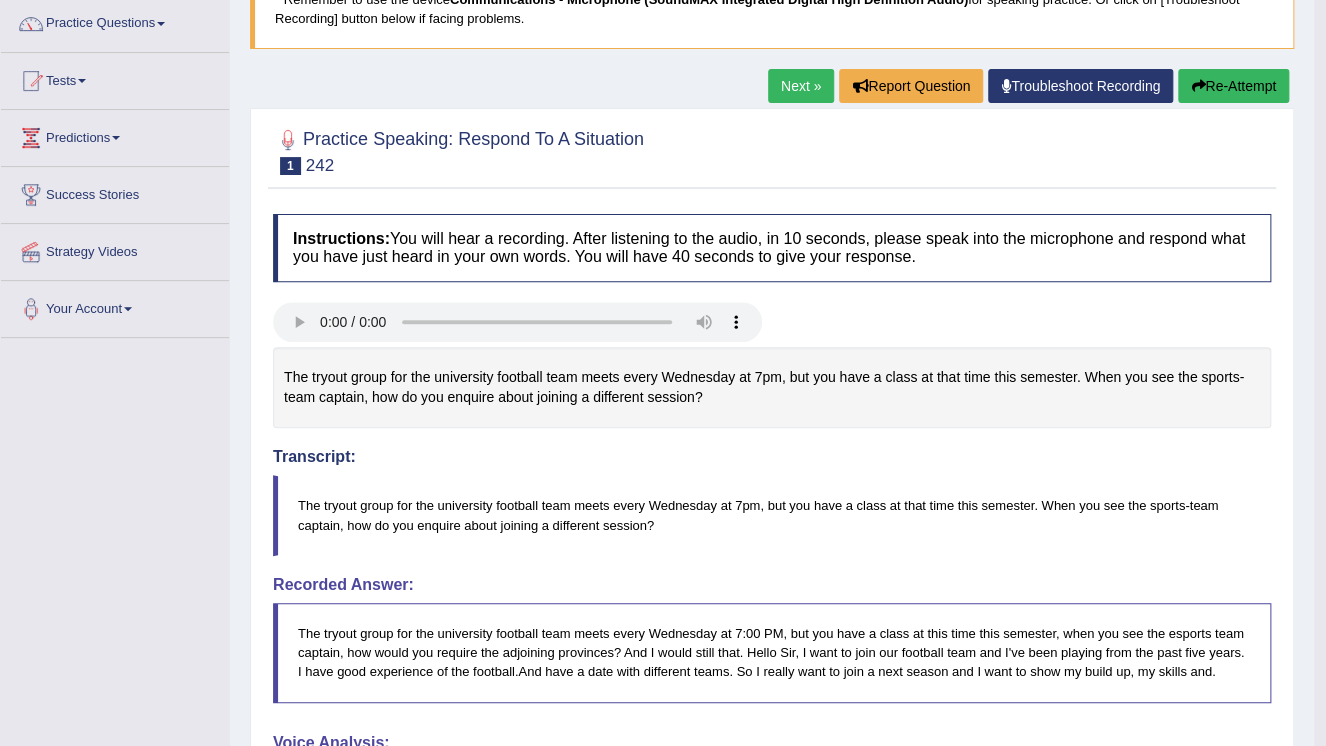 click on "Next »" at bounding box center [801, 86] 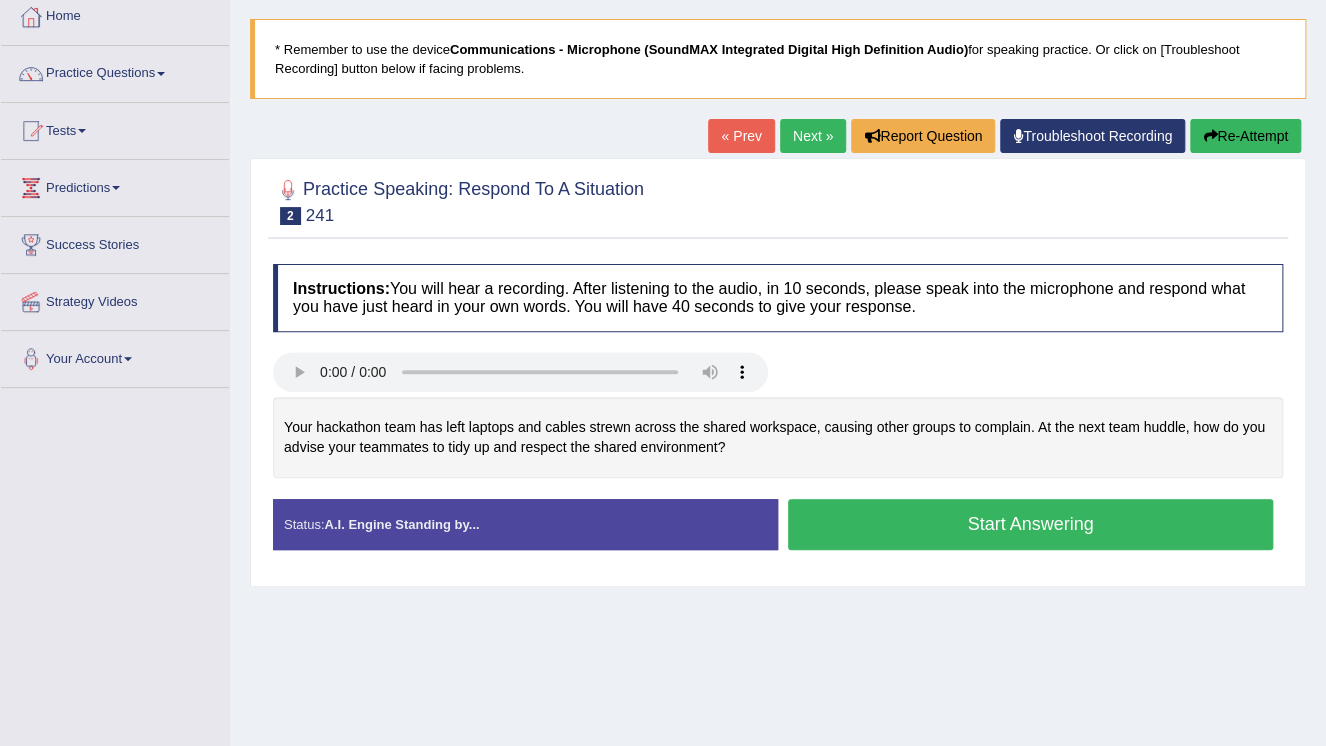 scroll, scrollTop: 0, scrollLeft: 0, axis: both 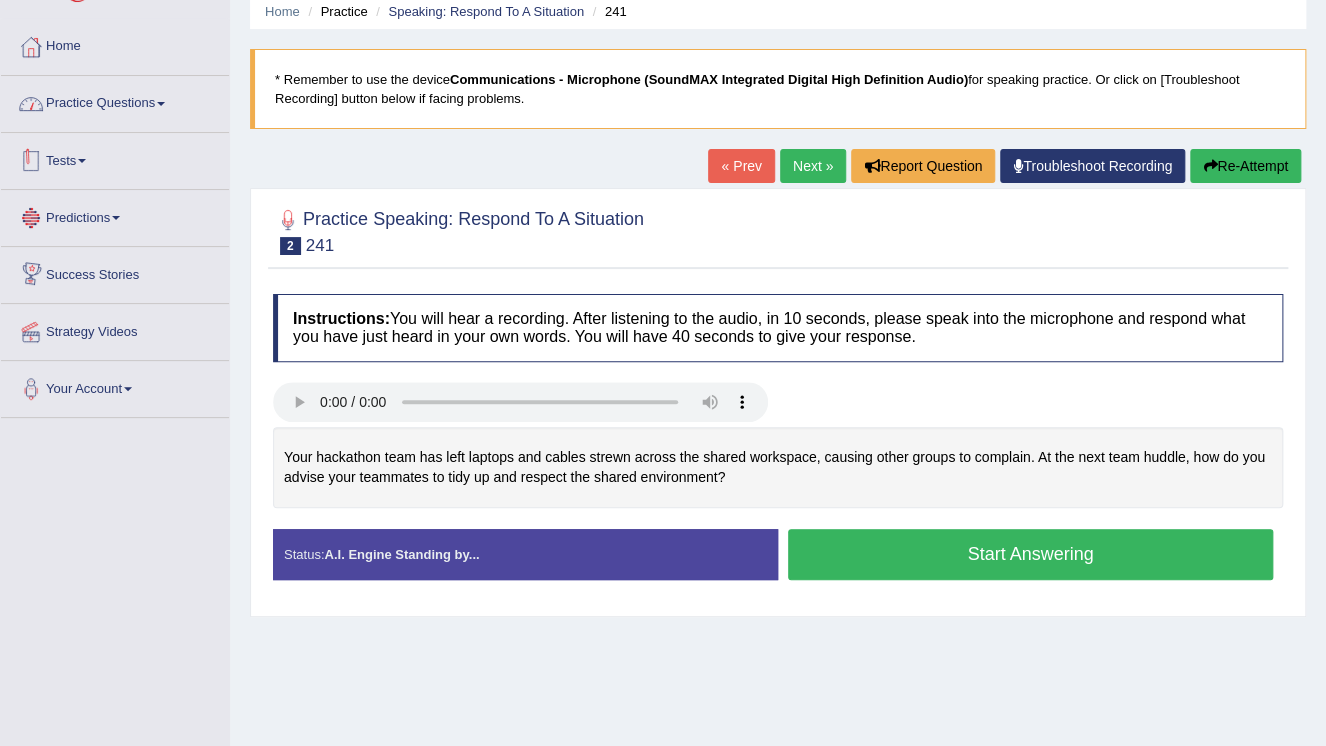 click on "Practice Questions" at bounding box center [115, 101] 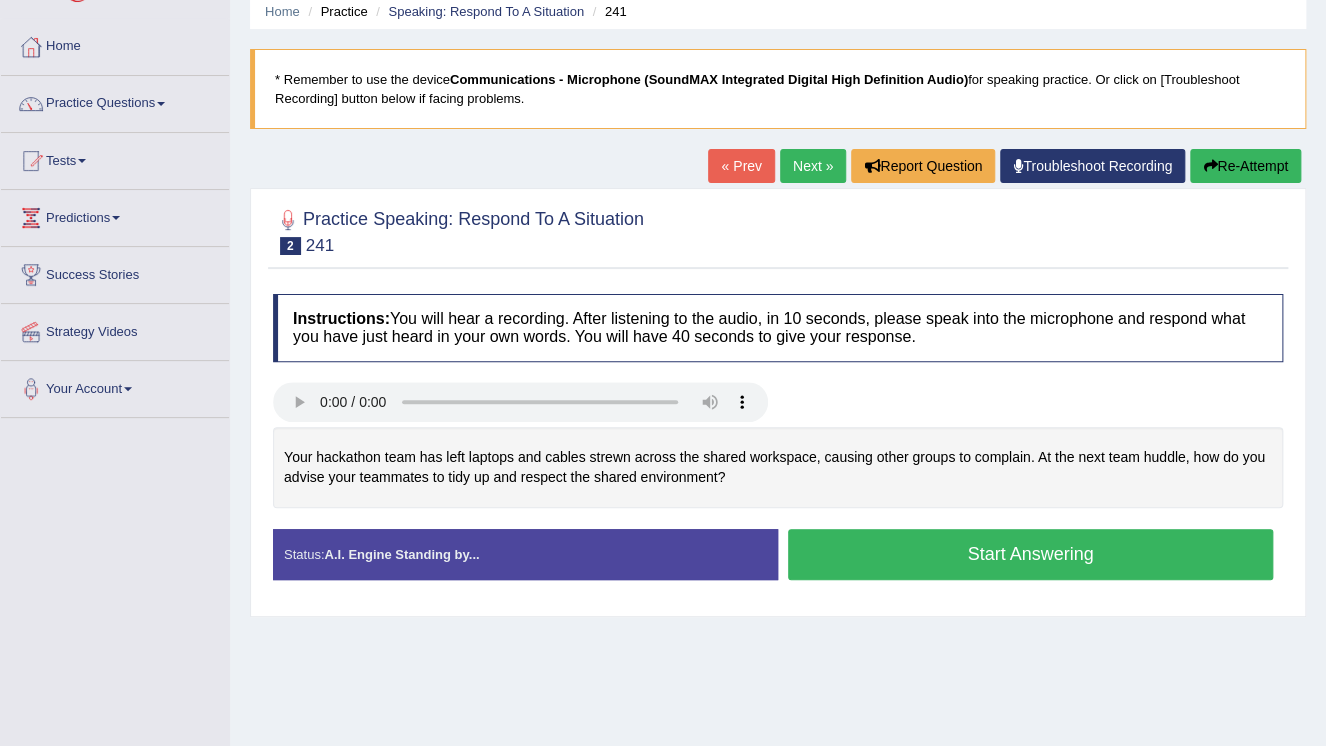 click on "Practice Questions" at bounding box center [115, 101] 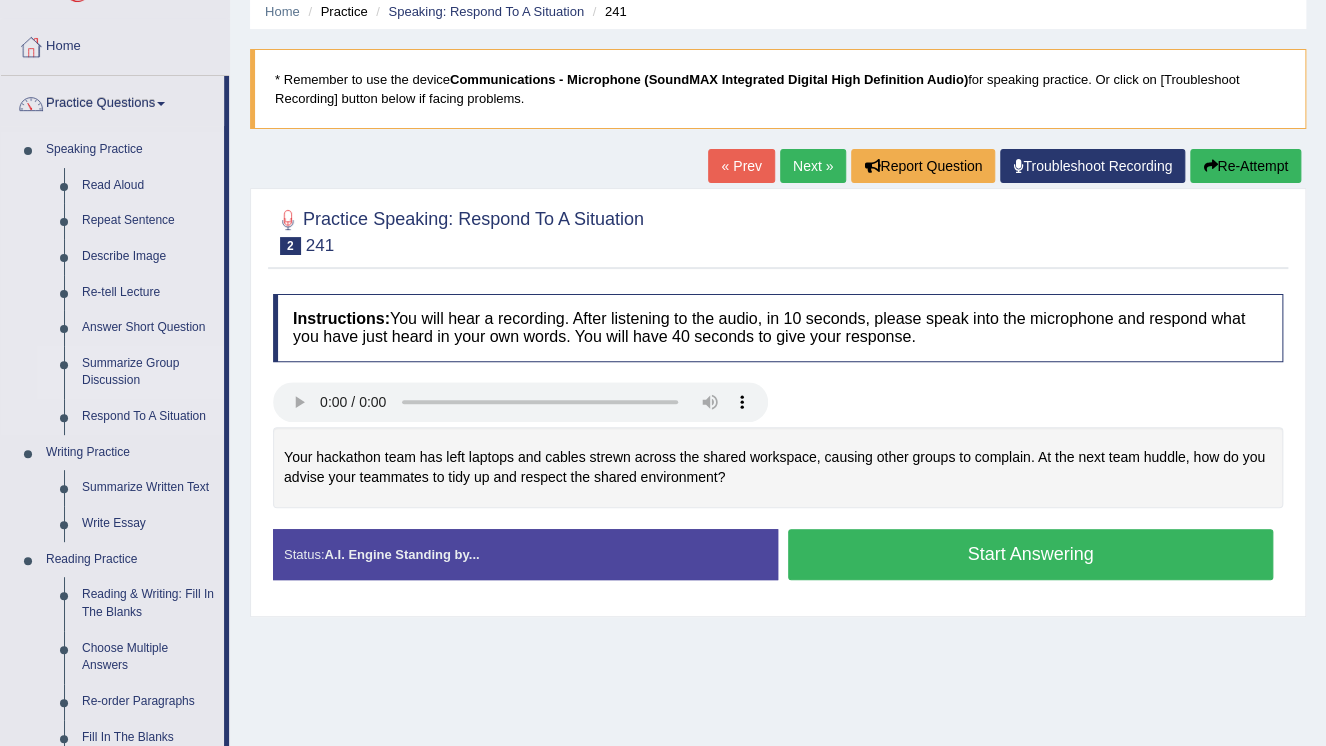 click on "Summarize Group Discussion" at bounding box center [148, 372] 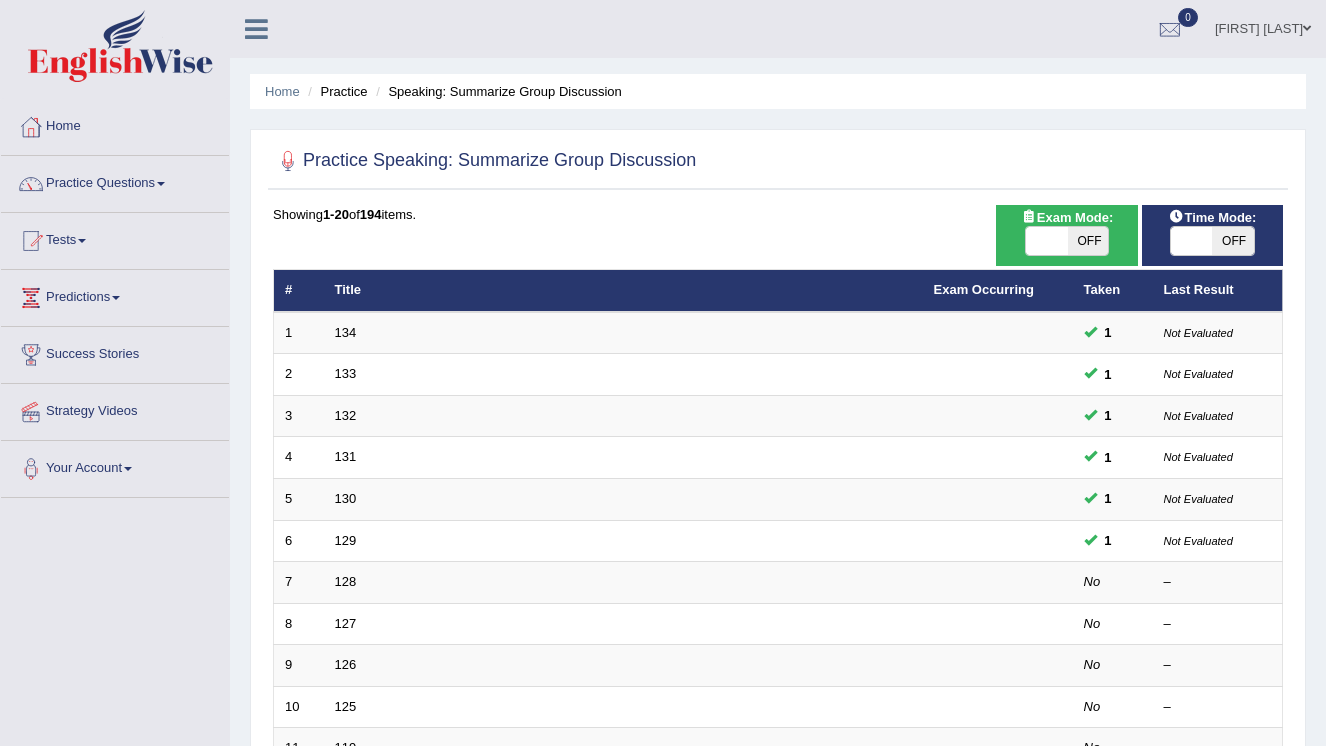 scroll, scrollTop: 0, scrollLeft: 0, axis: both 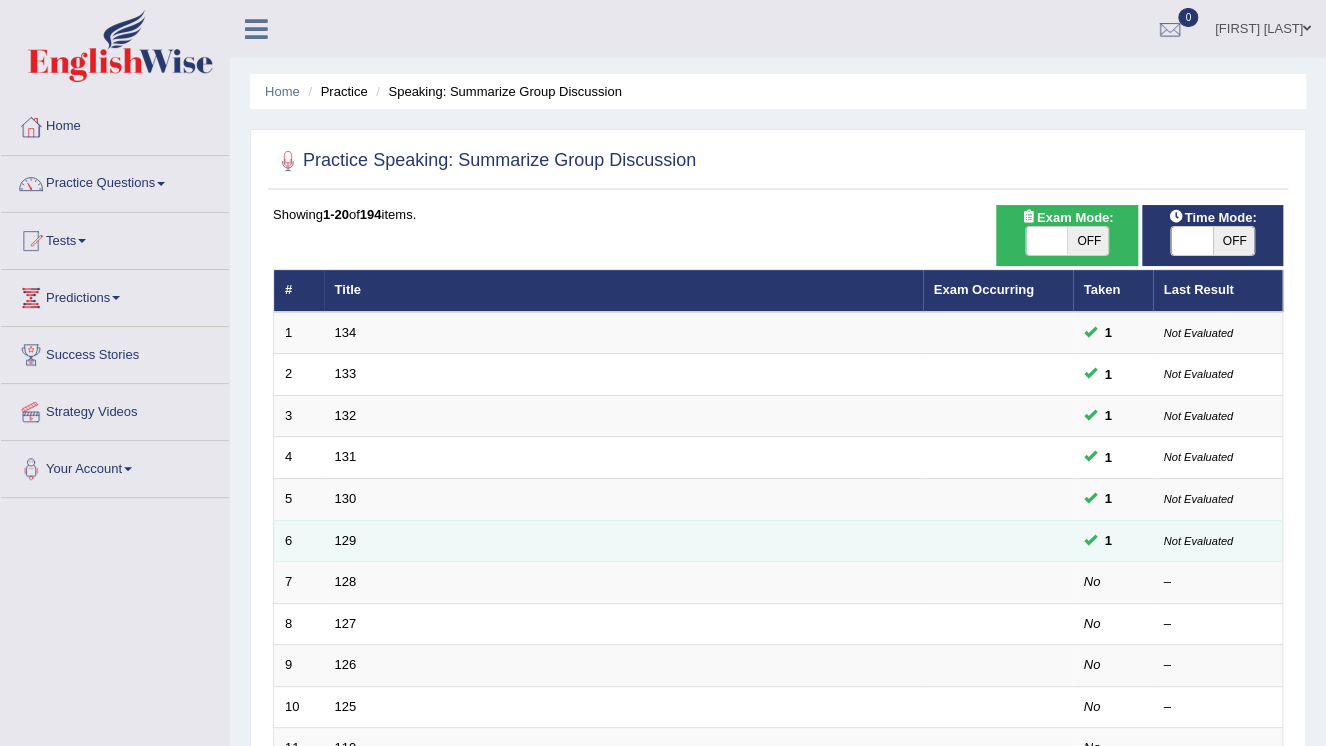 click on "129" at bounding box center (623, 541) 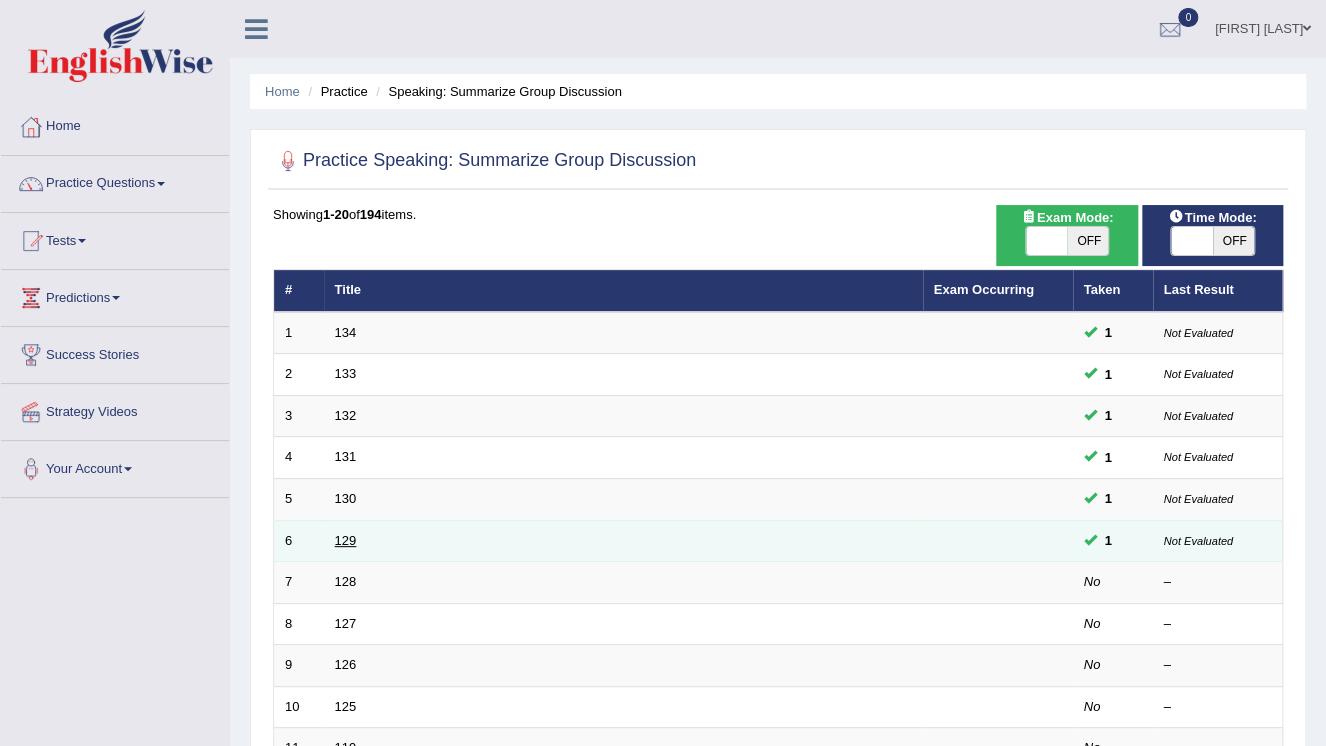 click on "129" at bounding box center [346, 540] 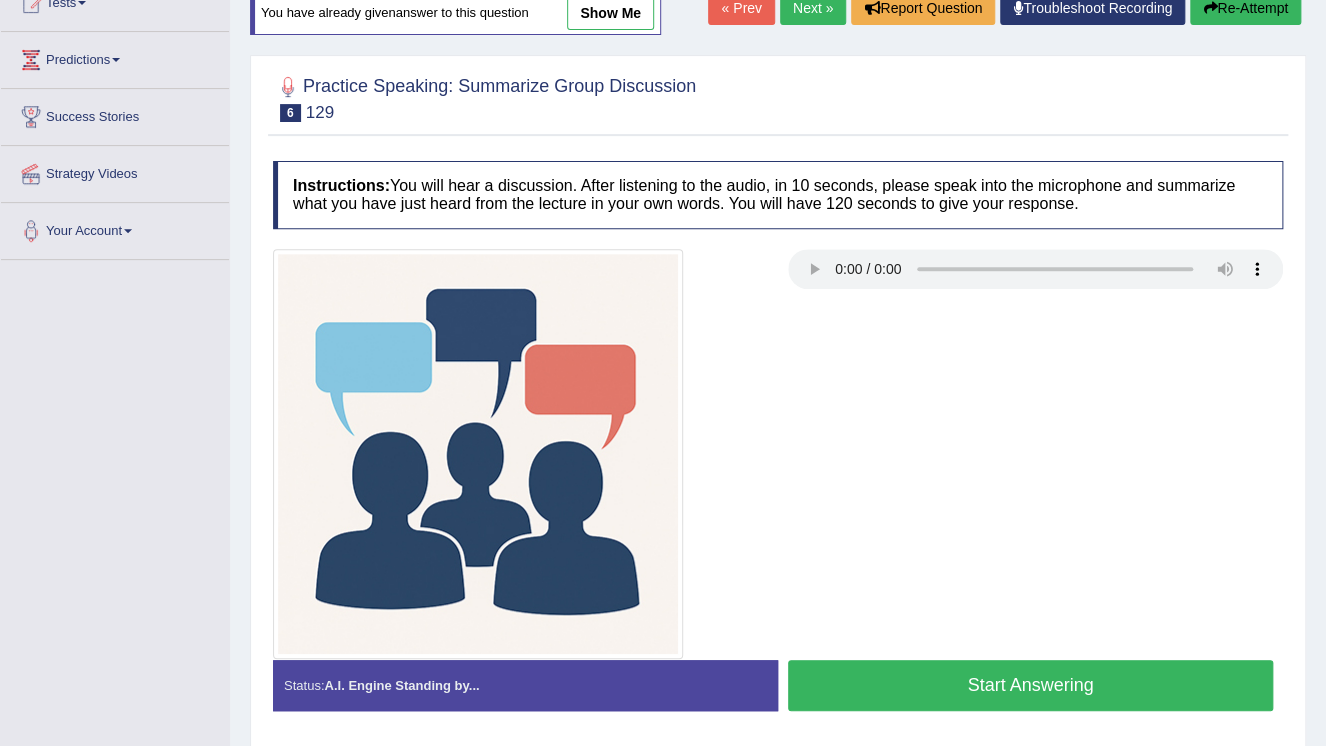 scroll, scrollTop: 240, scrollLeft: 0, axis: vertical 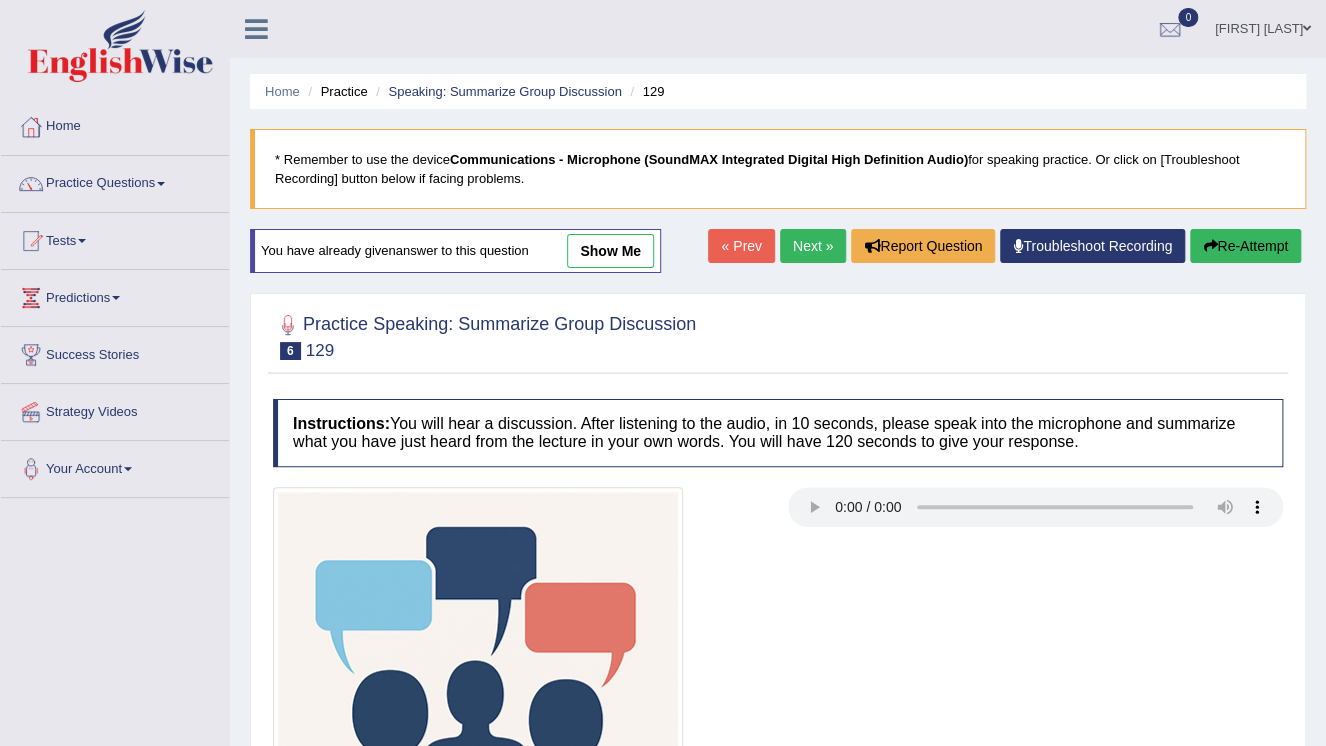 click on "show me" at bounding box center [610, 251] 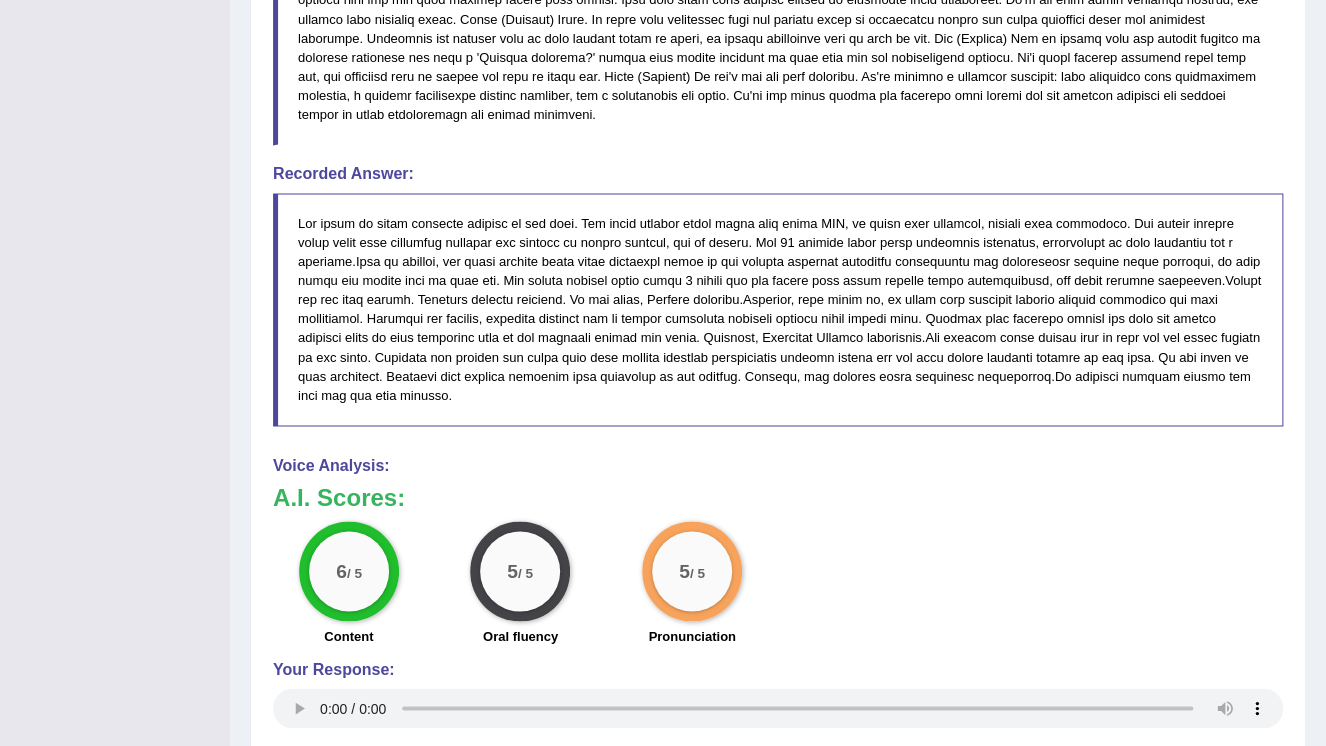 scroll, scrollTop: 1200, scrollLeft: 0, axis: vertical 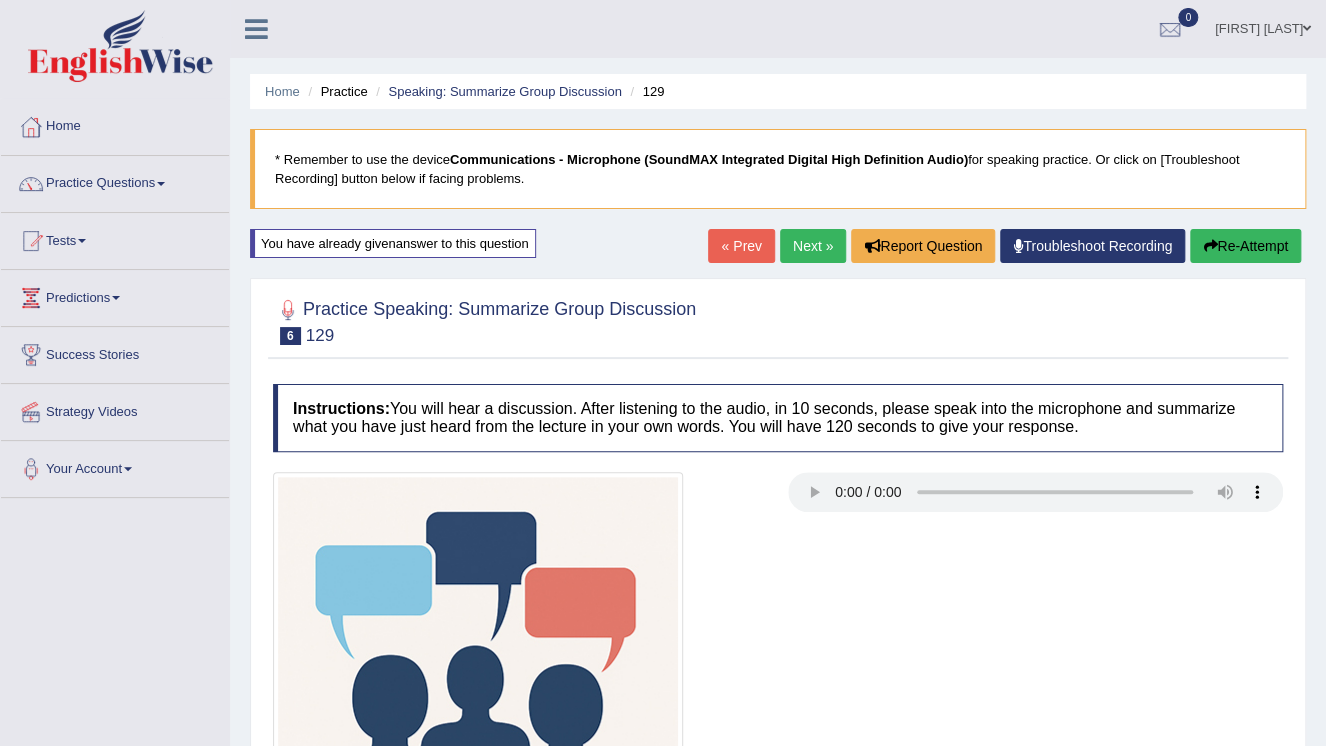 click on "Next »" at bounding box center (813, 246) 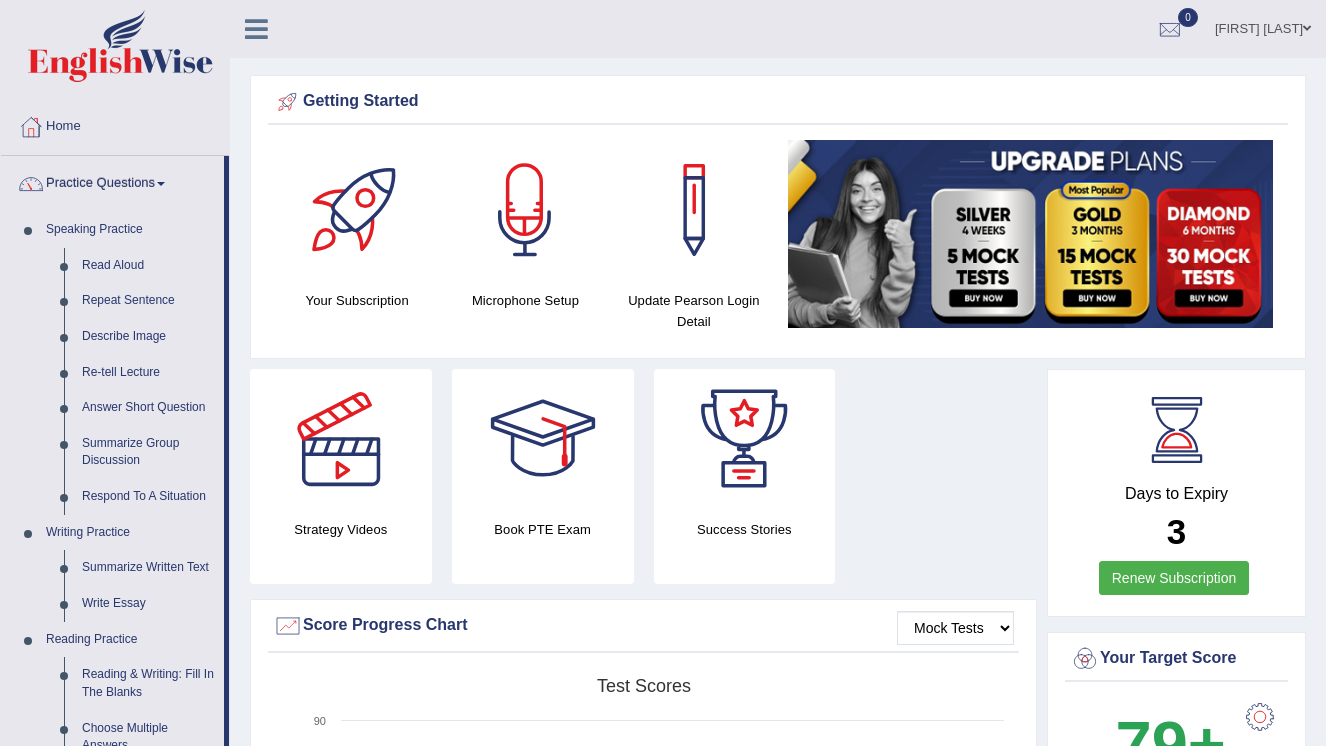 scroll, scrollTop: 0, scrollLeft: 0, axis: both 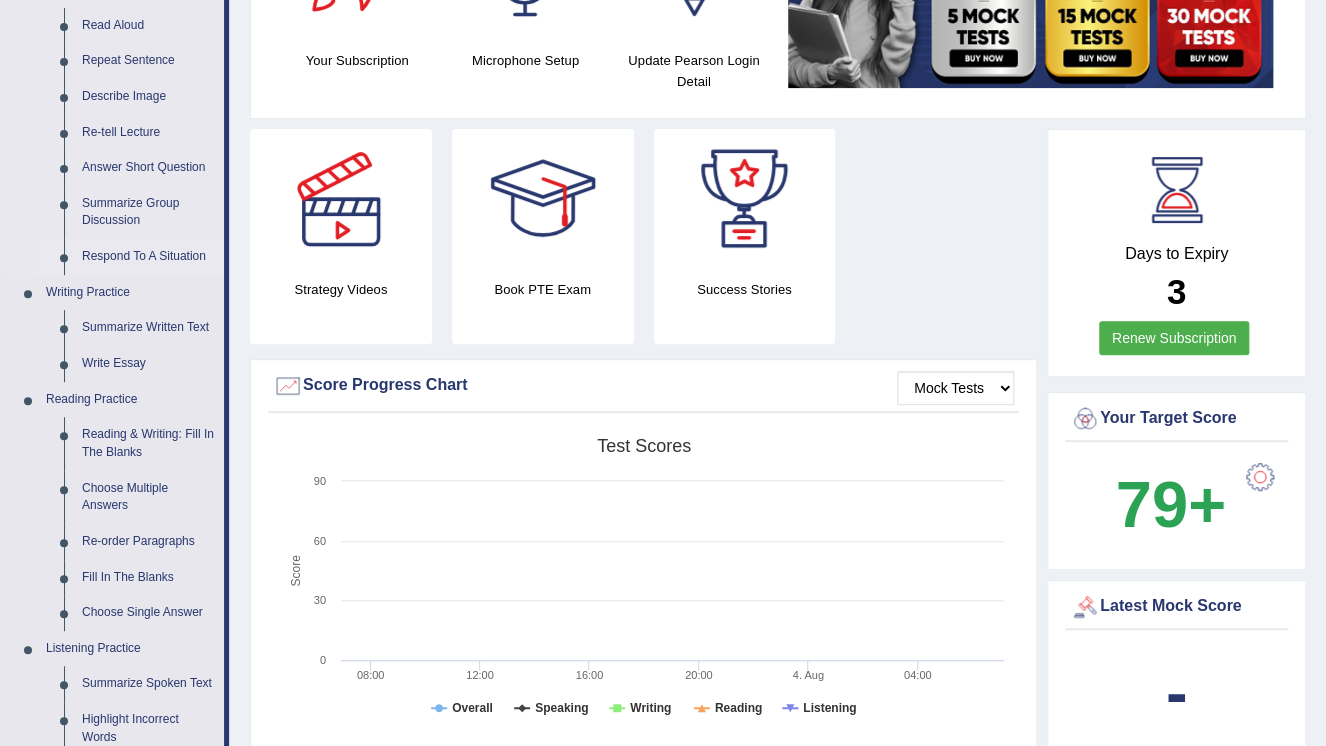 click on "Respond To A Situation" at bounding box center [148, 257] 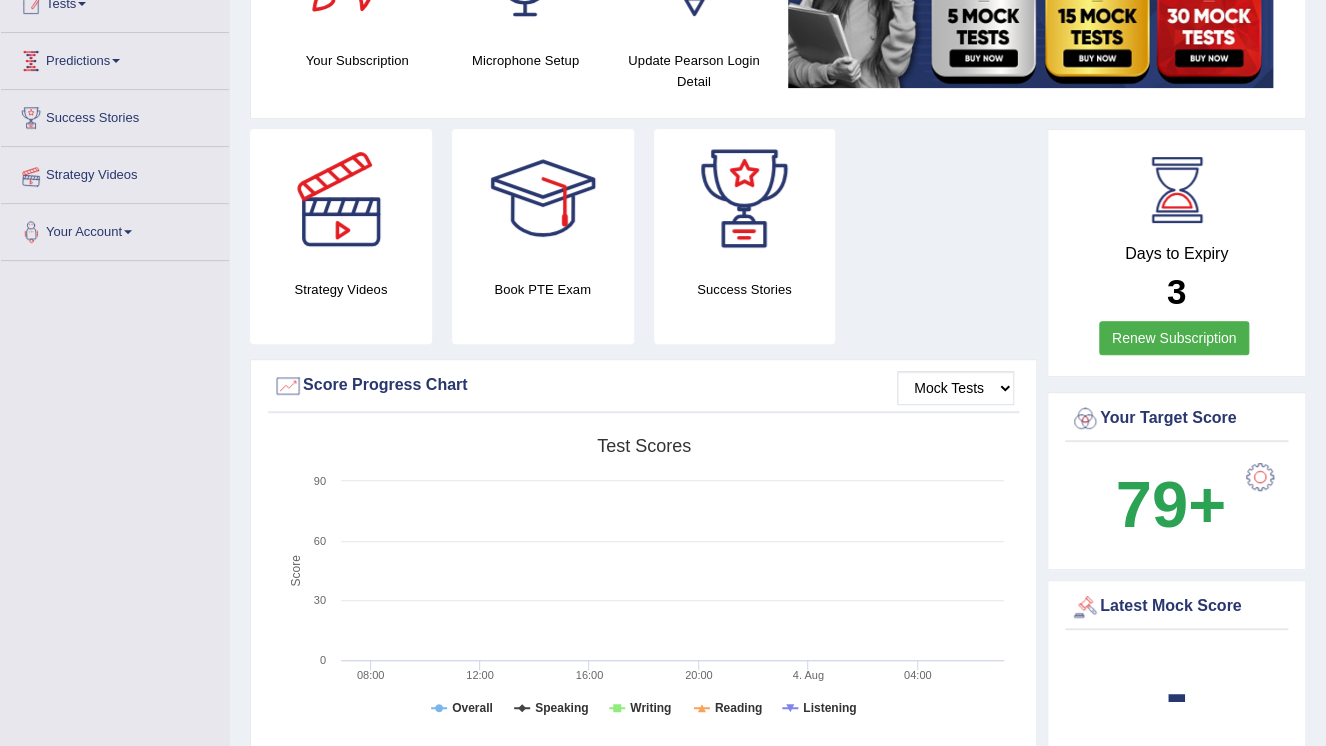 scroll, scrollTop: 292, scrollLeft: 0, axis: vertical 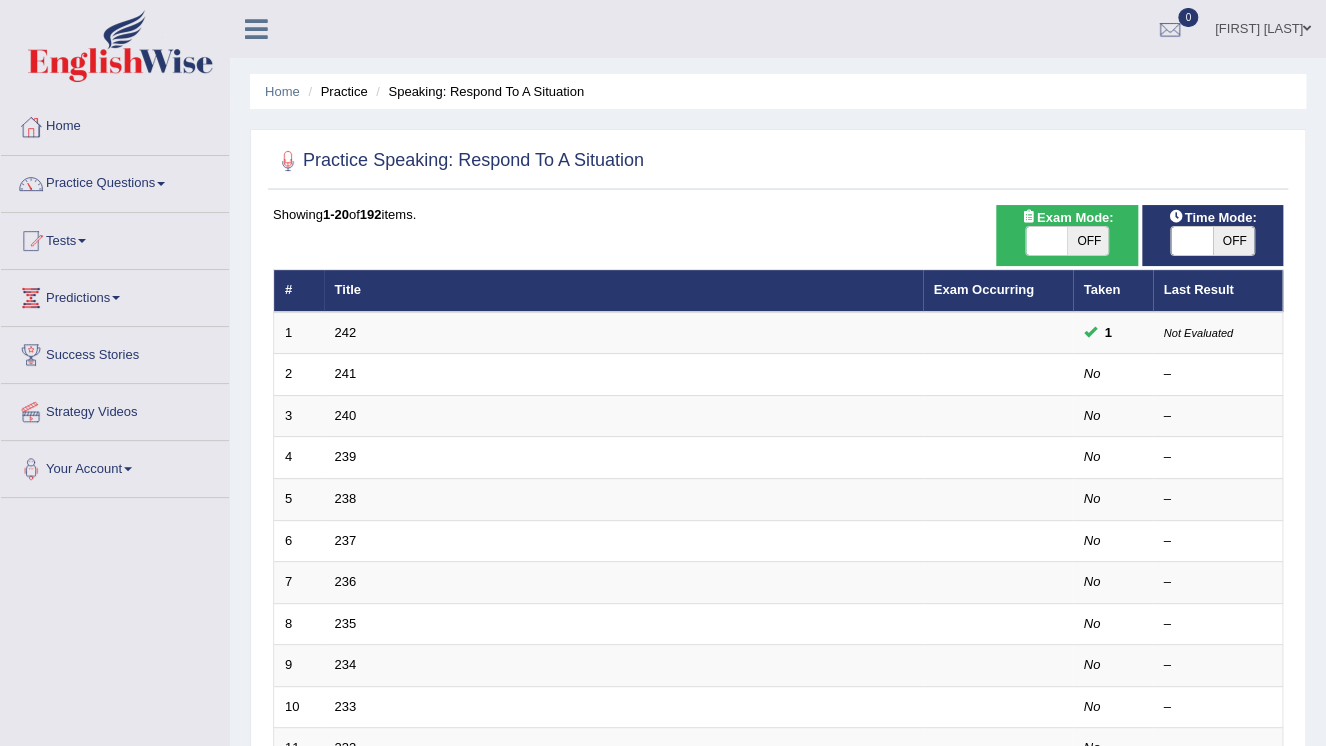 click on "Practice Questions" at bounding box center (115, 181) 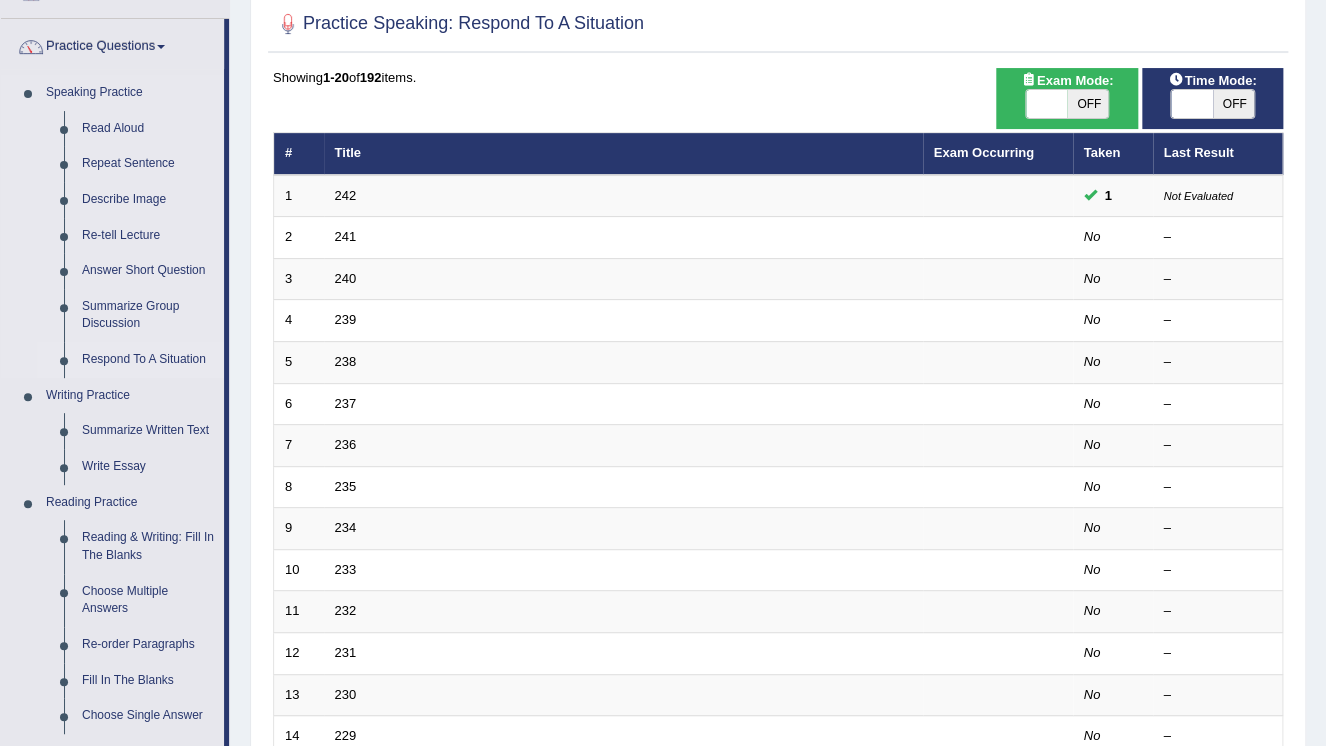 scroll, scrollTop: 160, scrollLeft: 0, axis: vertical 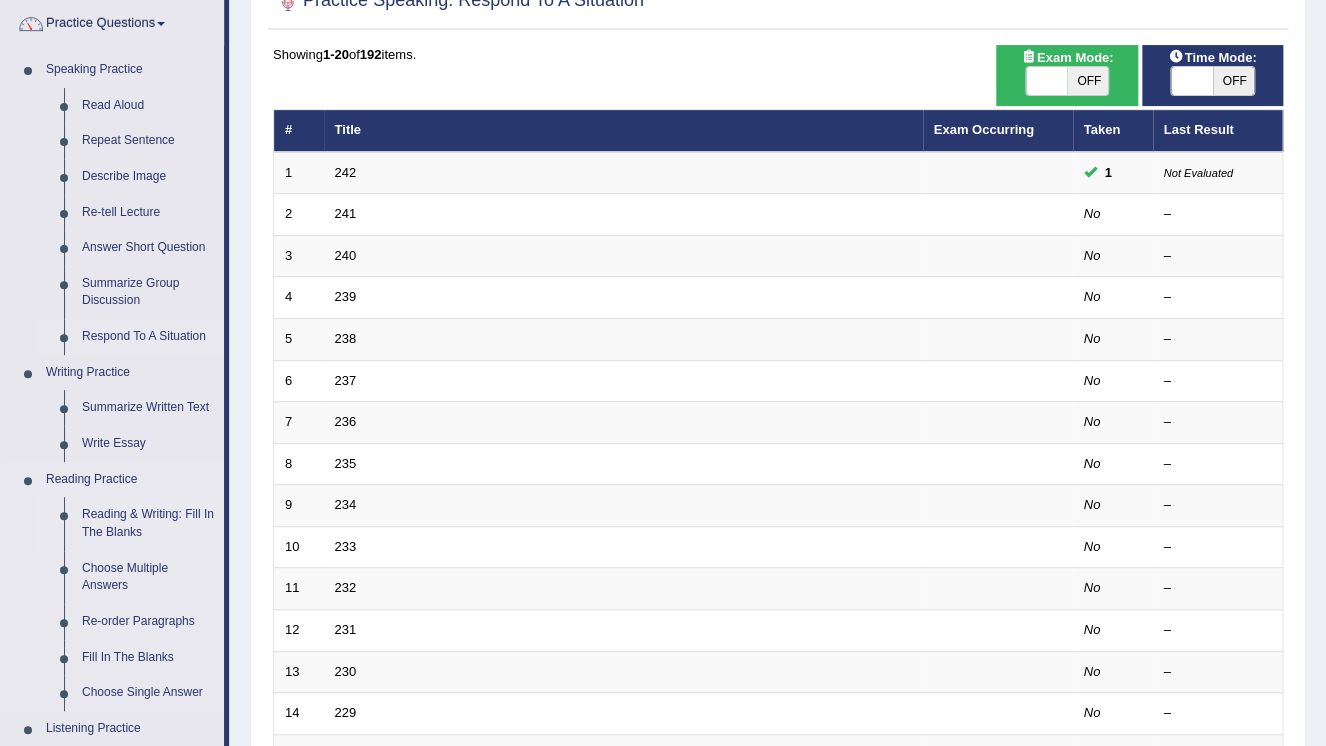 click on "Reading & Writing: Fill In The Blanks" at bounding box center [148, 523] 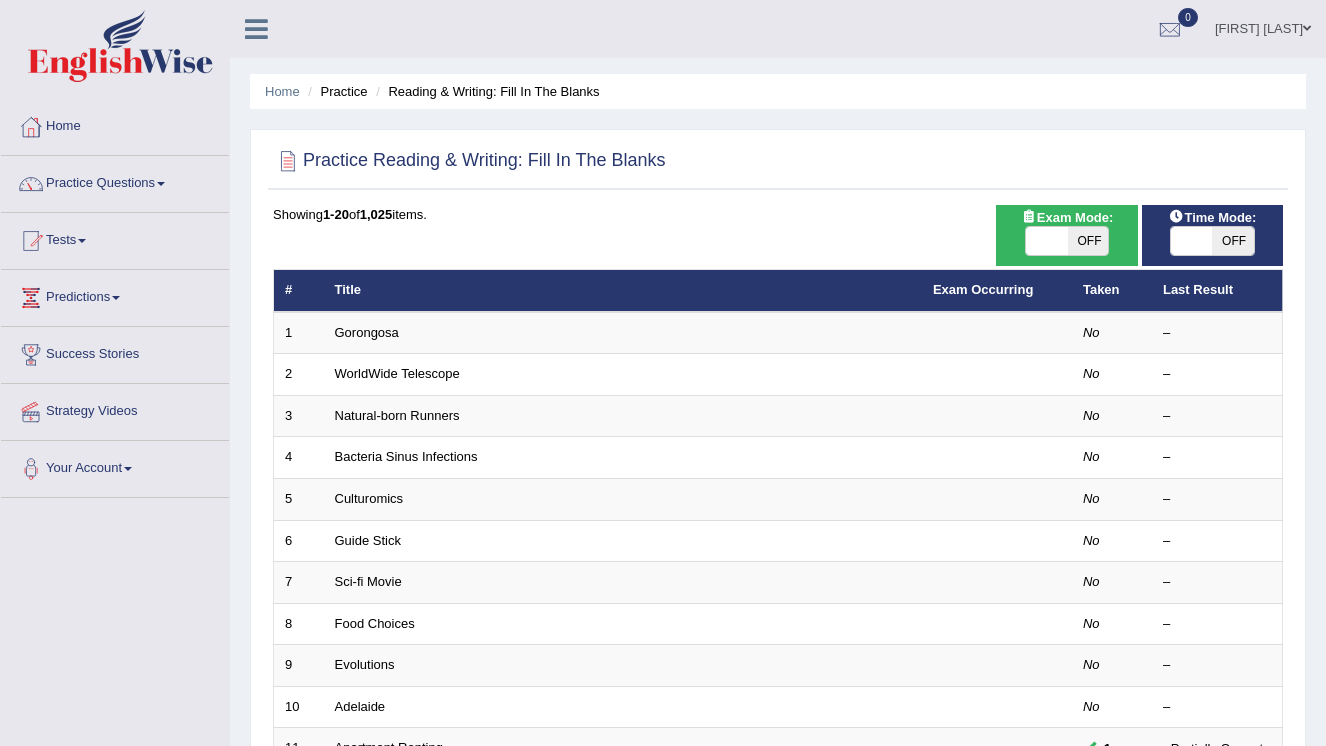 scroll, scrollTop: 0, scrollLeft: 0, axis: both 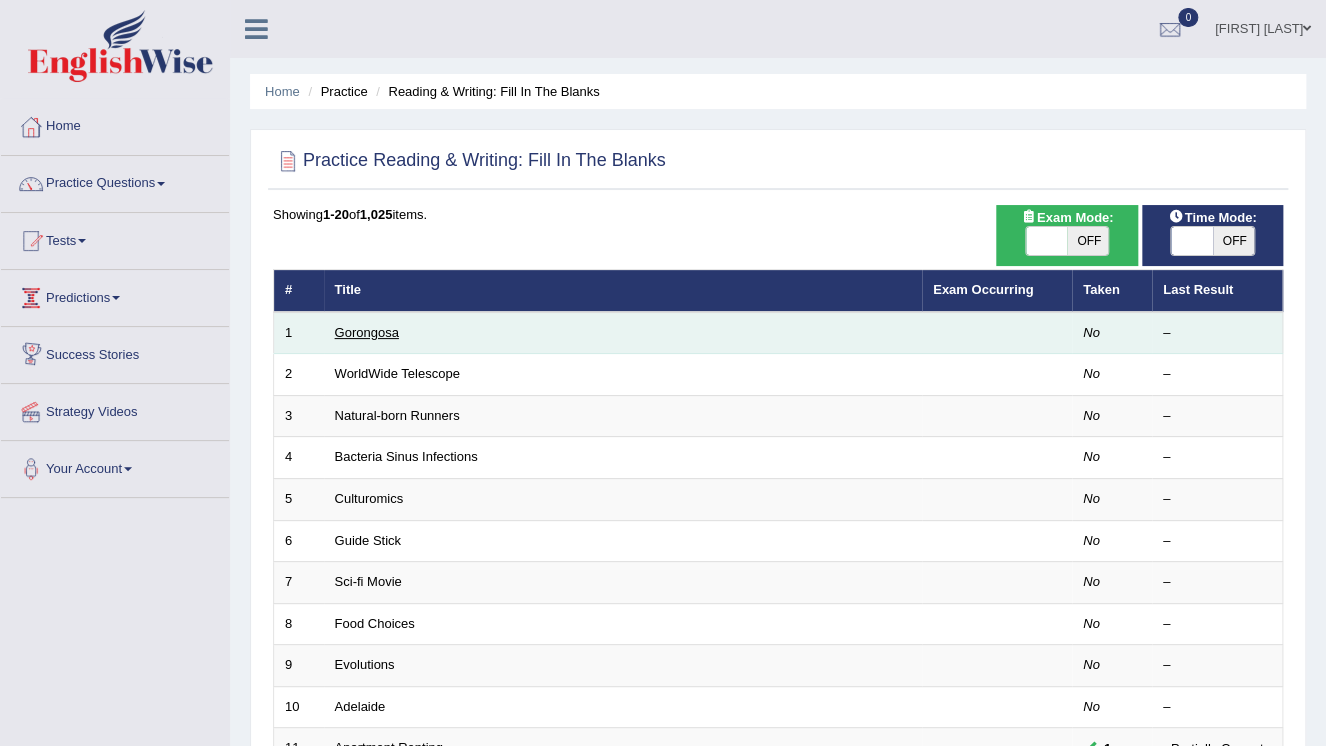 click on "Gorongosa" at bounding box center (367, 332) 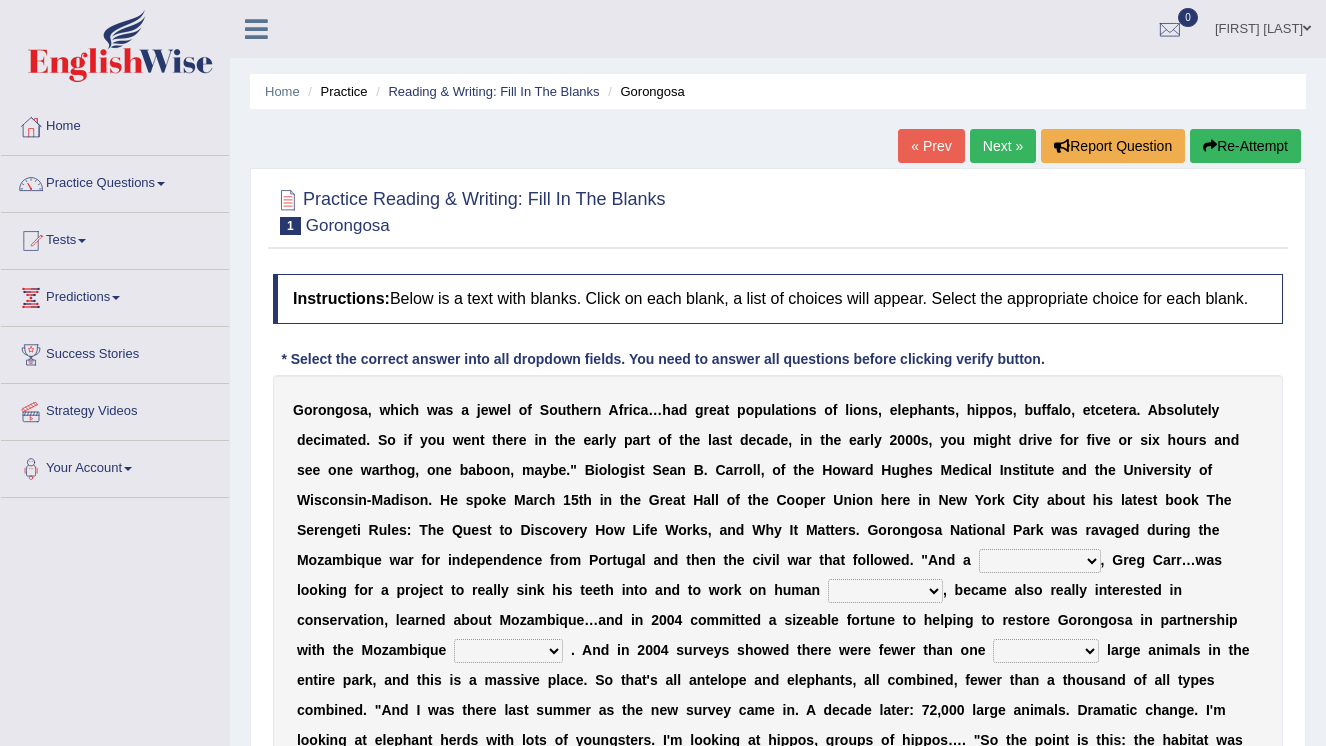 scroll, scrollTop: 0, scrollLeft: 0, axis: both 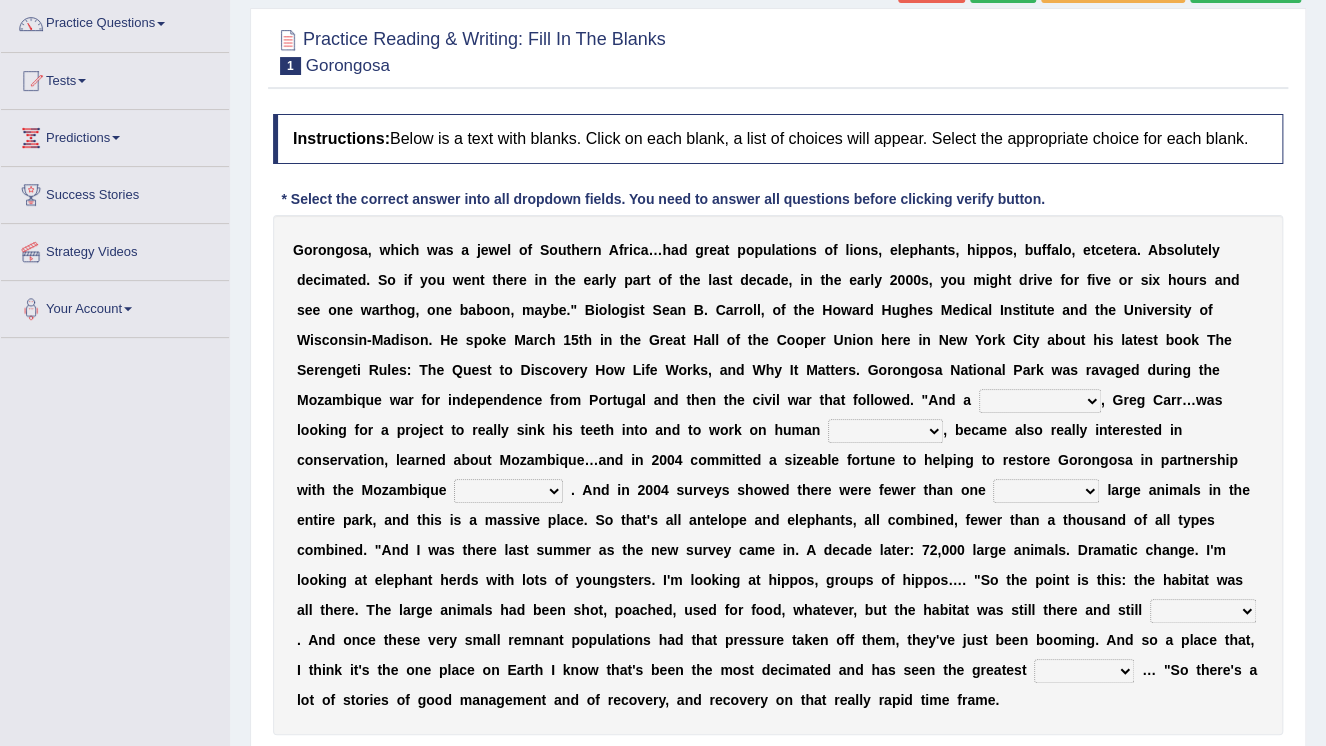 click on "passion solstice ballast philanthropist" at bounding box center (1040, 401) 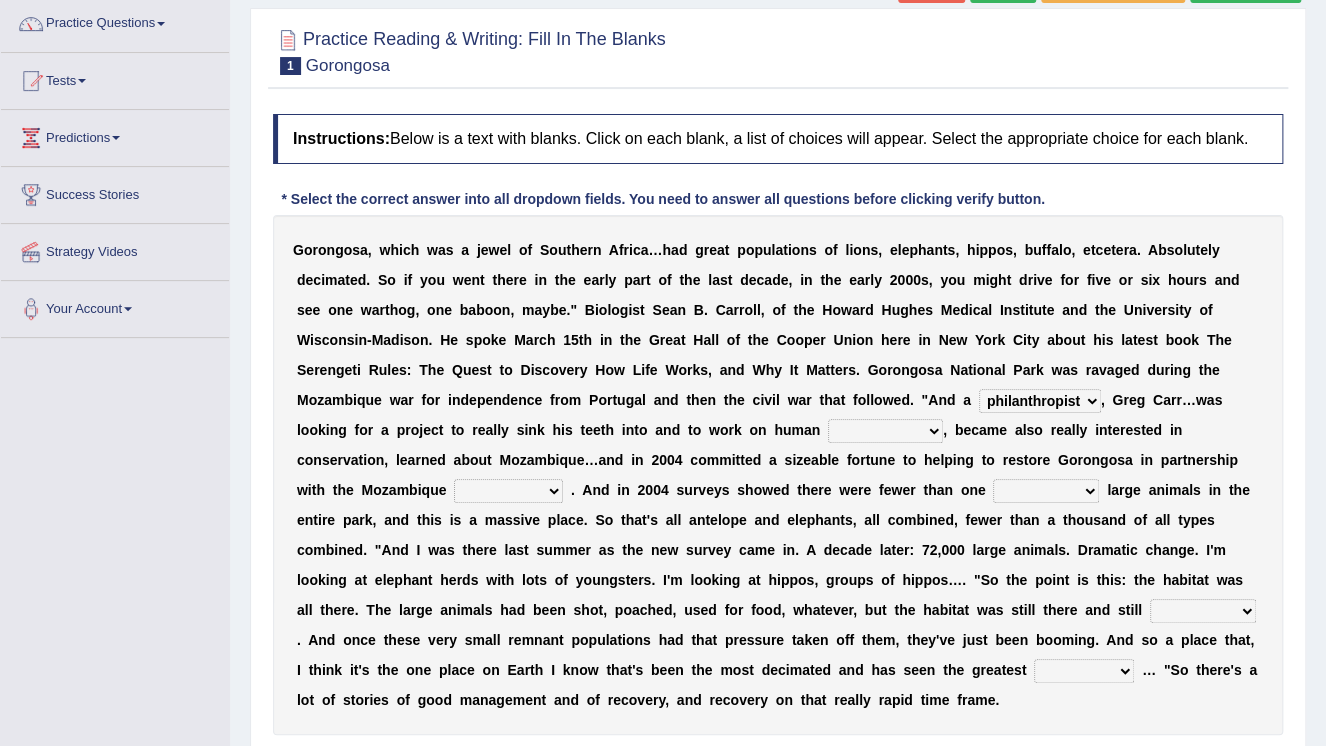 click on "passion solstice ballast philanthropist" at bounding box center (1040, 401) 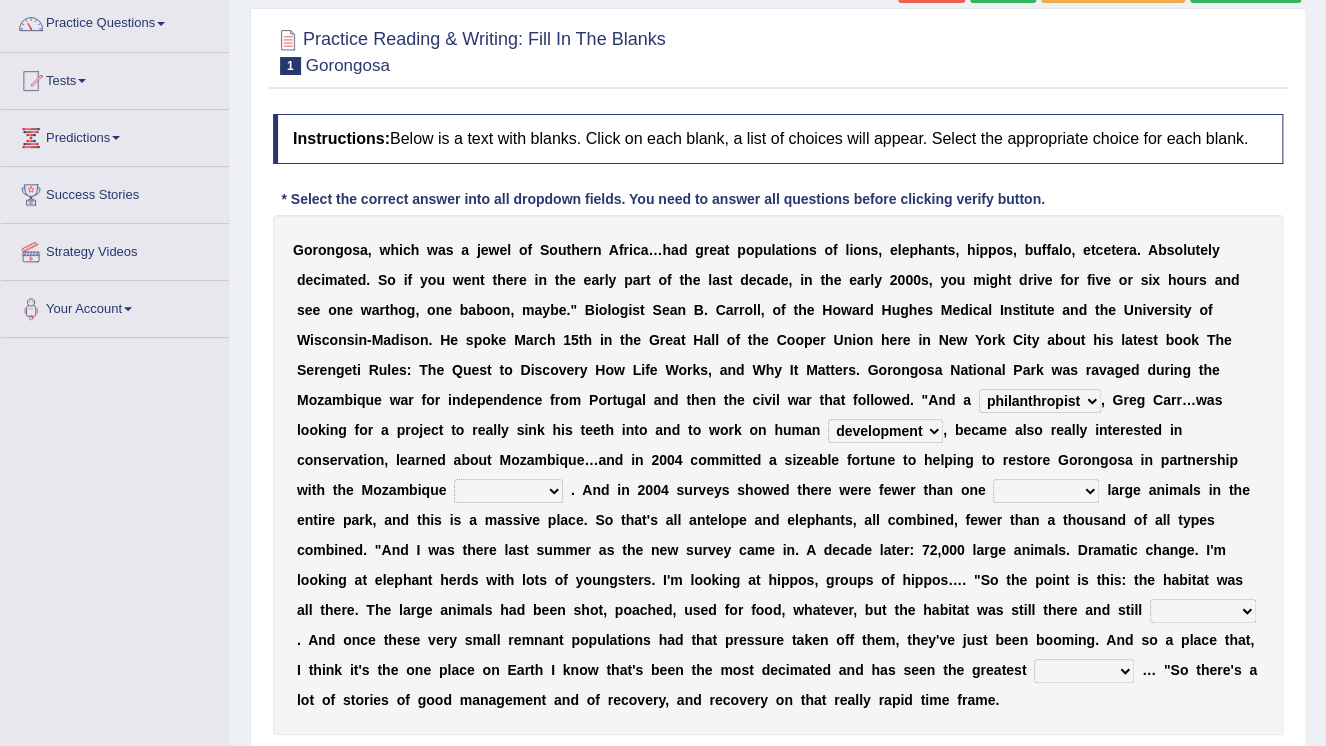 click on "negligence prevalence development malevolence" at bounding box center [885, 431] 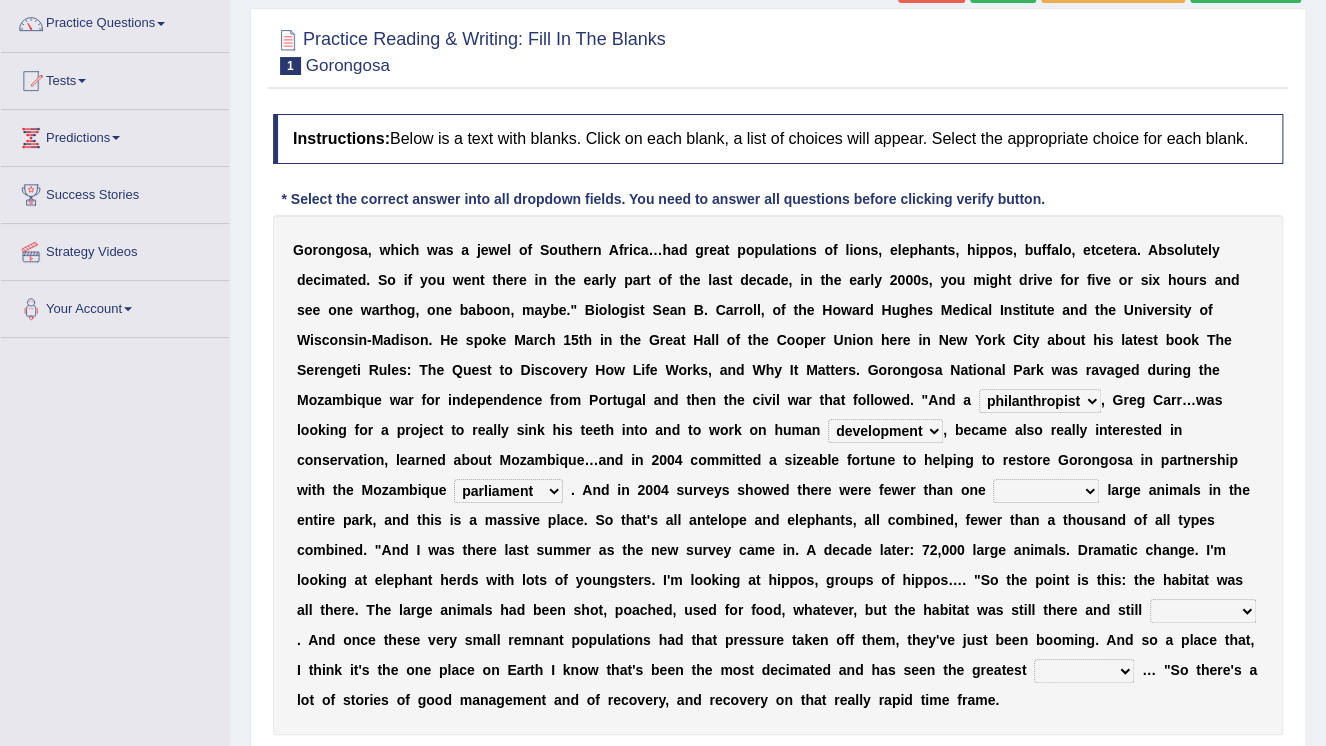 click on "parliament semanticist government journalist" at bounding box center (508, 491) 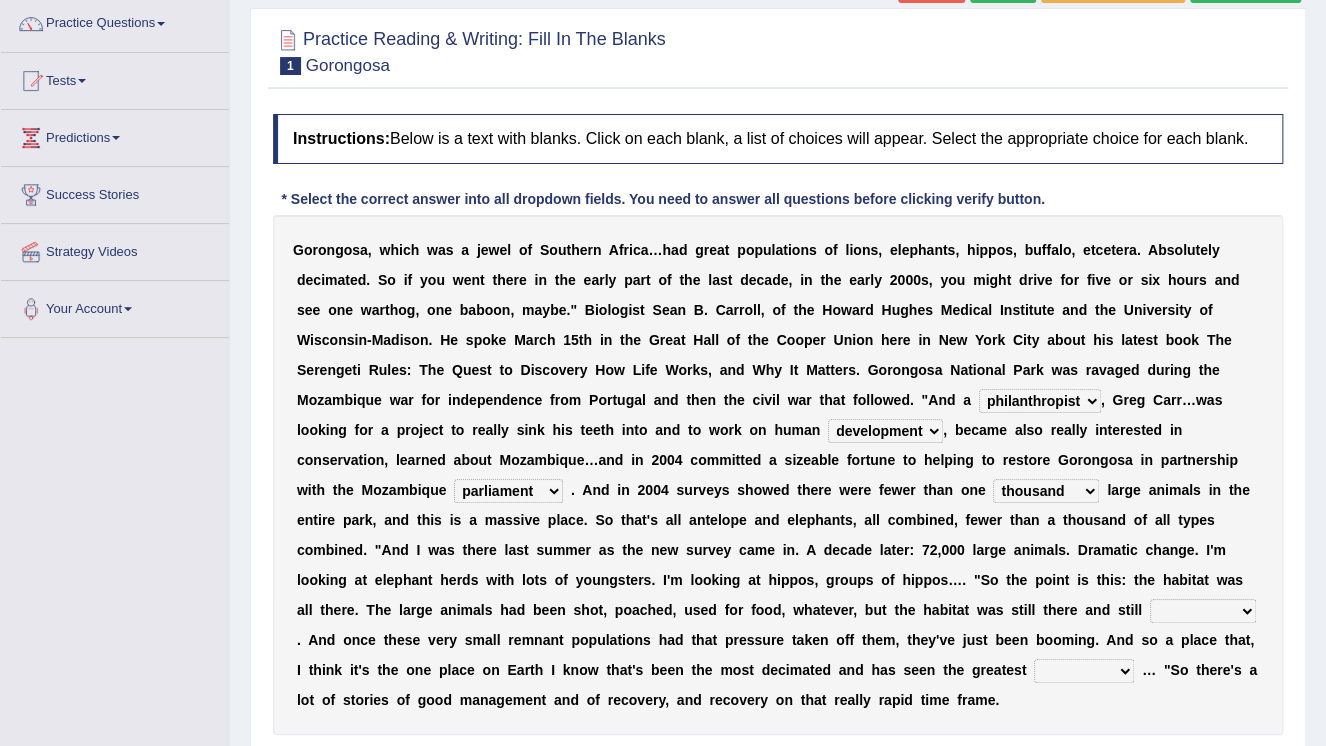 click on "deflowered embowered roundest thousand" at bounding box center (1046, 491) 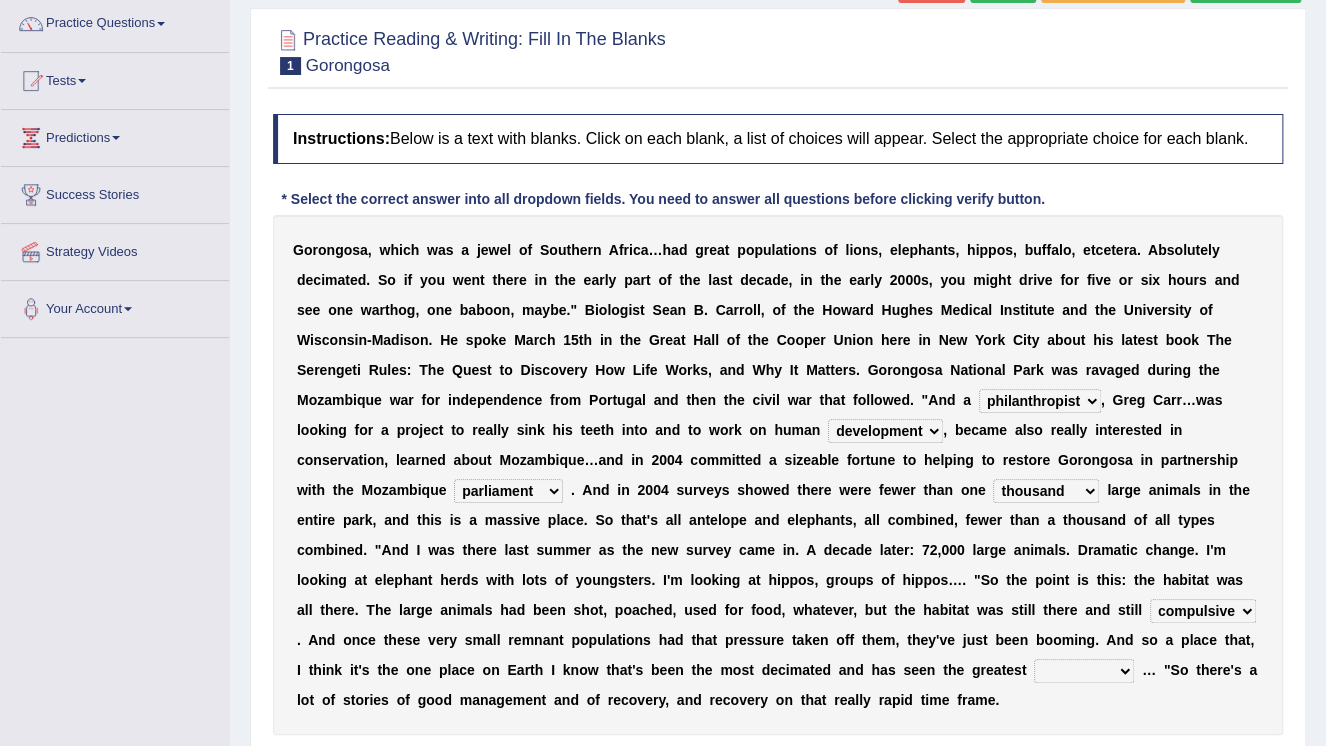 click on "assertive incidental compulsive productive" at bounding box center [1203, 611] 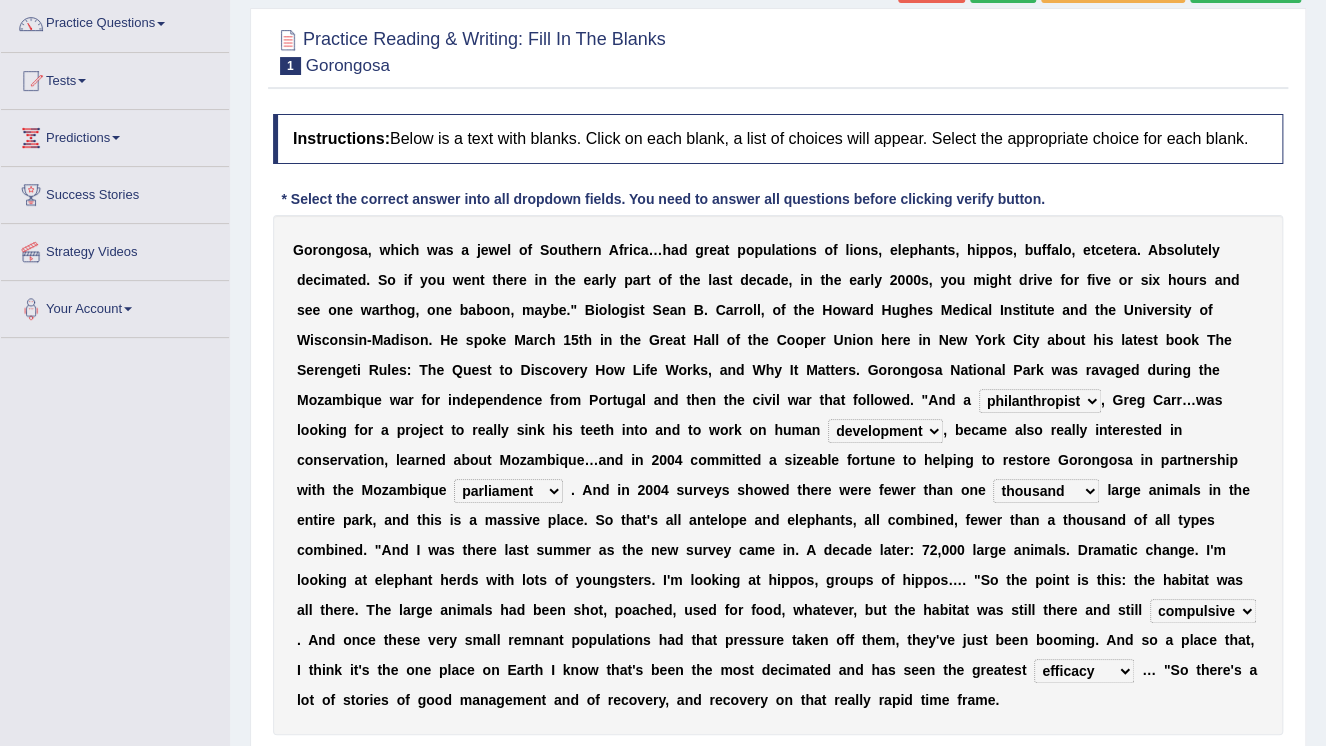 click on "Gorongosa, which was a jewel of Southern Africa… had great populations of lions, elephants, hippos, buffalo, etcetera. Absolutely decimated. So if you went there in the early part of the last decade, in the early 2000s, you might drive for five or six hours and see one warthog, one baboon, maybe." Biologist [NAME], of the Howard Hughes Medical Institute and the University of Wisconsin-[CITY], He spoke March 15th in the Great H" at bounding box center (778, 475) 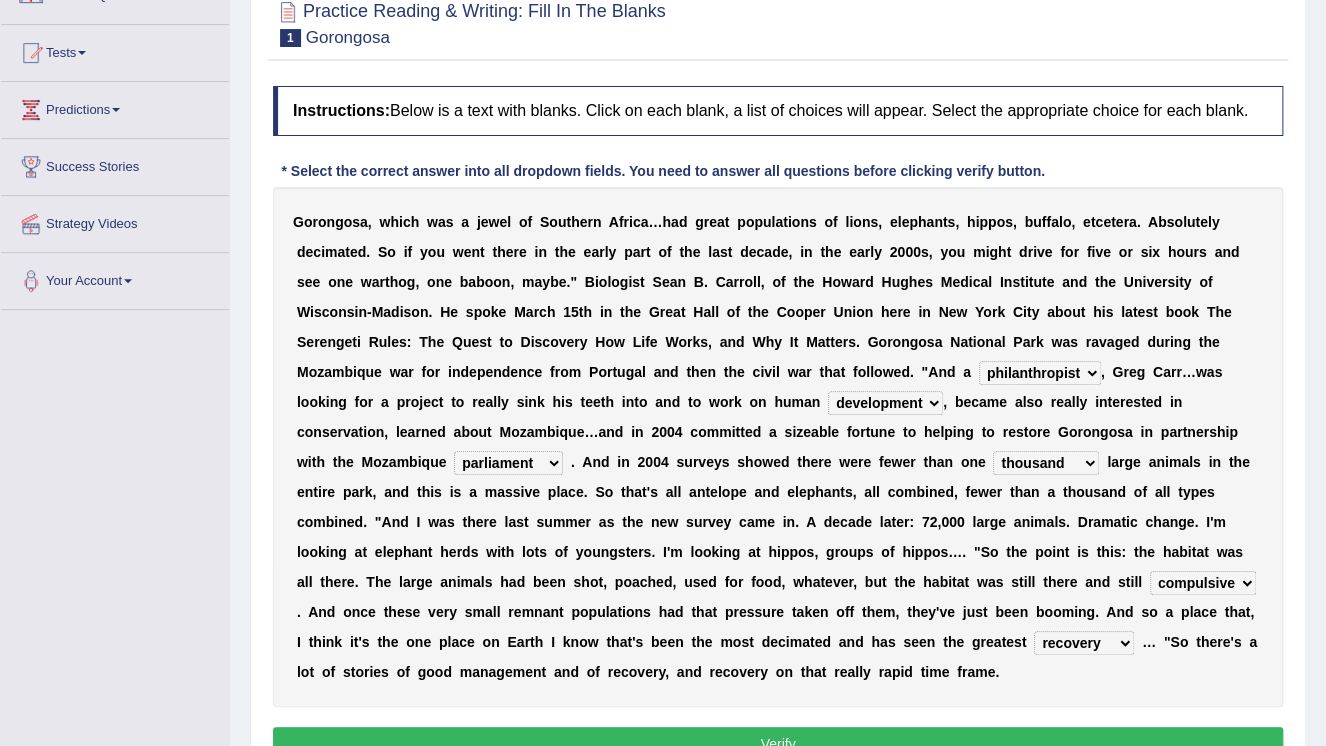 scroll, scrollTop: 240, scrollLeft: 0, axis: vertical 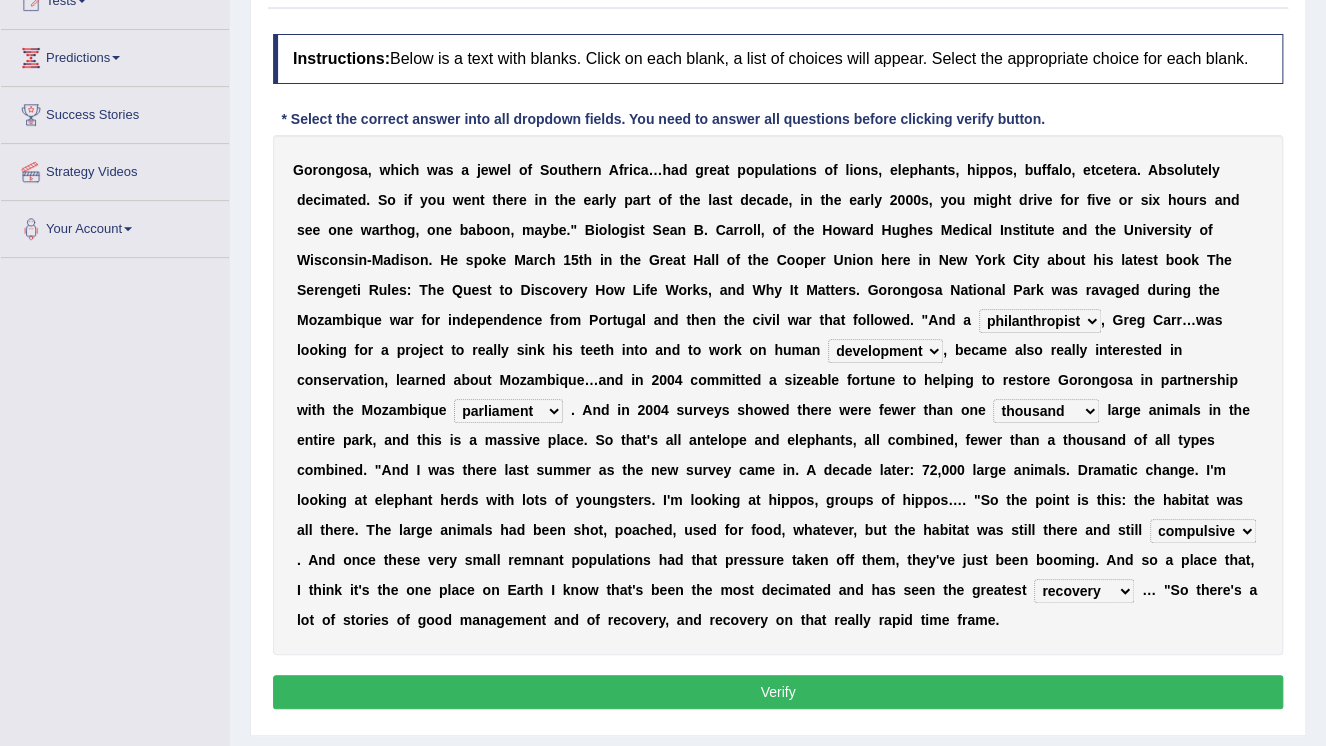 click on "Verify" at bounding box center (778, 692) 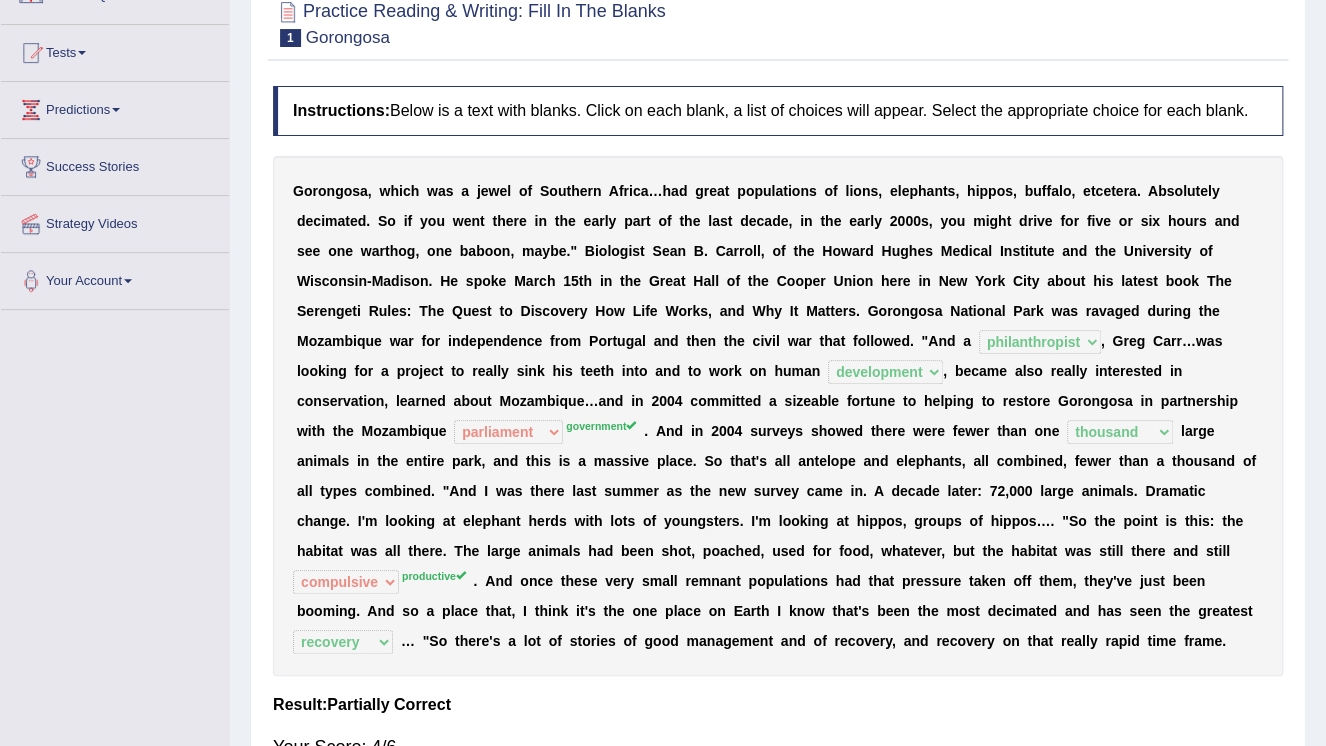 scroll, scrollTop: 160, scrollLeft: 0, axis: vertical 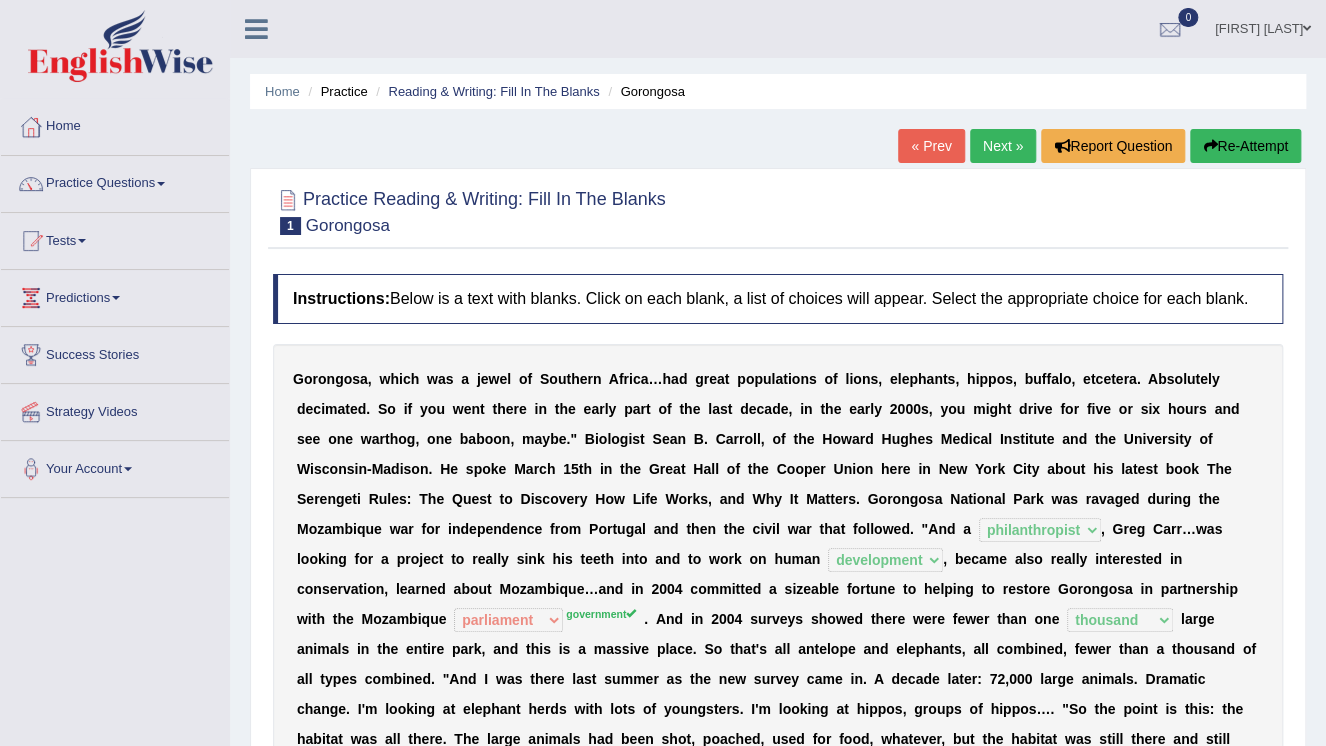 click on "Next »" at bounding box center (1003, 146) 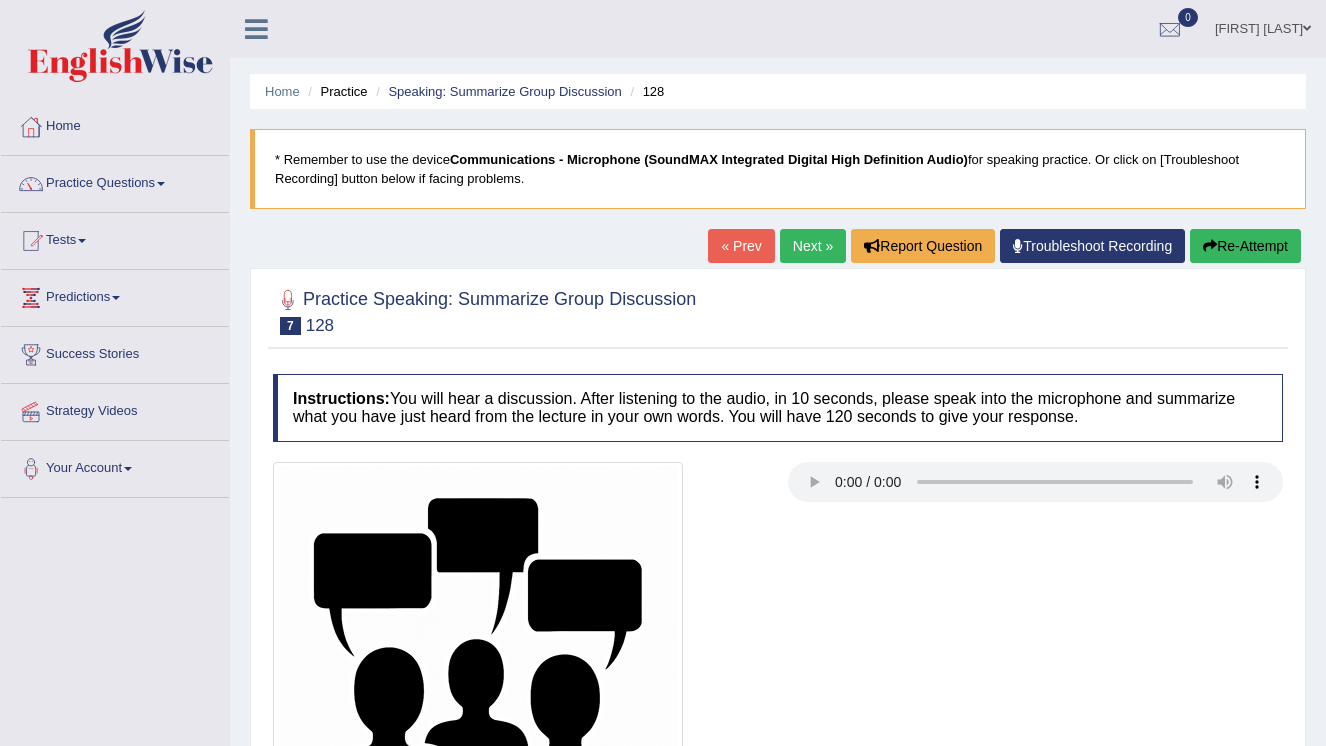 scroll, scrollTop: 0, scrollLeft: 0, axis: both 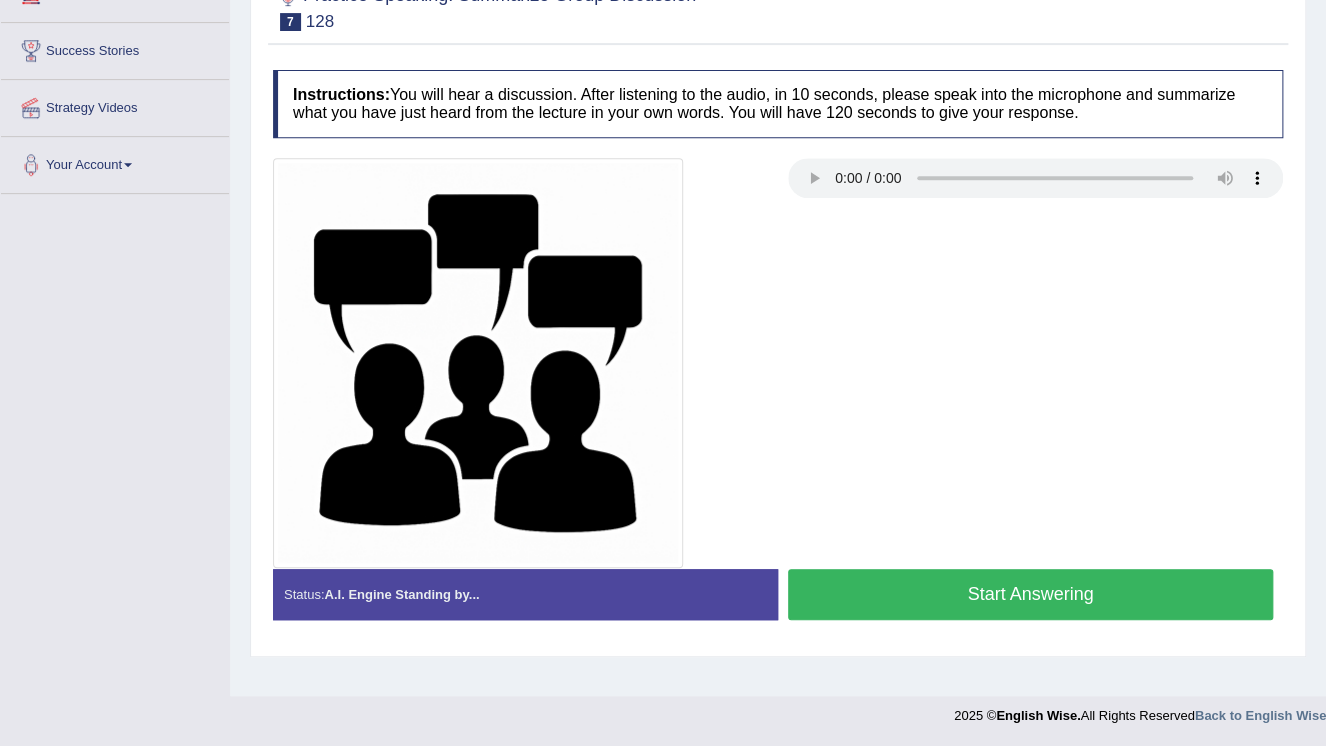 click on "Start Answering" at bounding box center [1030, 594] 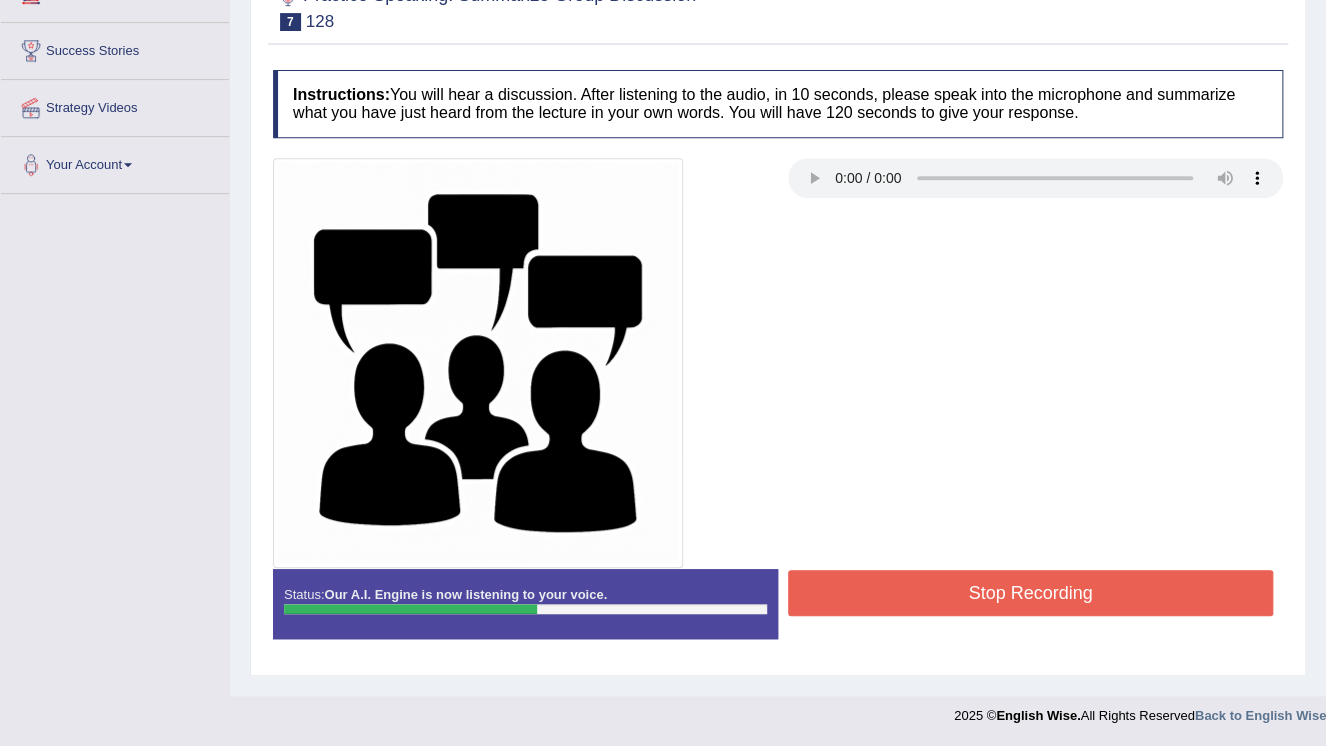 click on "Stop Recording" at bounding box center [1030, 593] 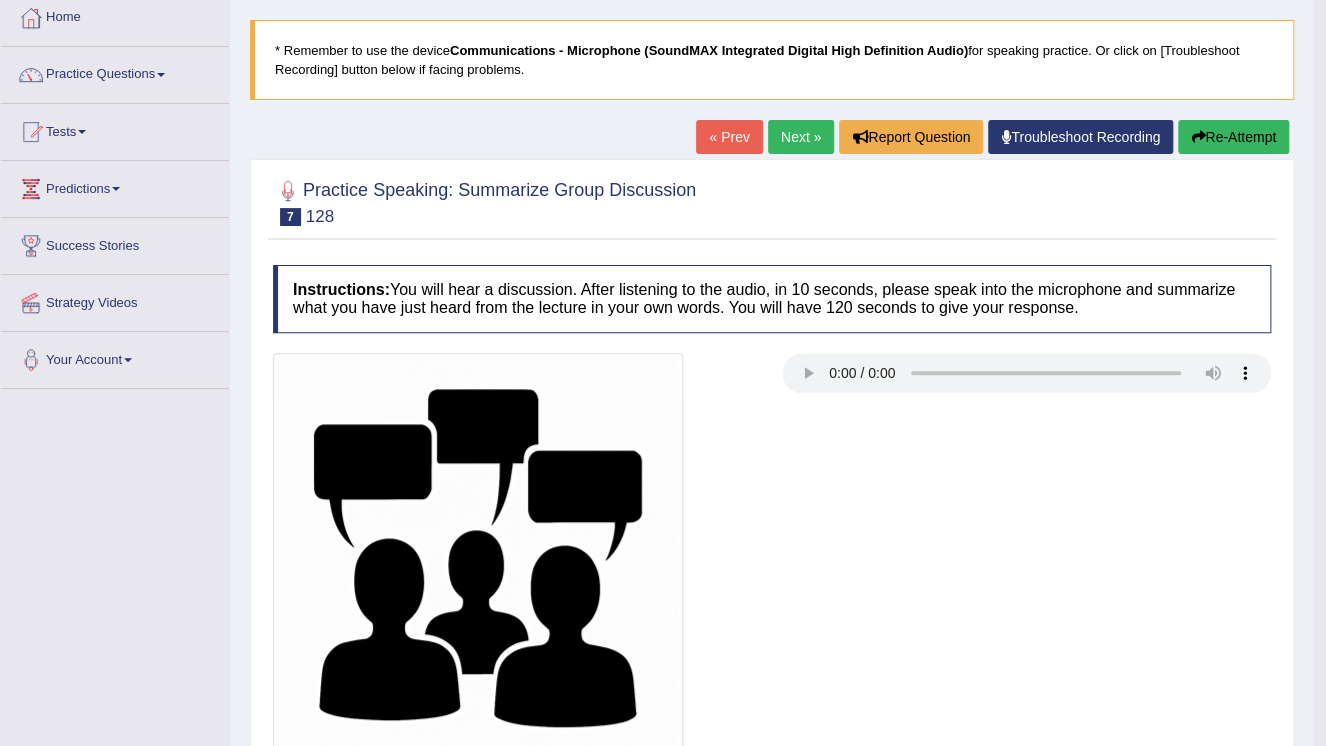 scroll, scrollTop: 69, scrollLeft: 0, axis: vertical 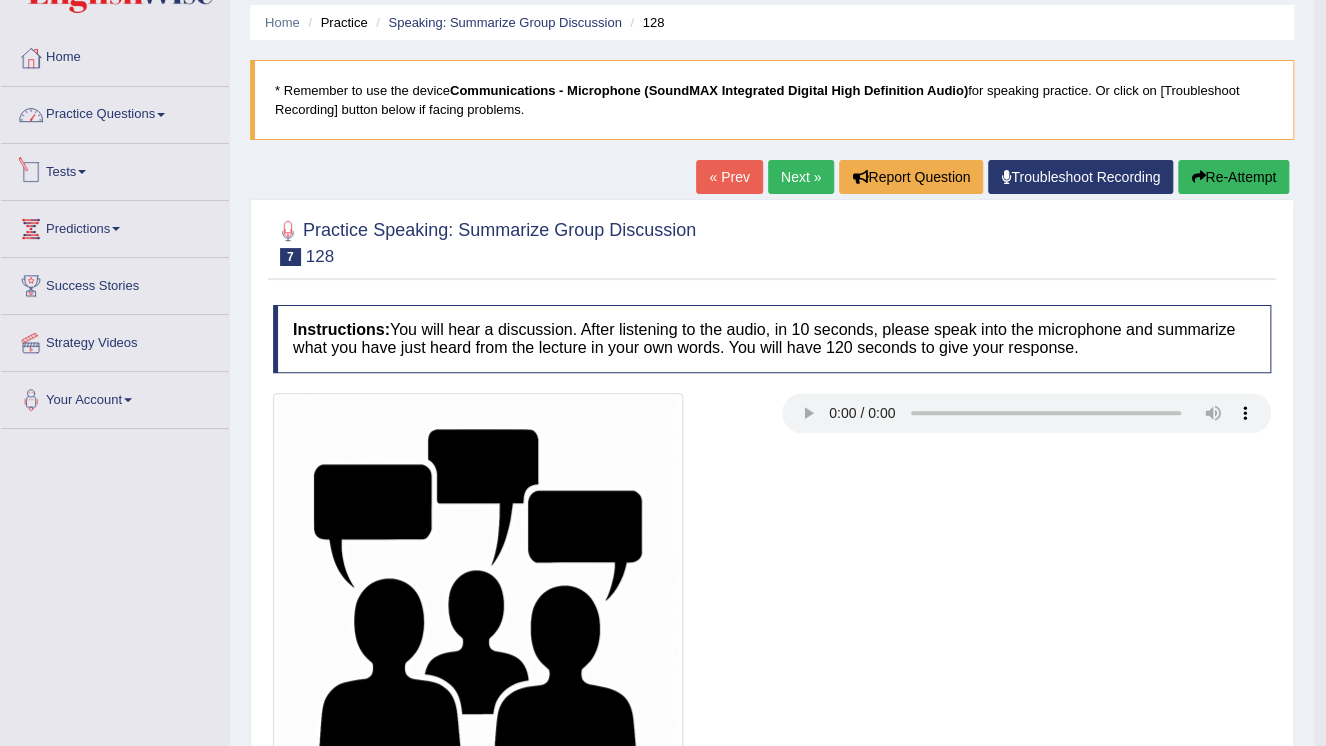 click on "Practice Questions" at bounding box center [115, 112] 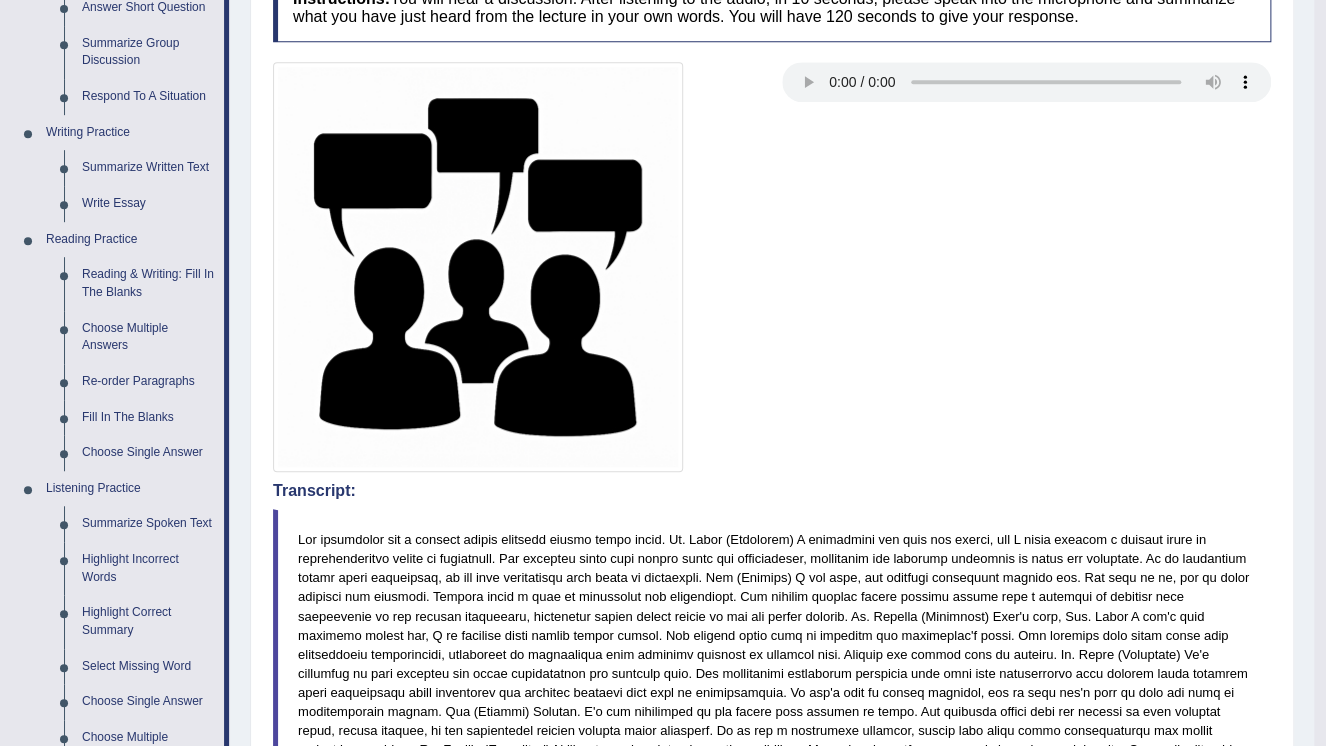 scroll, scrollTop: 800, scrollLeft: 0, axis: vertical 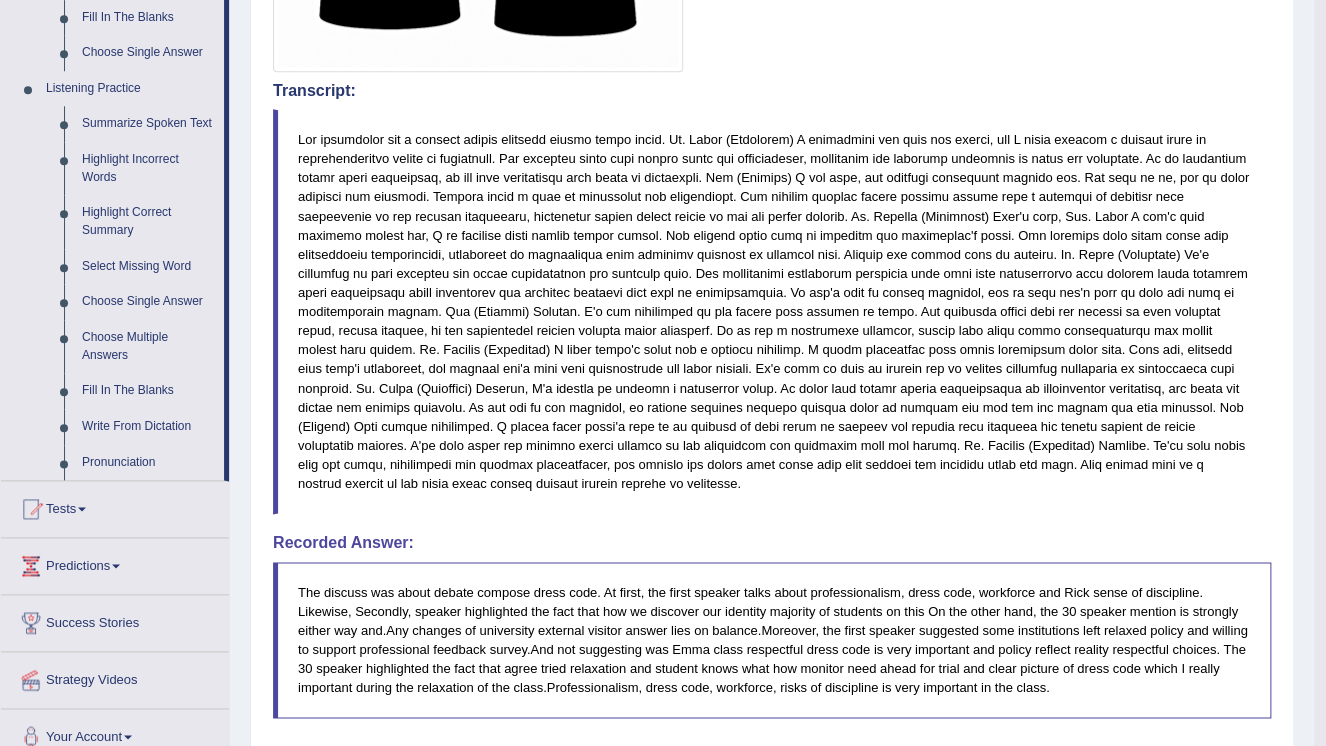 click on "The discuss was about debate compose dress code. At first, the first speaker talks about professionalism, dress code, workforce and Rick sense of discipline. Likewise, Secondly, speaker highlighted the fact that how we discover our identity majority of students on this On the other hand, the 30 speaker mention is strongly either way and.Any changes of university external visitor answer lies on balance.Moreover, the first speaker suggested some institutions left relaxed policy and willing to support professional feedback survey.And not suggesting was Emma class respectful dress code is very important and policy reflect reality respectful choices. The 30 speaker highlighted the fact that agree tried relaxation and student knows what how monitor need ahead for trial and clear picture of dress code which I really important during the relaxation of the class.Professionalism, dress code, workforce, risks of discipline is very important in the class." at bounding box center [772, 640] 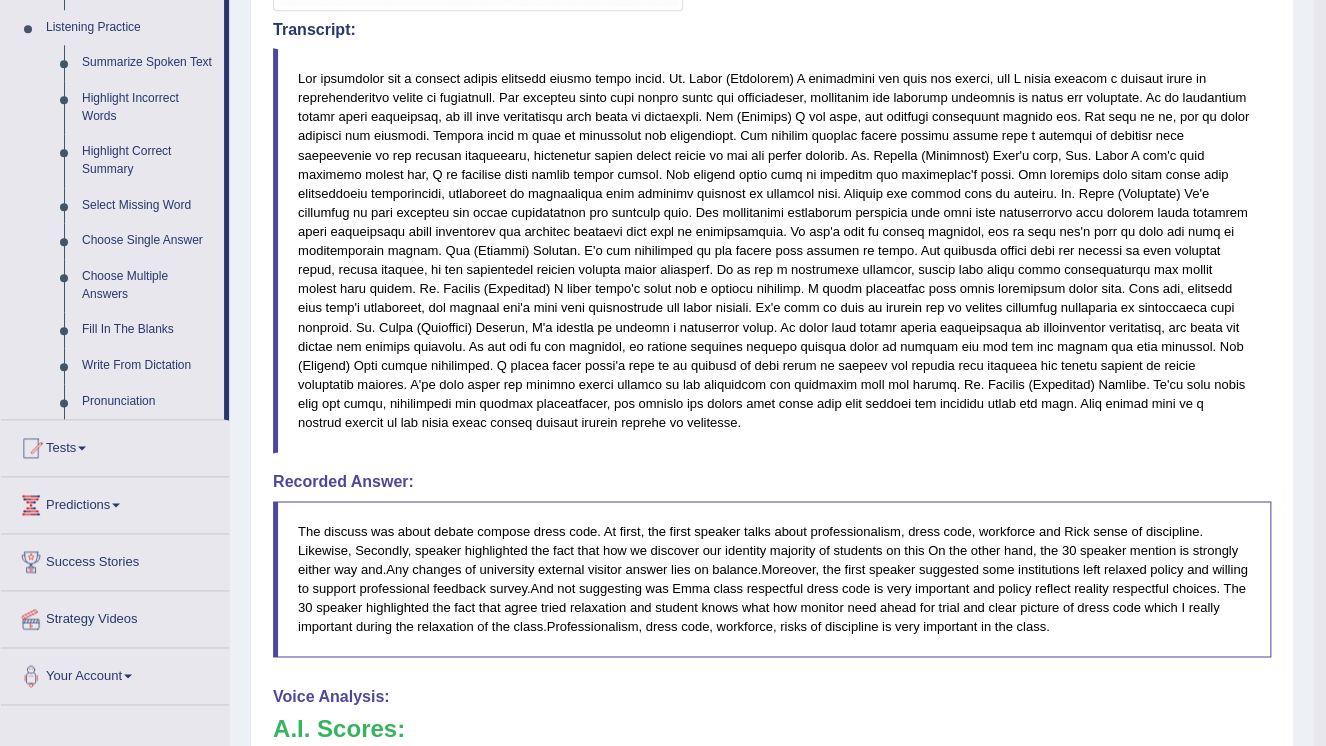 scroll, scrollTop: 720, scrollLeft: 0, axis: vertical 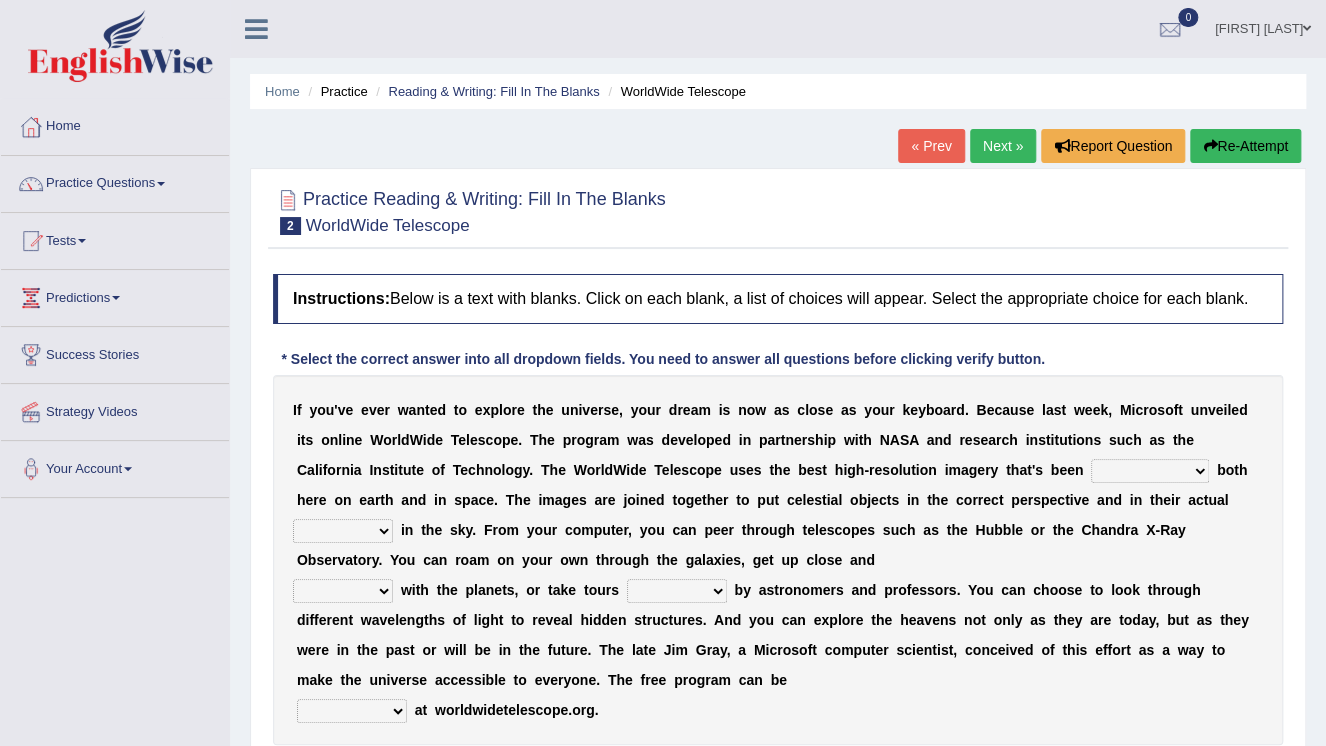 click on "degraded ascended remonstrated generated" at bounding box center (1150, 471) 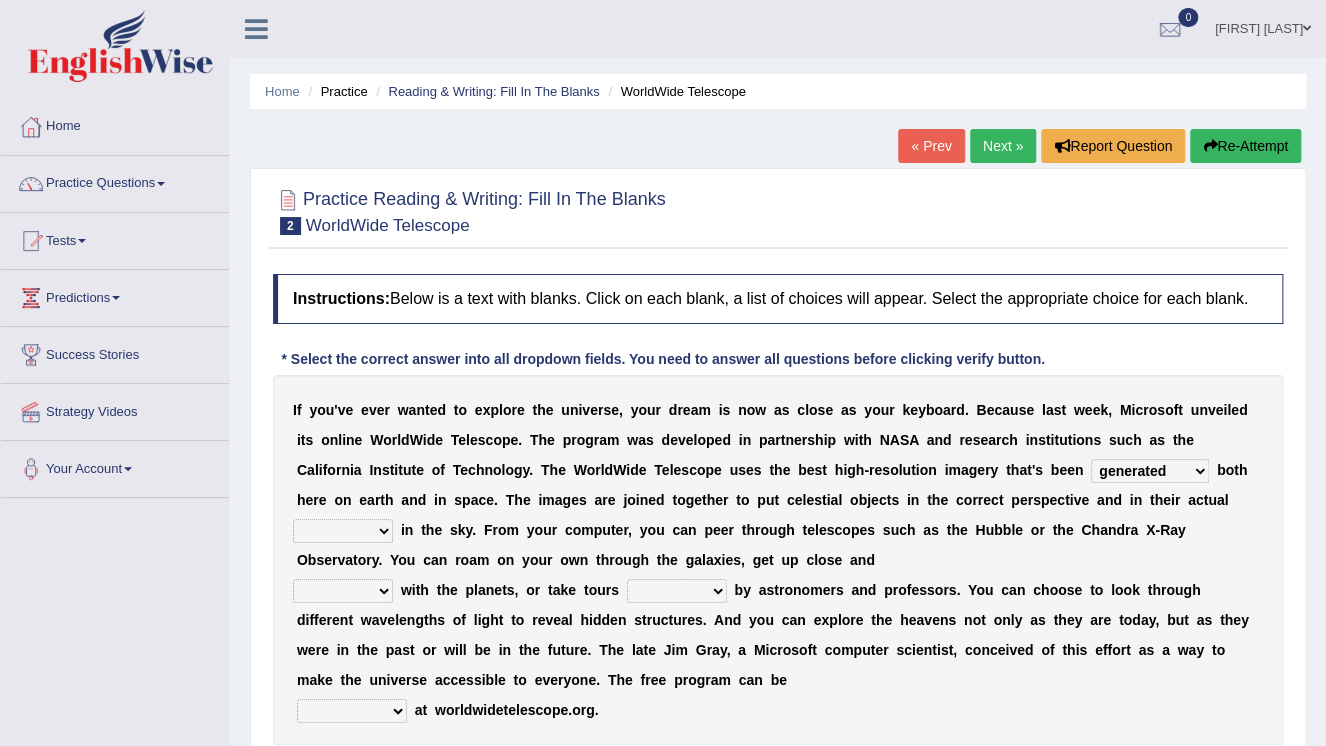 click on "degraded ascended remonstrated generated" at bounding box center [1150, 471] 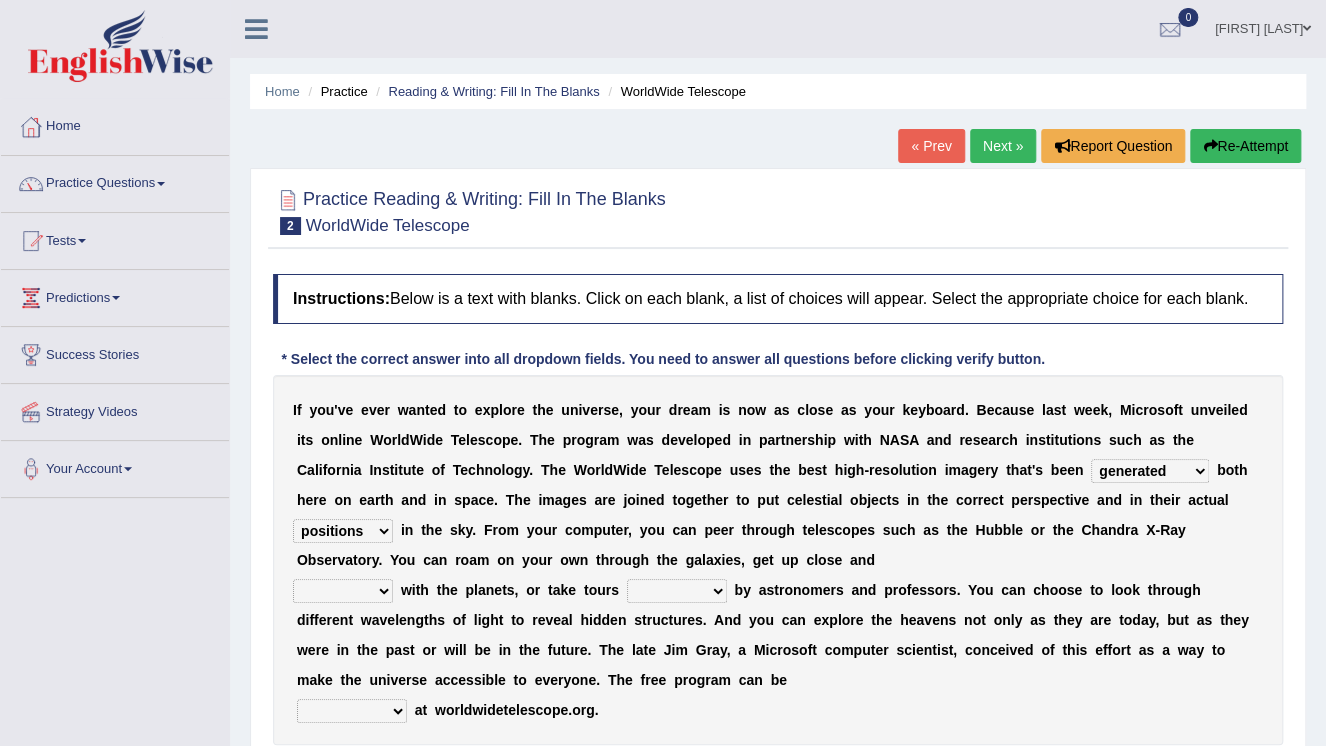 click on "aspects parts conditions positions" at bounding box center [343, 531] 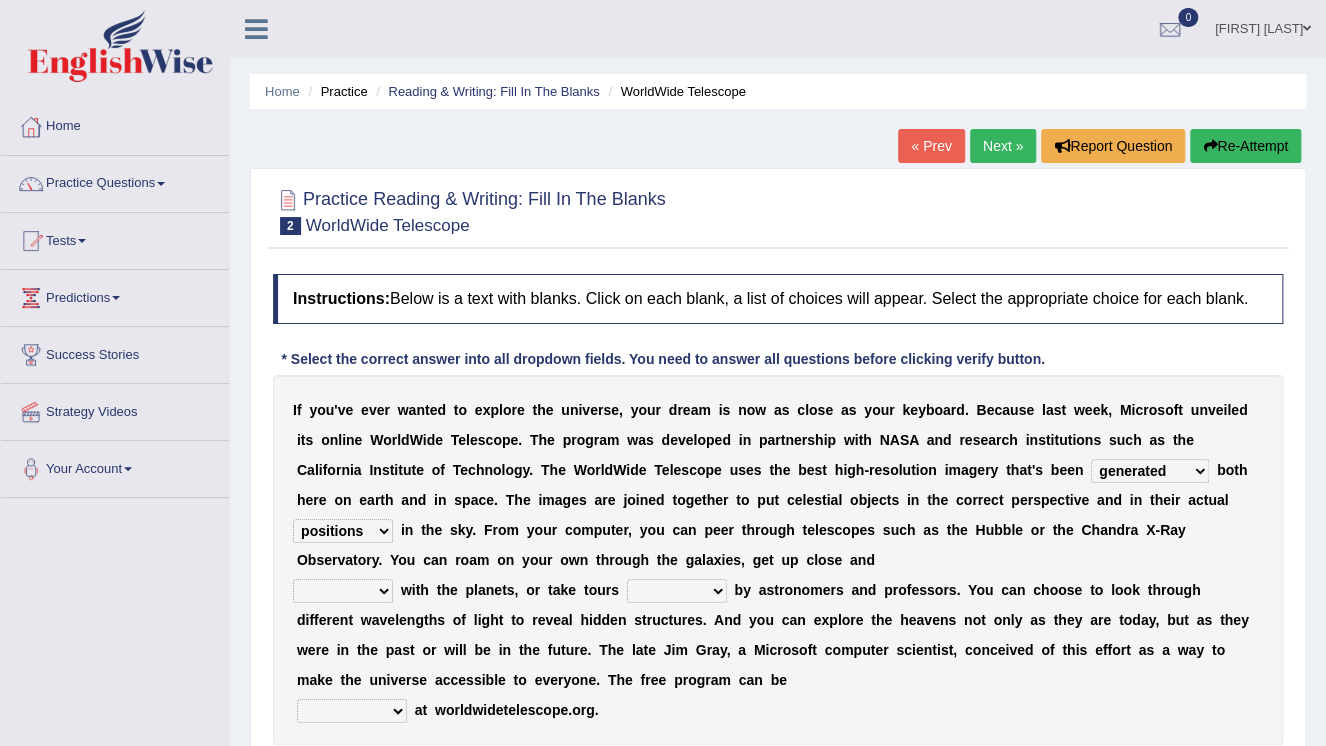 click on "personal individual apart polite" at bounding box center (343, 591) 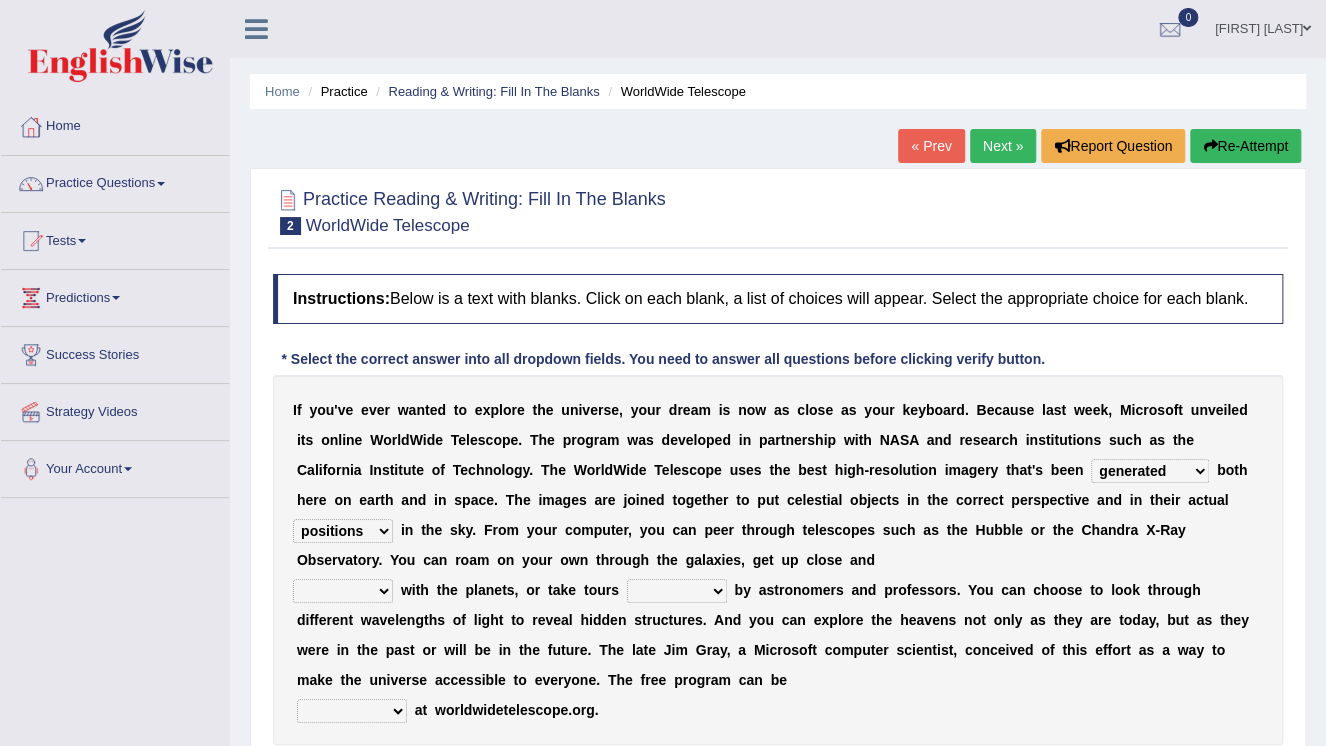 click on "personal individual apart polite" at bounding box center [343, 591] 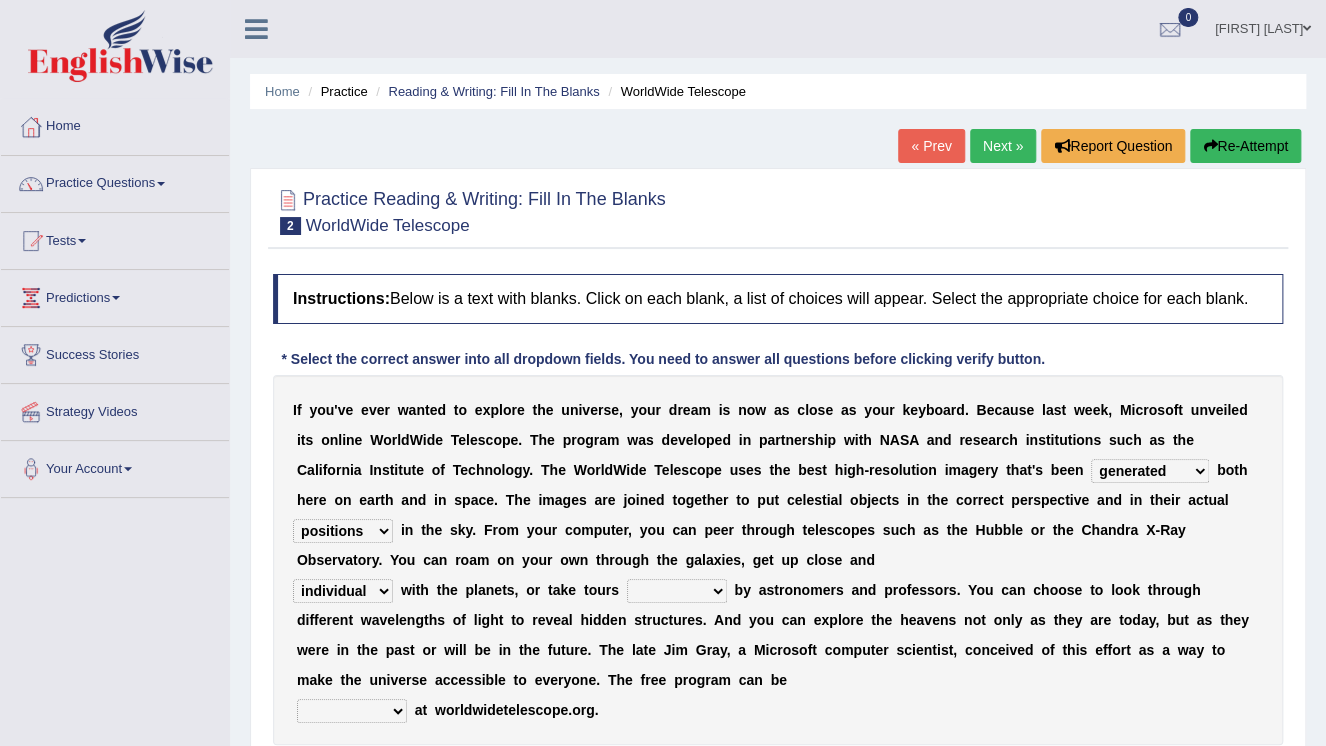click on "guide guided guiding to guide" at bounding box center [677, 591] 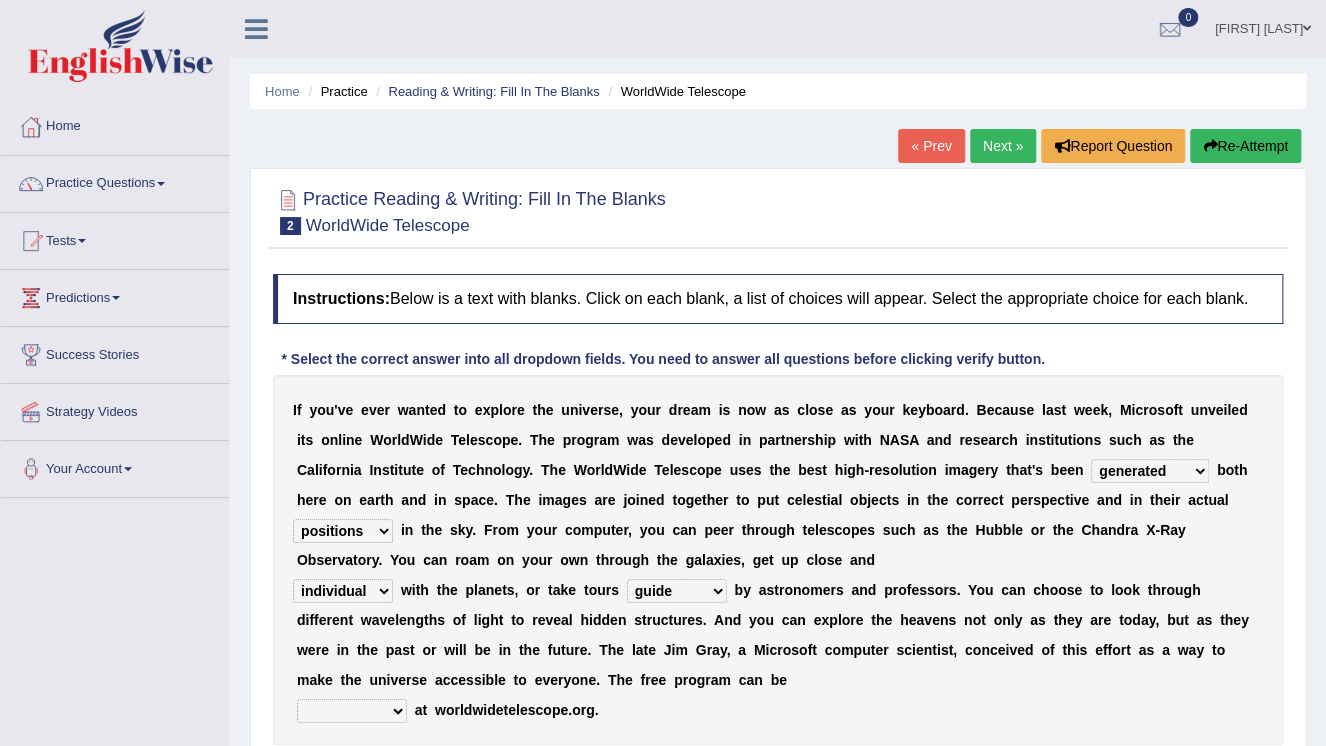 click on "guide guided guiding to guide" at bounding box center [677, 591] 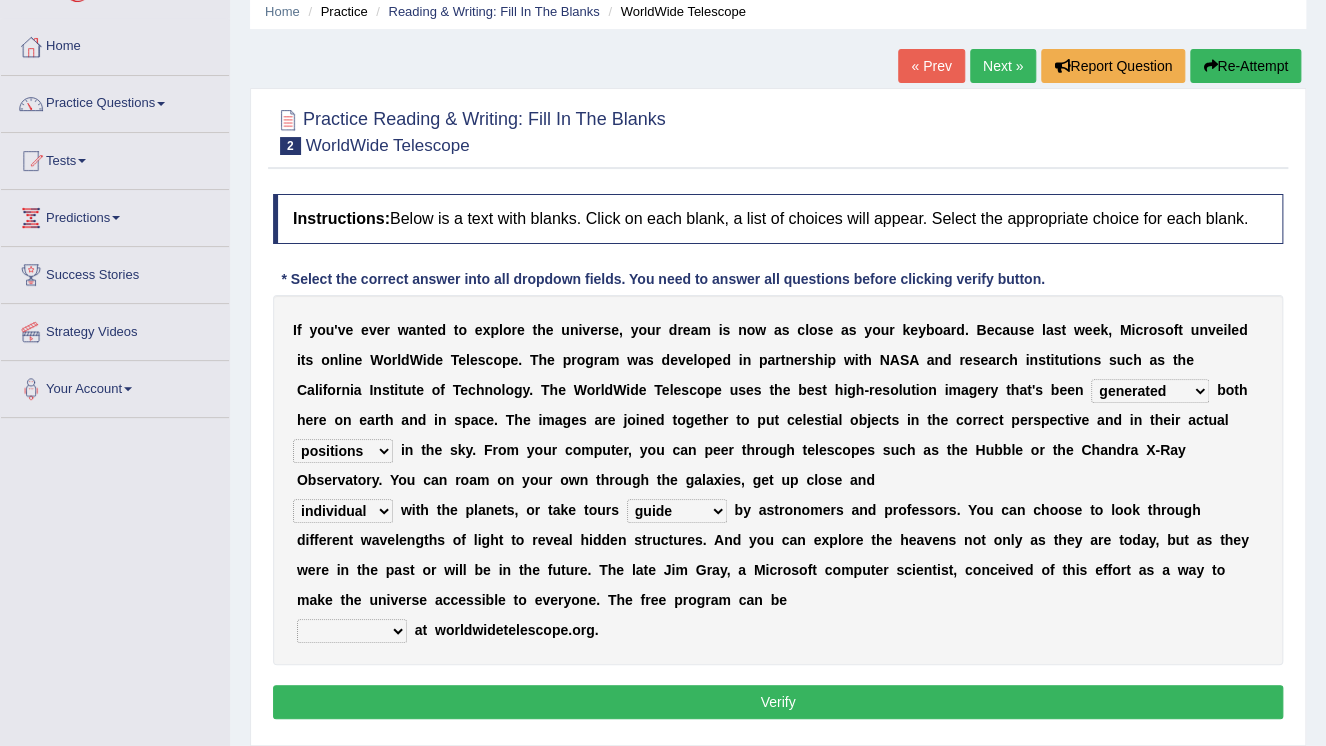click on "upheld downloaded loaded posted" at bounding box center [352, 631] 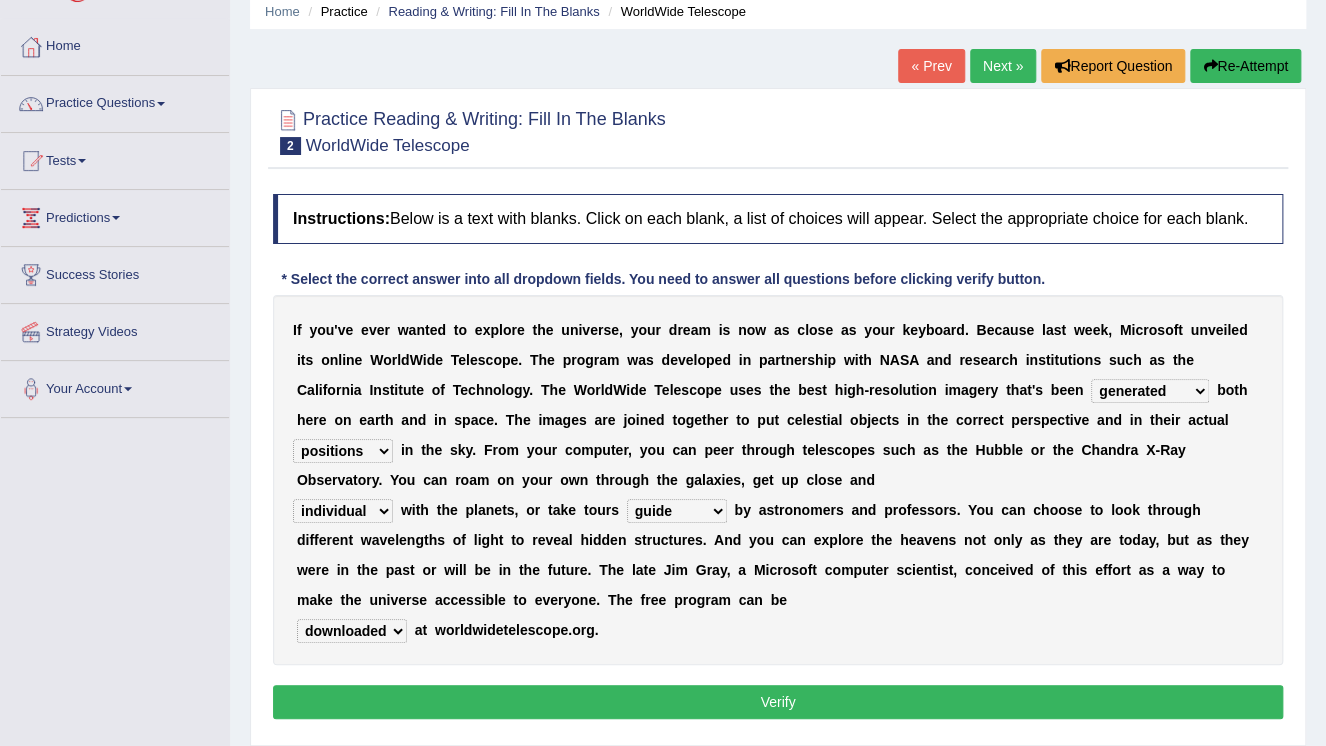 click on "Verify" at bounding box center [778, 702] 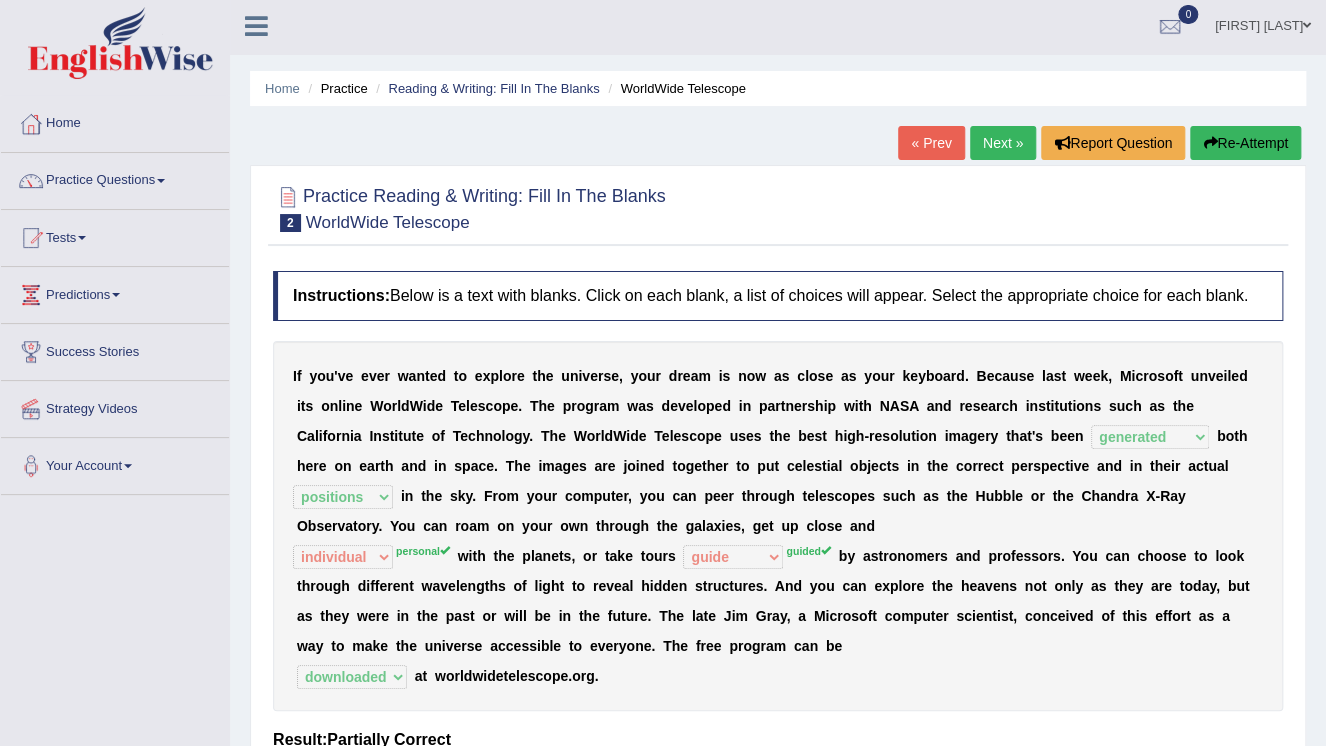 scroll, scrollTop: 0, scrollLeft: 0, axis: both 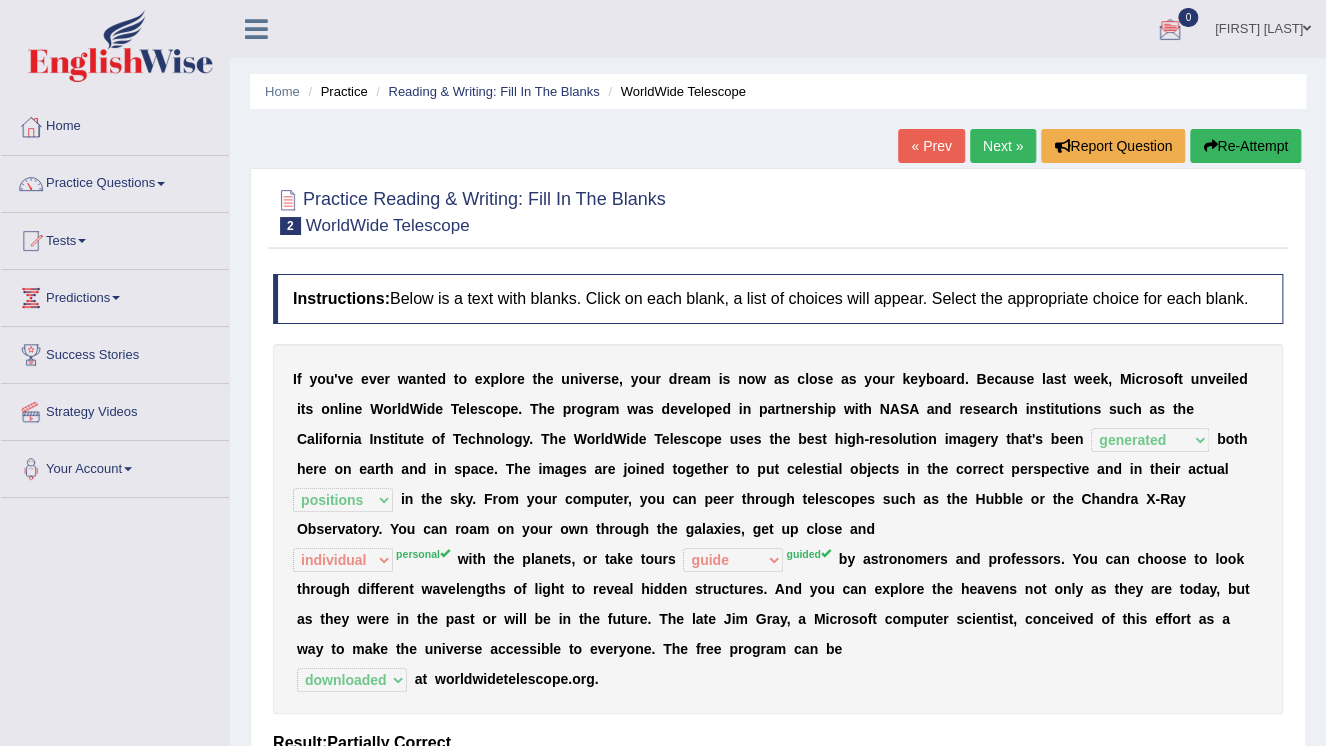 click on "Next »" at bounding box center [1003, 146] 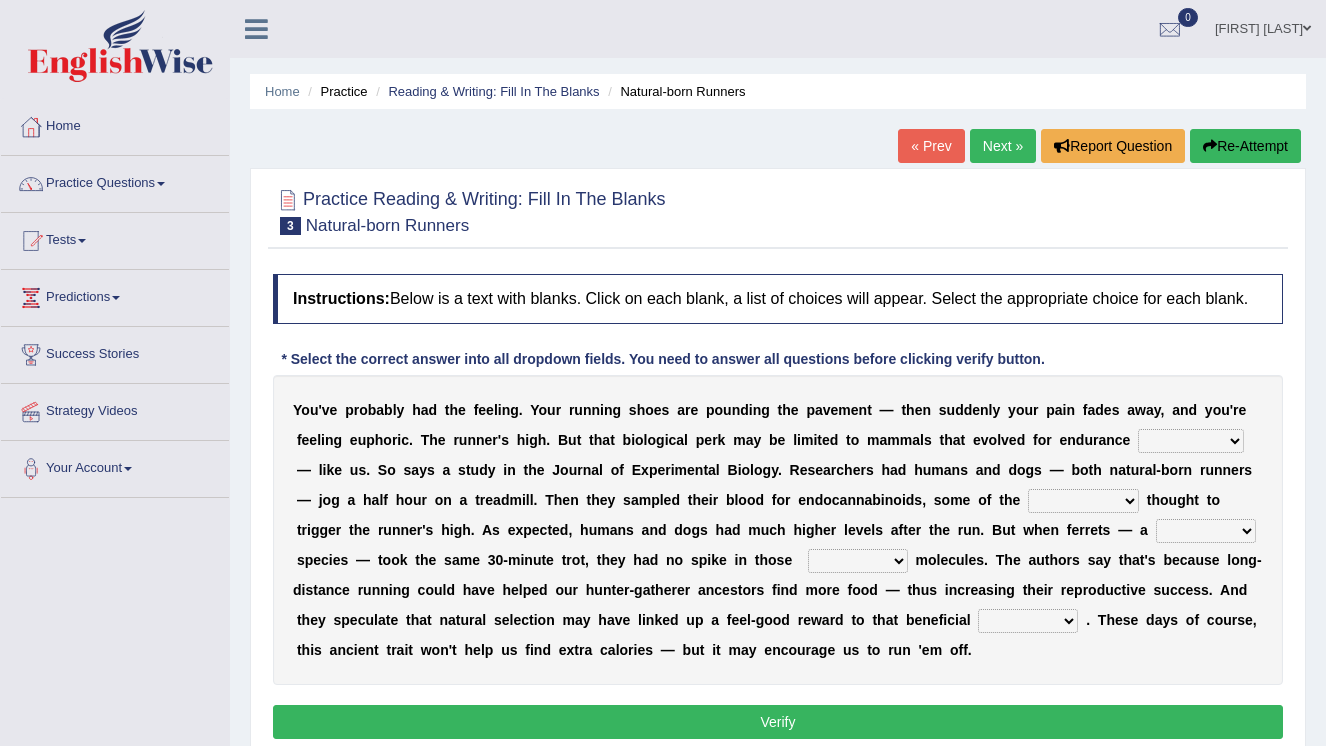 scroll, scrollTop: 0, scrollLeft: 0, axis: both 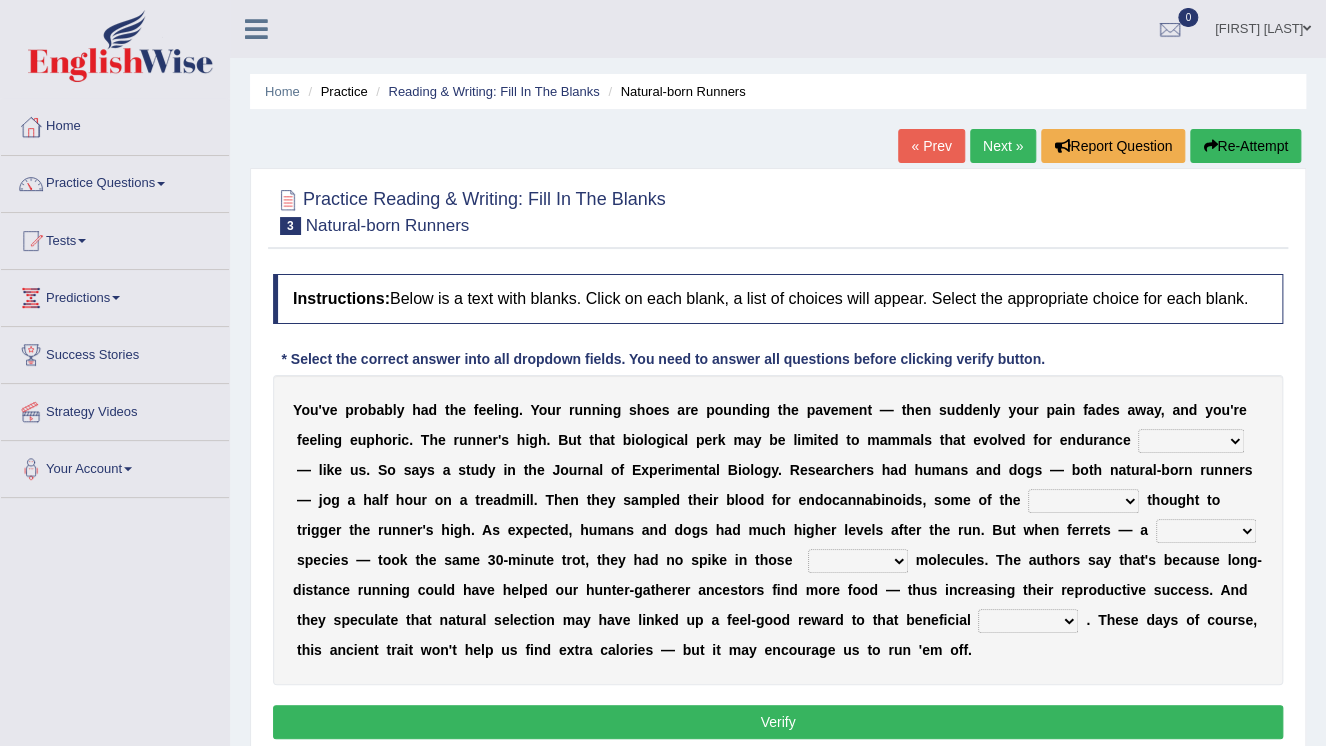 click on "dykes personalize classifies exercise" at bounding box center [1191, 441] 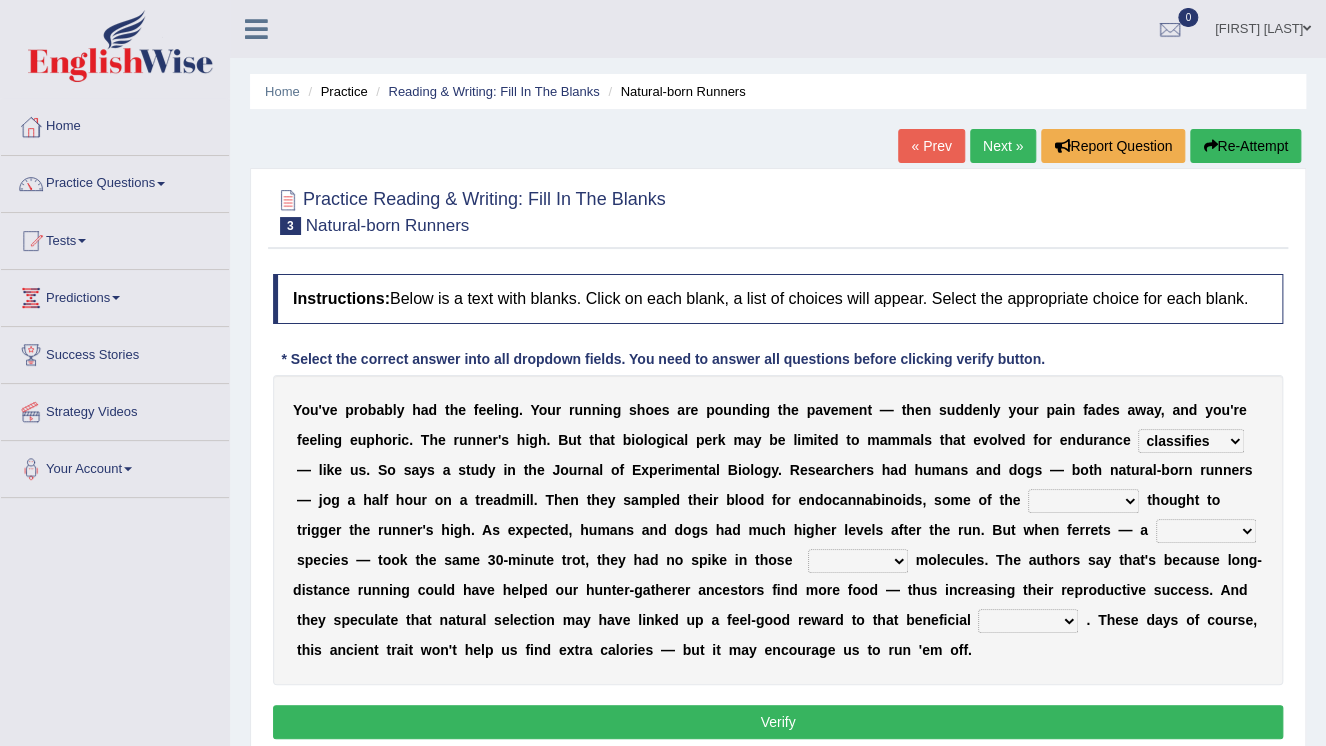 click on "dykes personalize classifies exercise" at bounding box center (1191, 441) 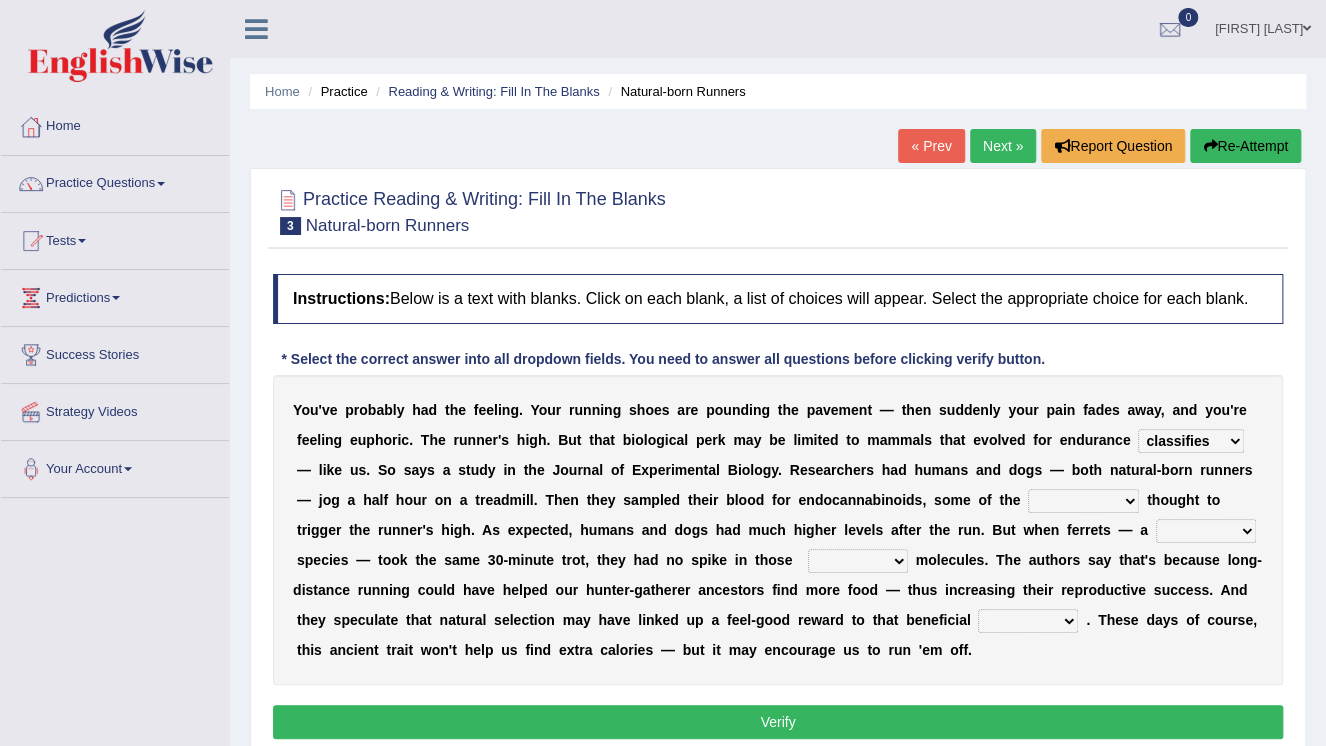 click on "almshouse turnarounds compounds foxhounds" at bounding box center [1083, 501] 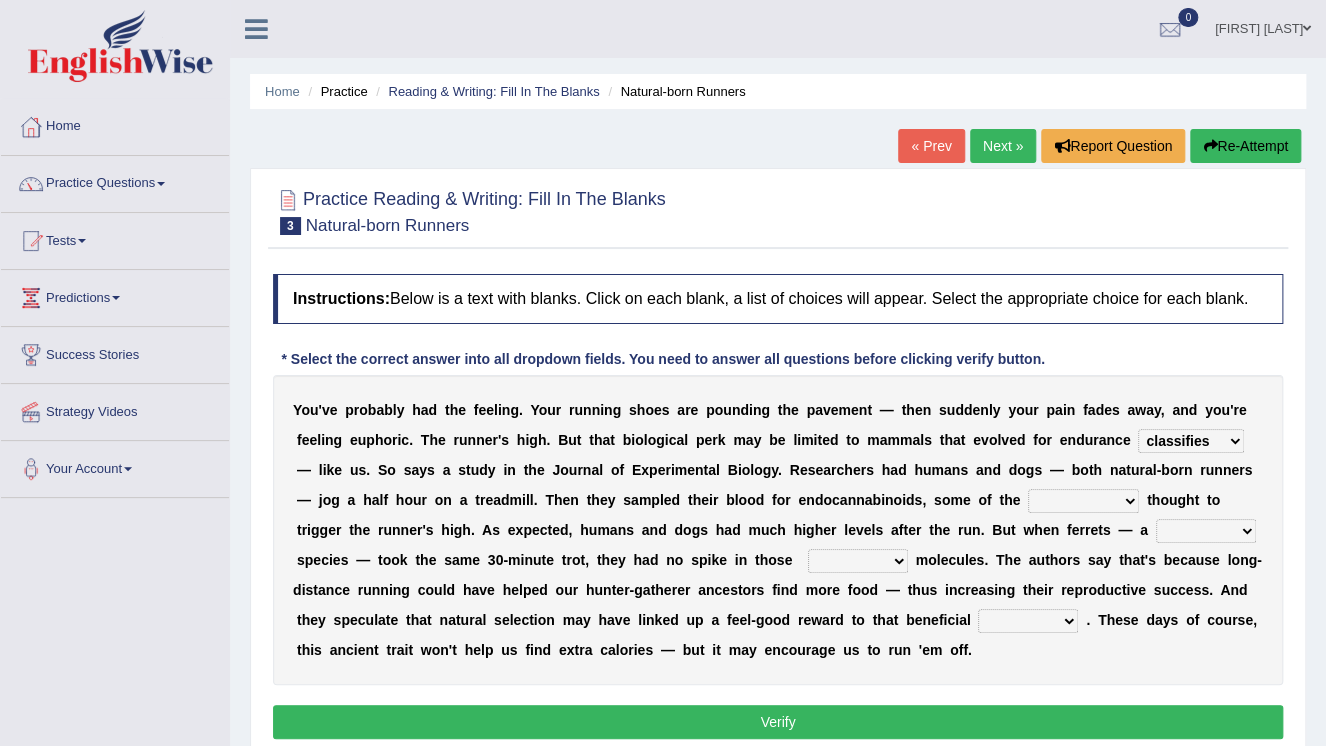 select on "compounds" 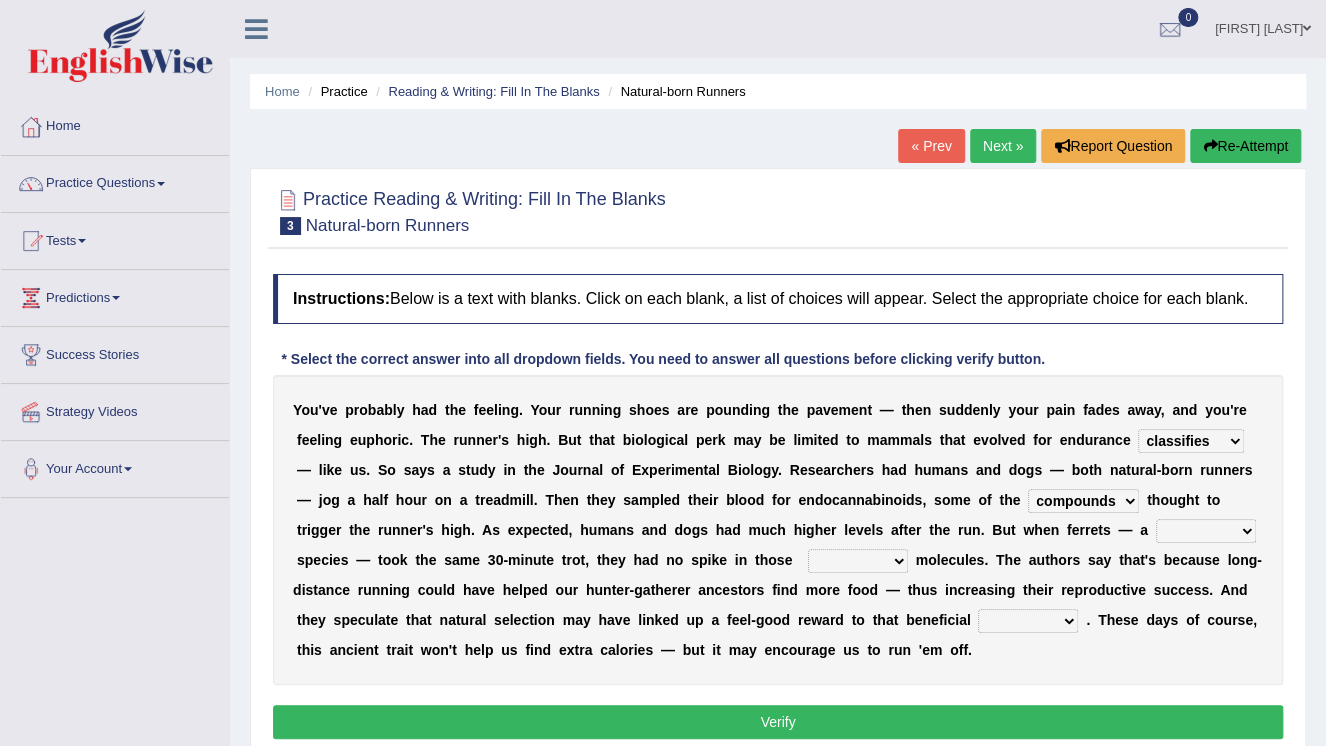 click on "excellency merely faerie sedentary" at bounding box center (1206, 531) 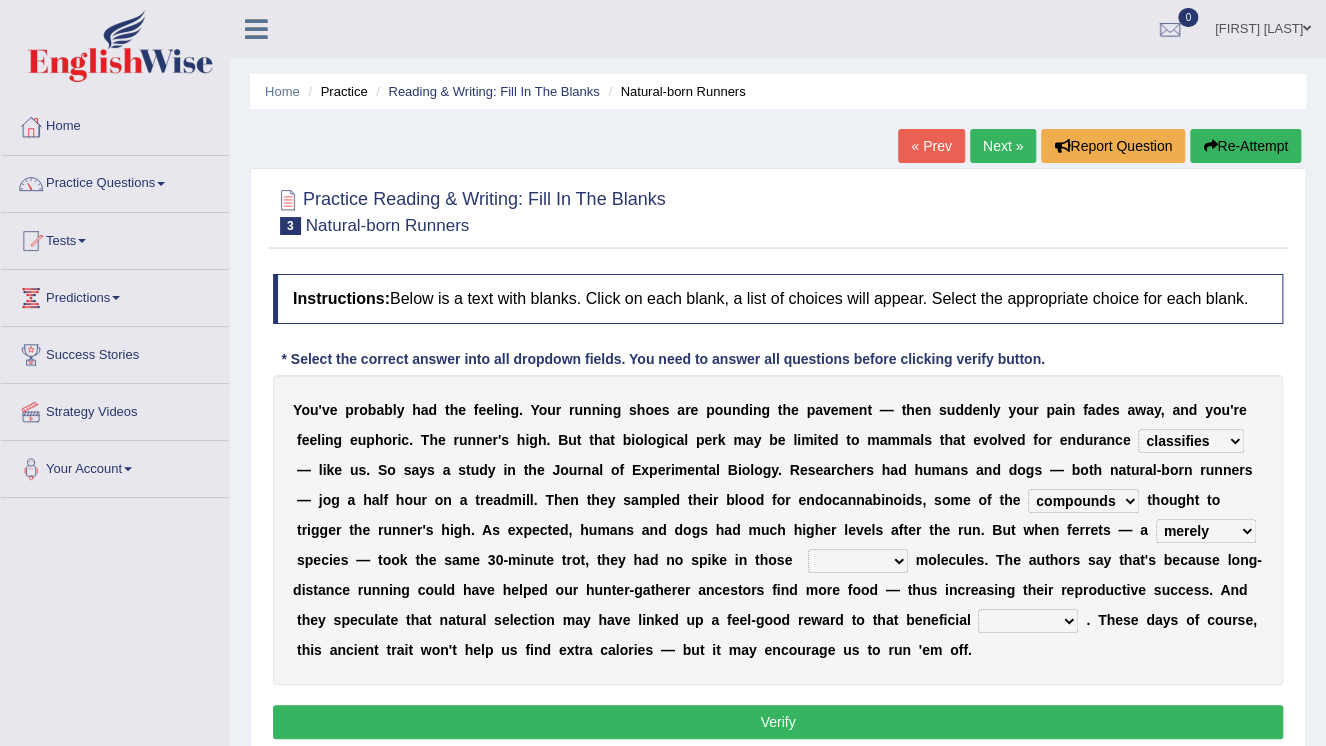 click on "excellency merely faerie sedentary" at bounding box center [1206, 531] 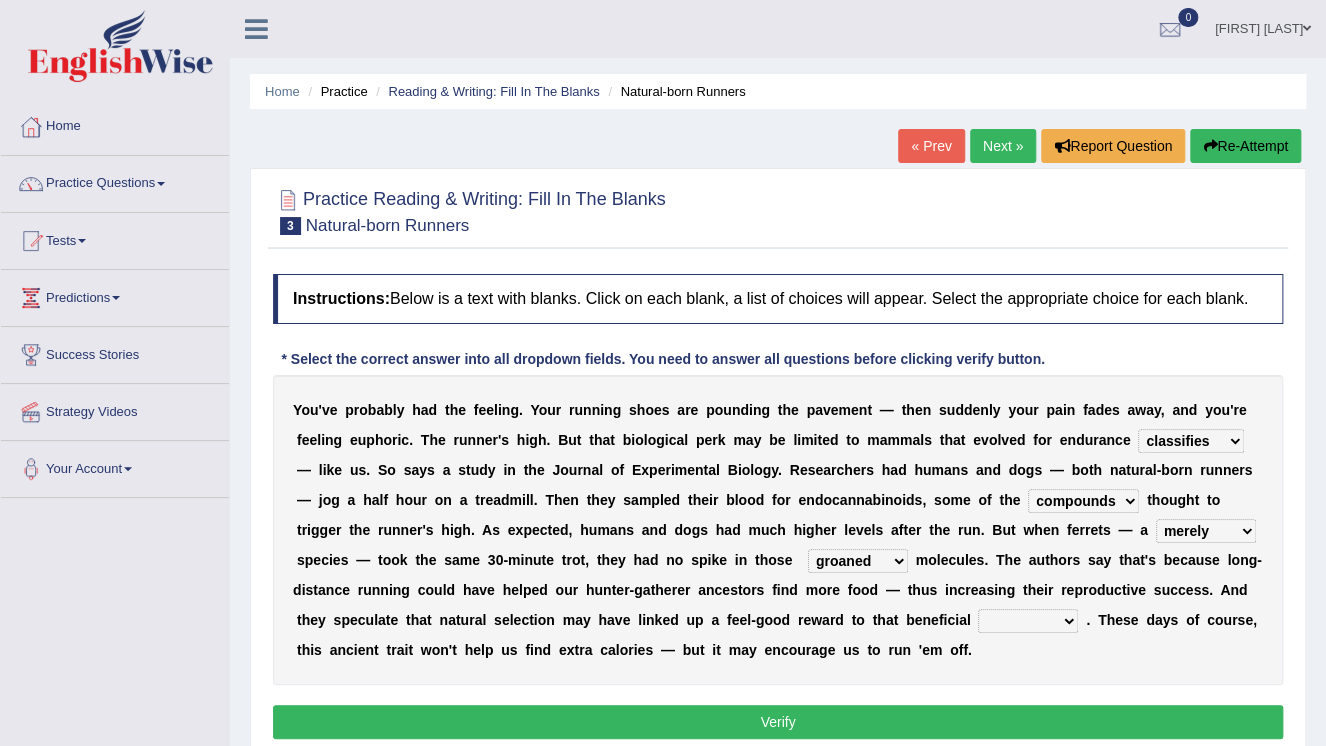 click on "groaned feel-good inchoate loaned" at bounding box center (858, 561) 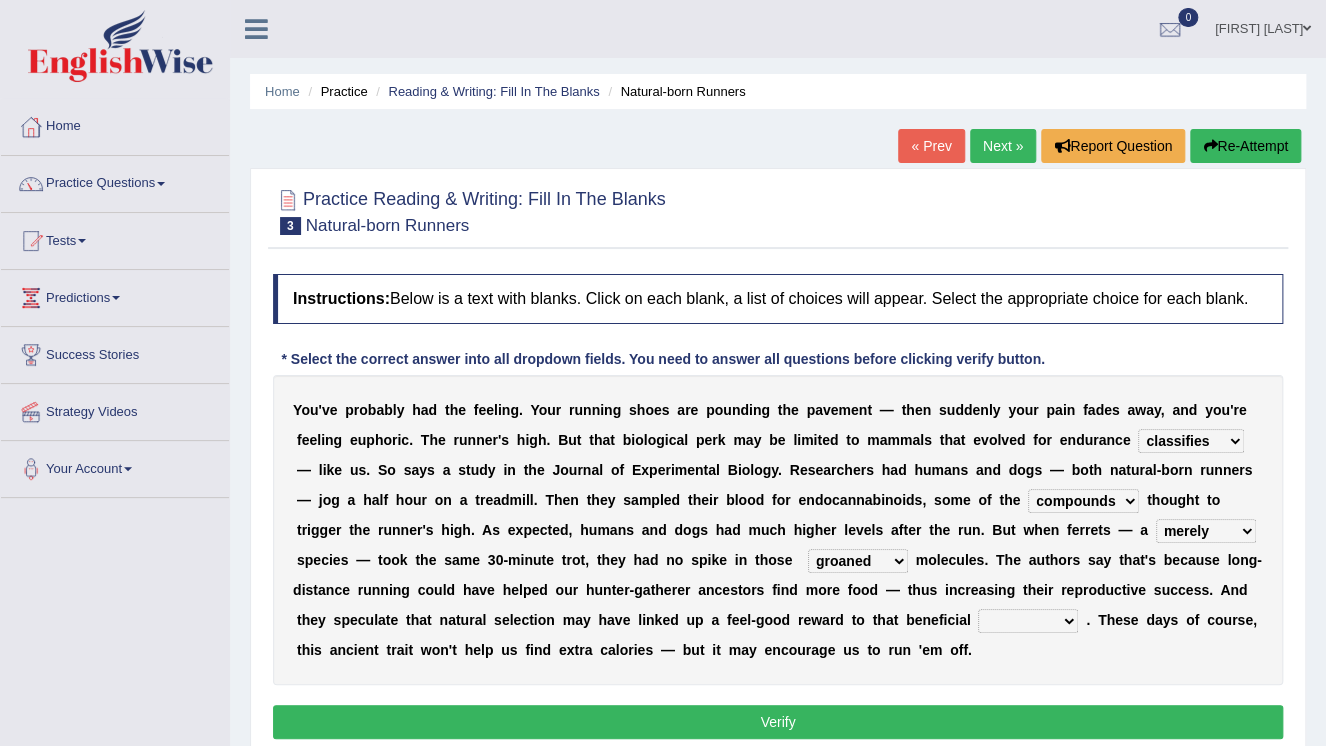 click on "wager exchanger behavior regulator" at bounding box center (1028, 621) 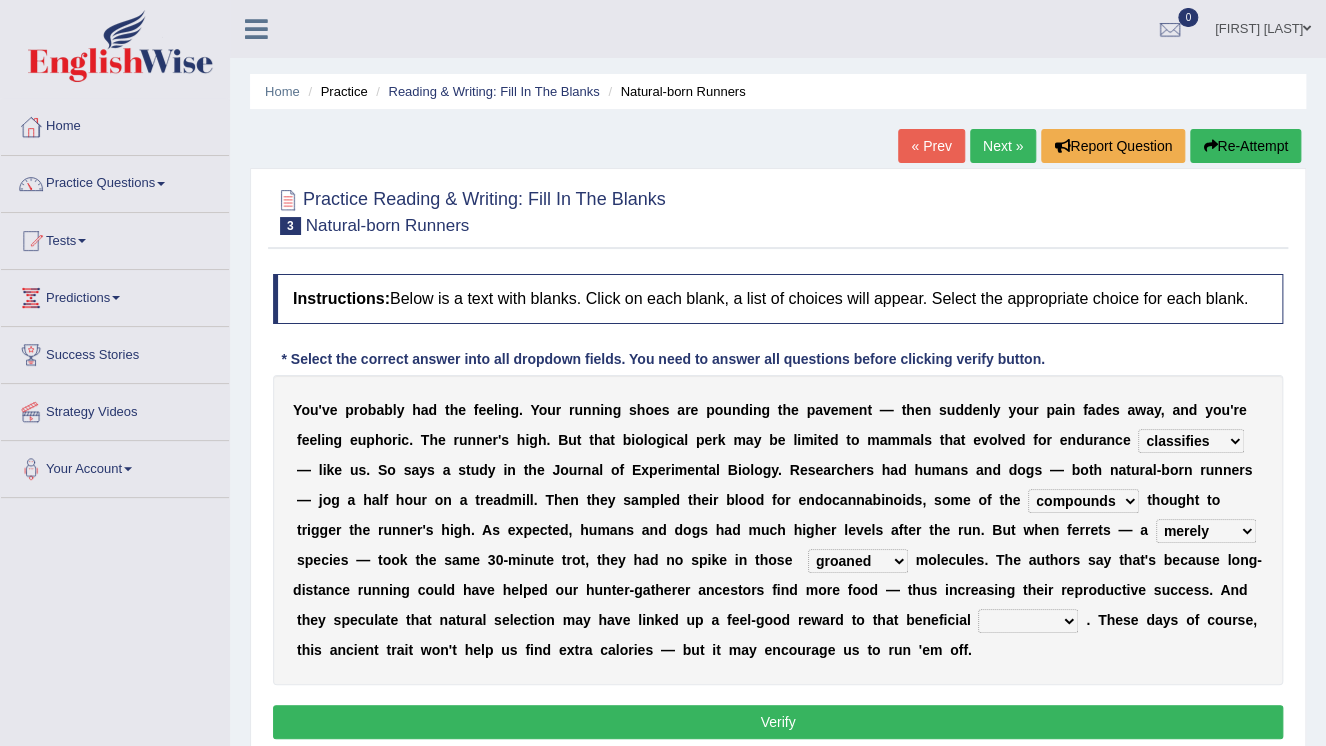 select on "wager" 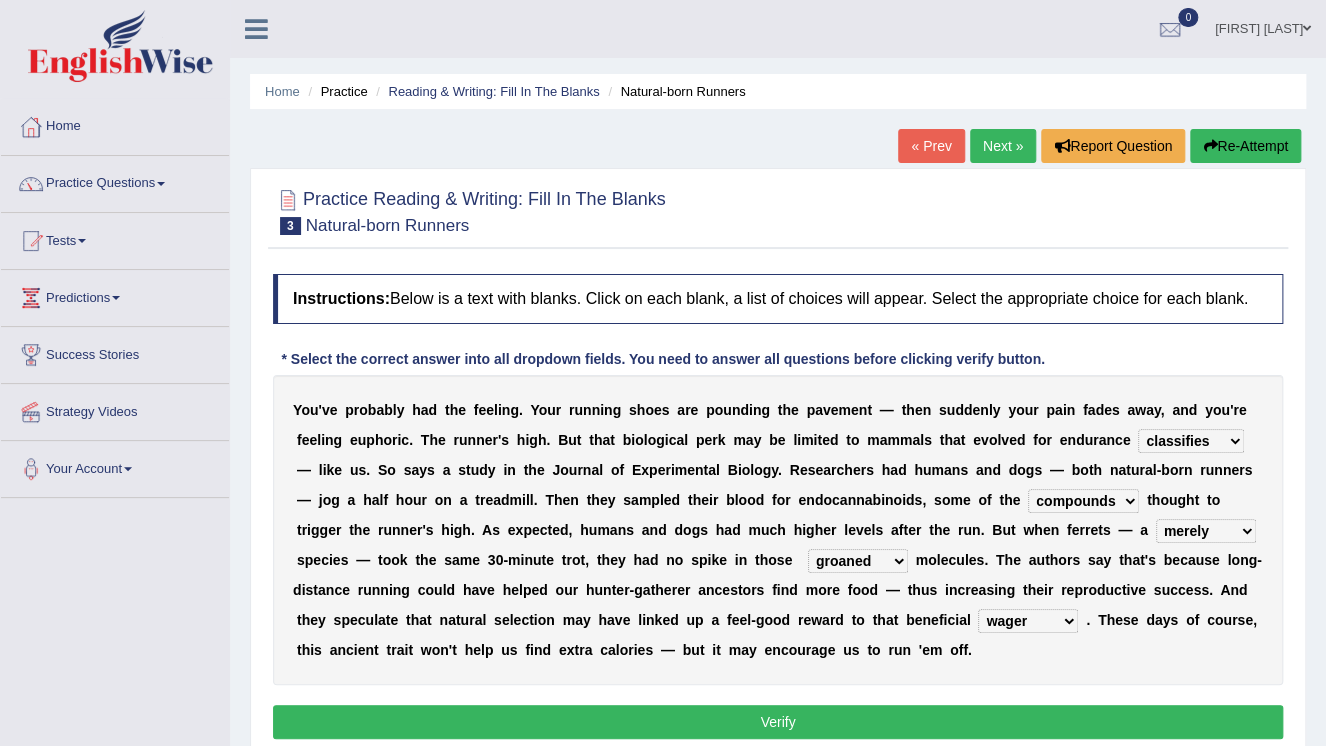 click on "e" at bounding box center (868, 530) 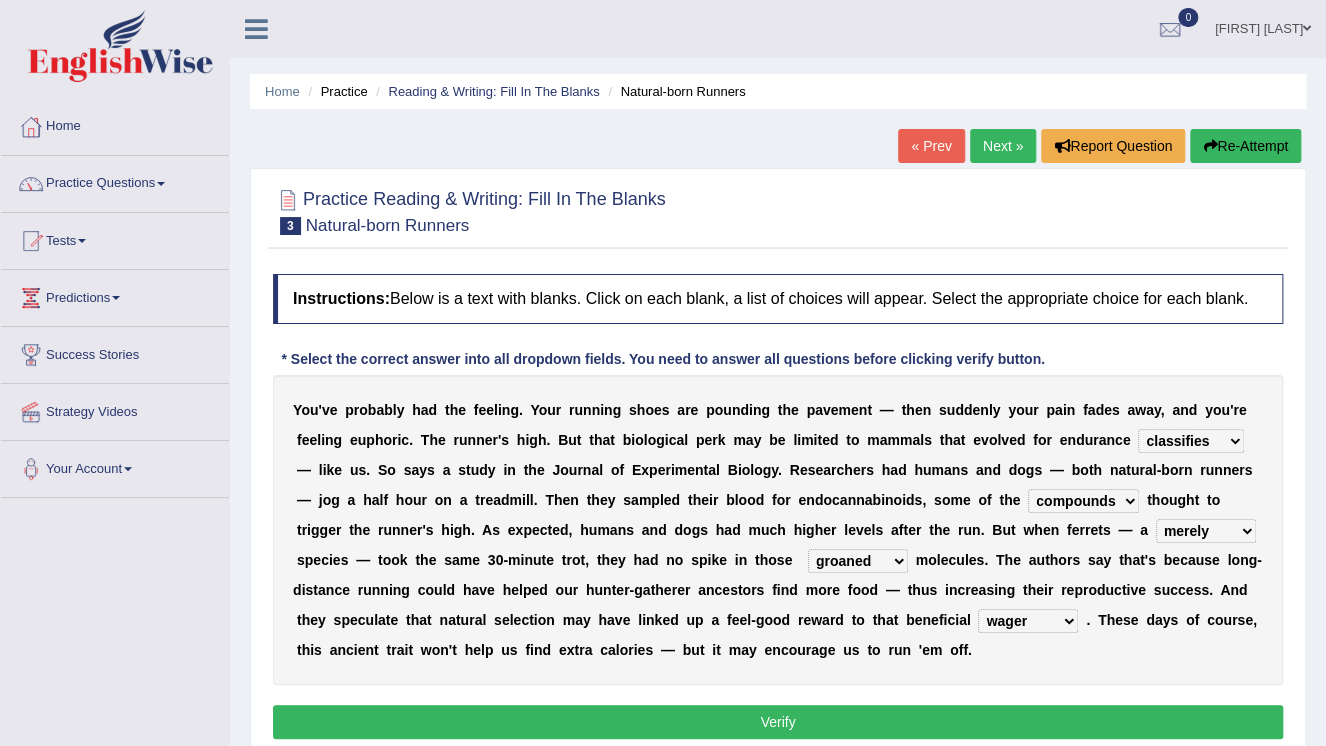 click on "Verify" at bounding box center [778, 722] 